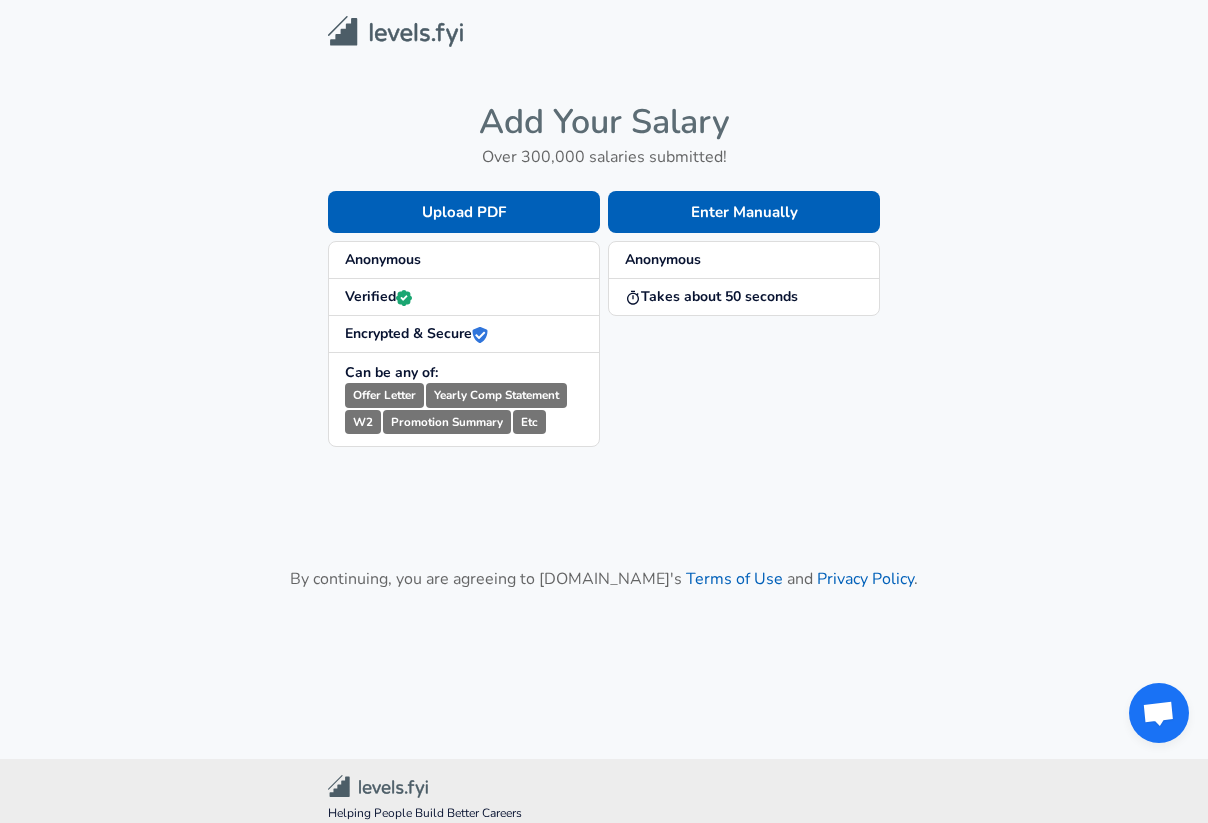 scroll, scrollTop: 0, scrollLeft: 0, axis: both 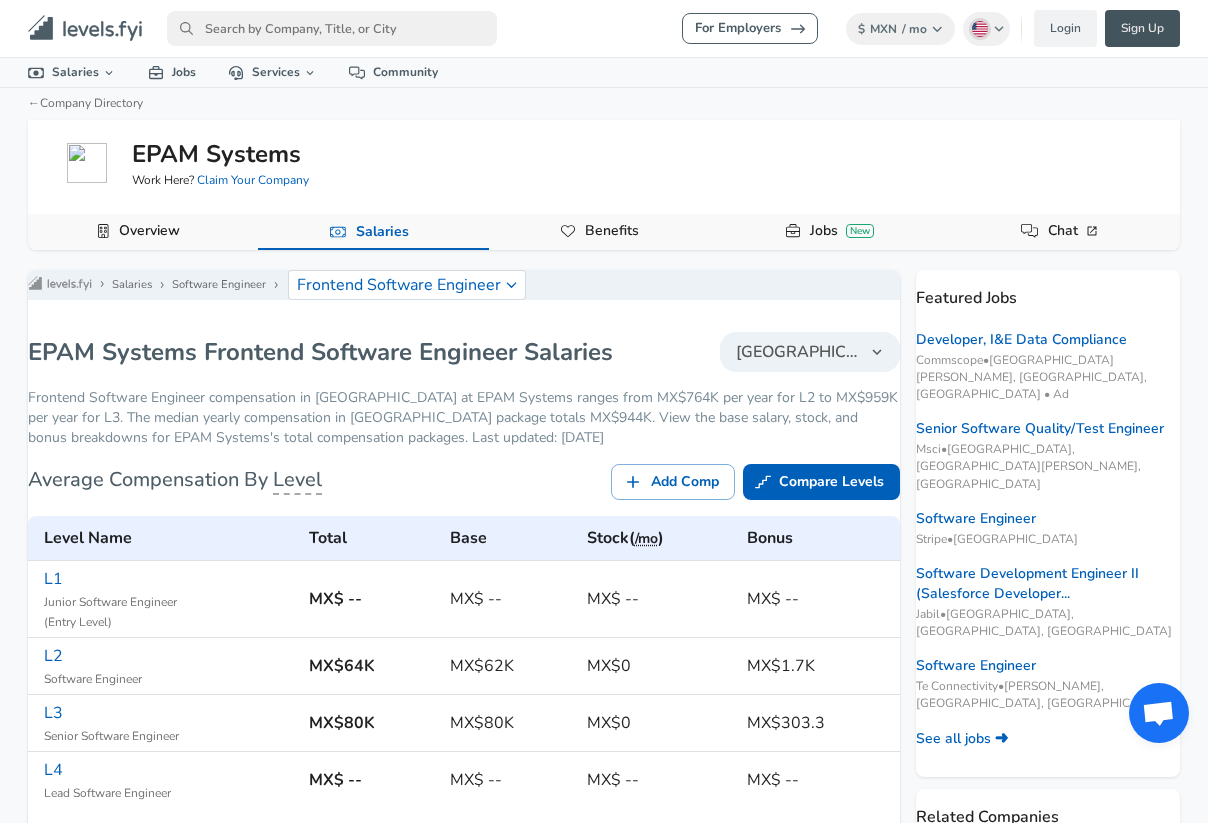 click on "Sign Up" at bounding box center [1142, 28] 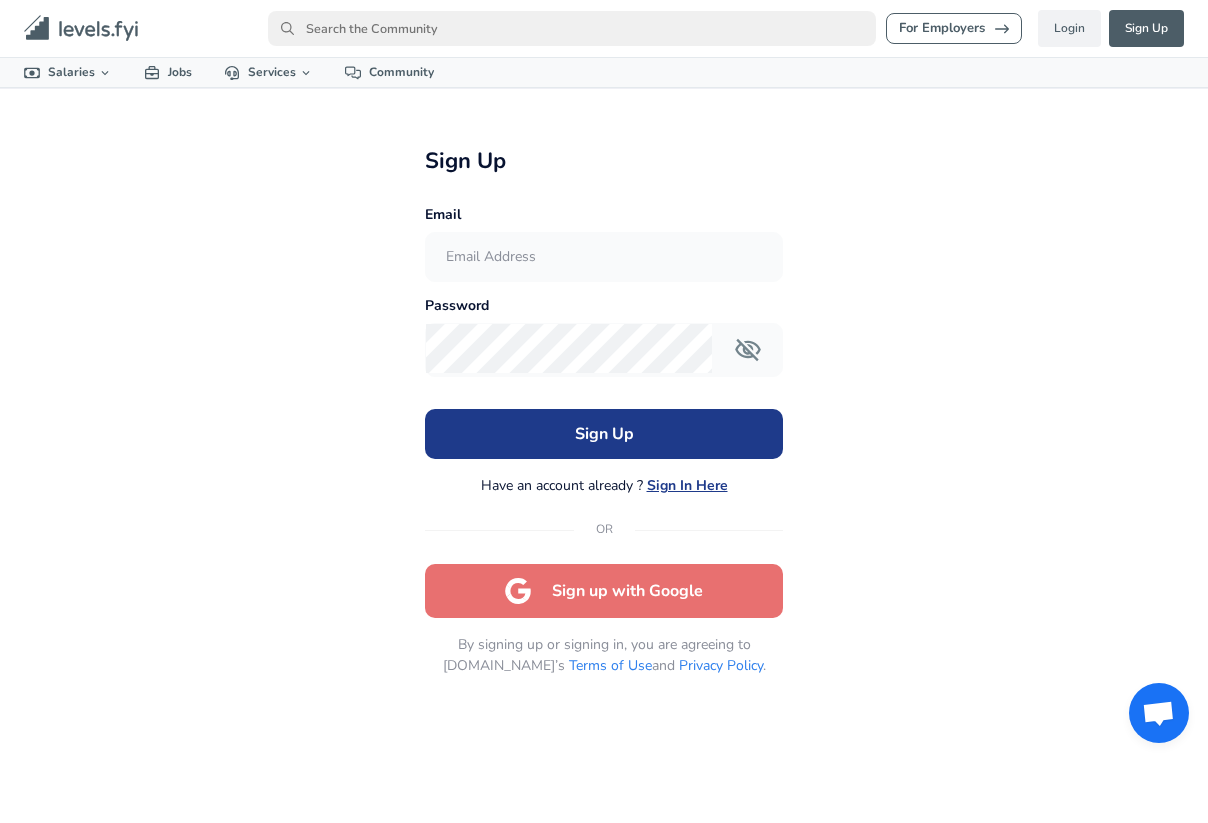 click on "Sign up with Google" at bounding box center [604, 591] 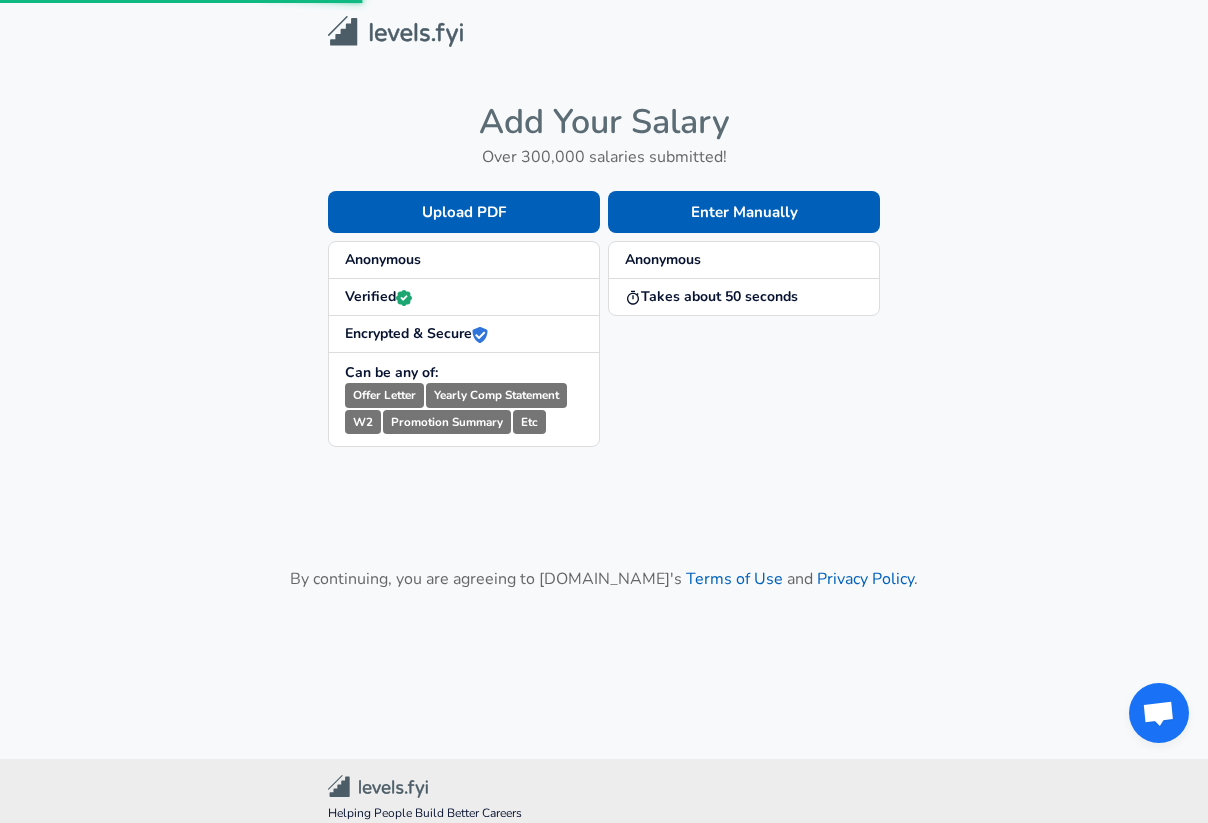 scroll, scrollTop: 0, scrollLeft: 0, axis: both 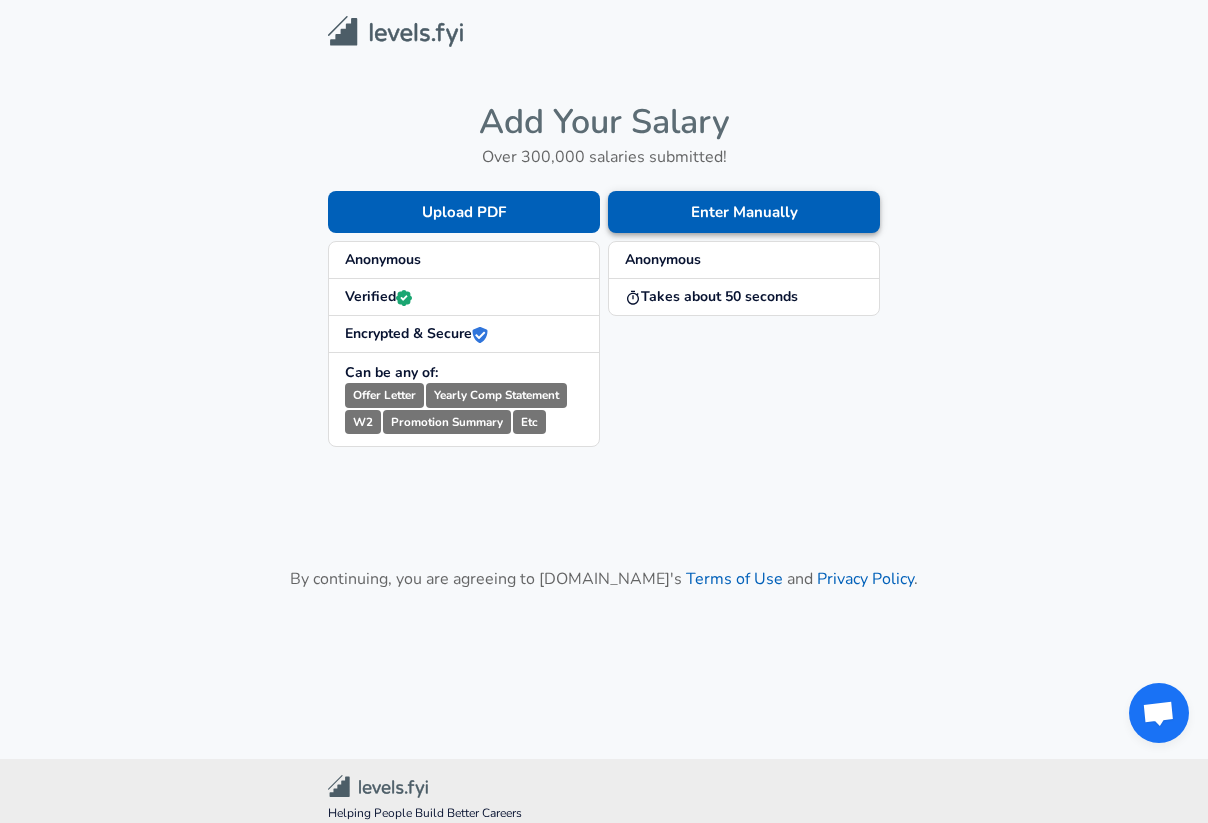 click on "Enter Manually" at bounding box center (744, 212) 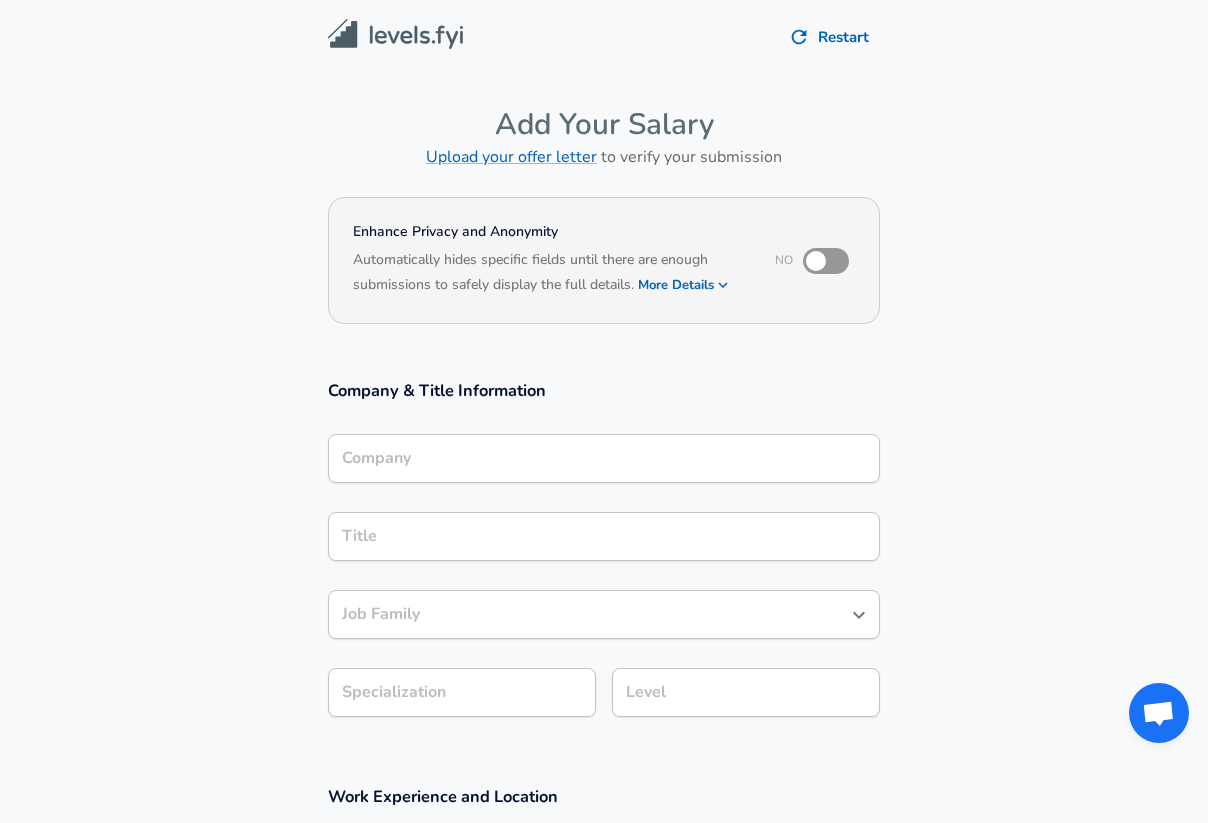 click on "More Details" at bounding box center (684, 285) 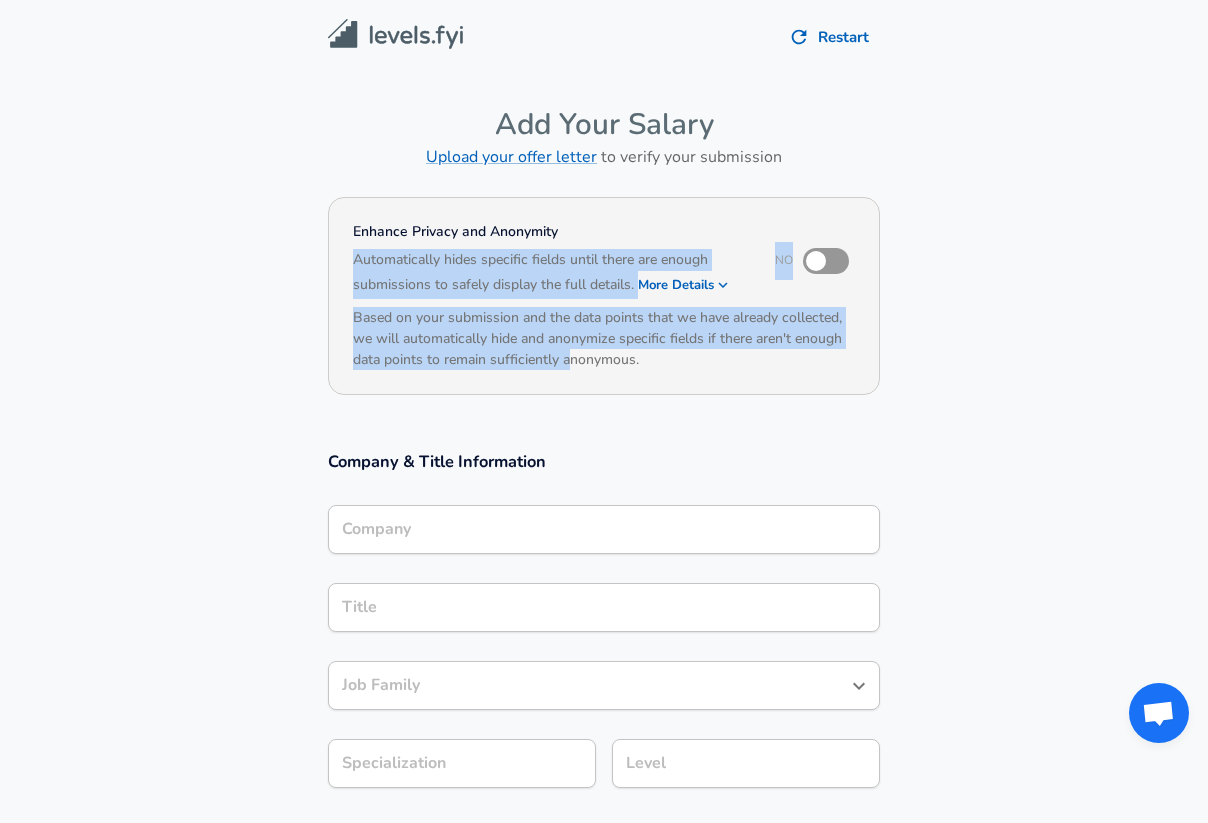 drag, startPoint x: 572, startPoint y: 351, endPoint x: 492, endPoint y: 245, distance: 132.8006 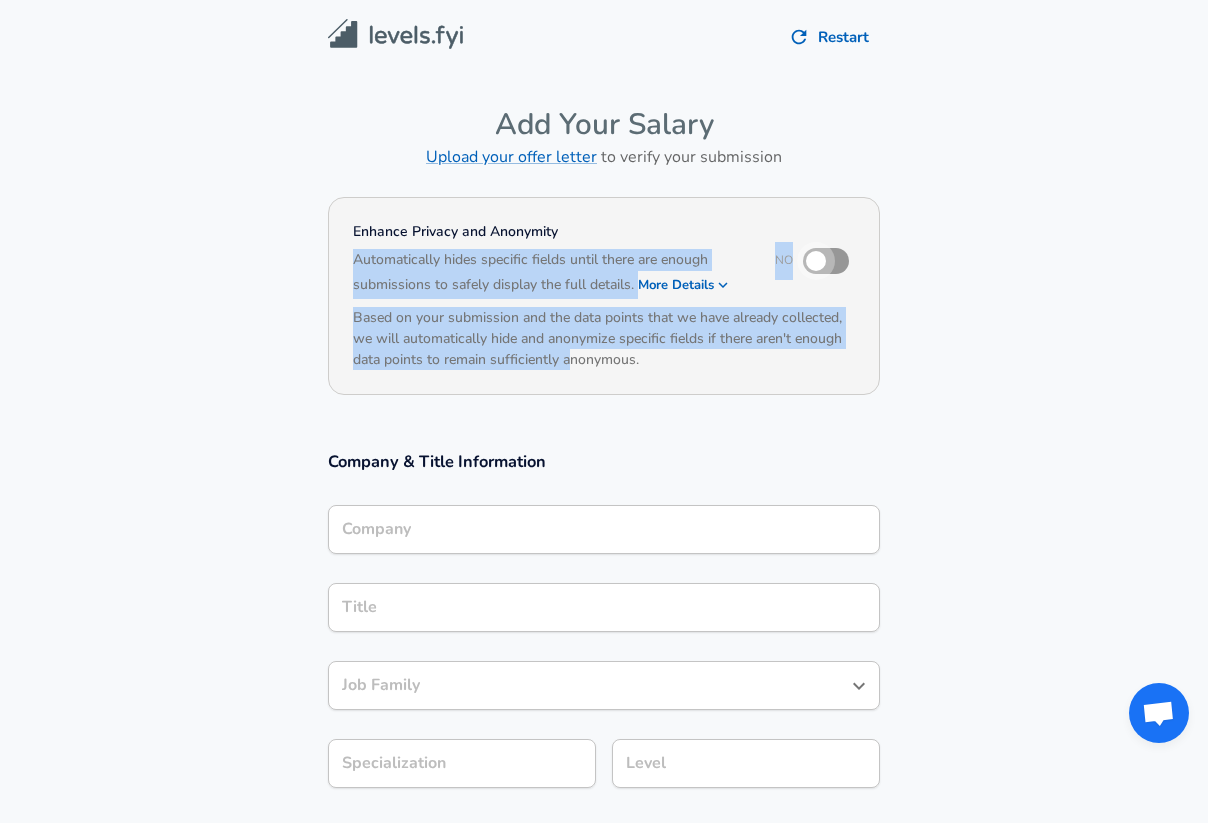 click at bounding box center [816, 261] 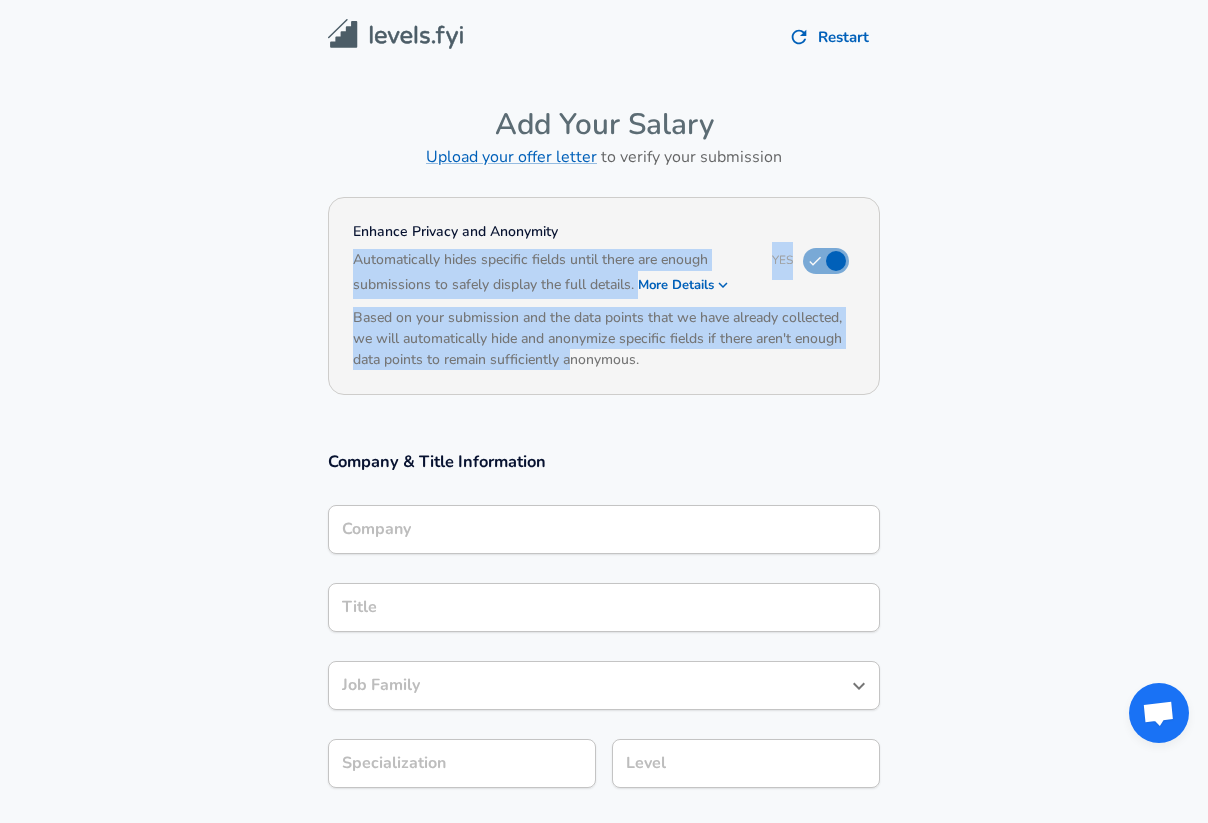 click on "Enhance Privacy and Anonymity Yes Automatically hides specific fields until there are enough submissions to safely display the full details.   More Details Based on your submission and the data points that we have already collected, we will automatically hide and anonymize specific fields if there aren't enough data points to remain sufficiently anonymous." at bounding box center [604, 309] 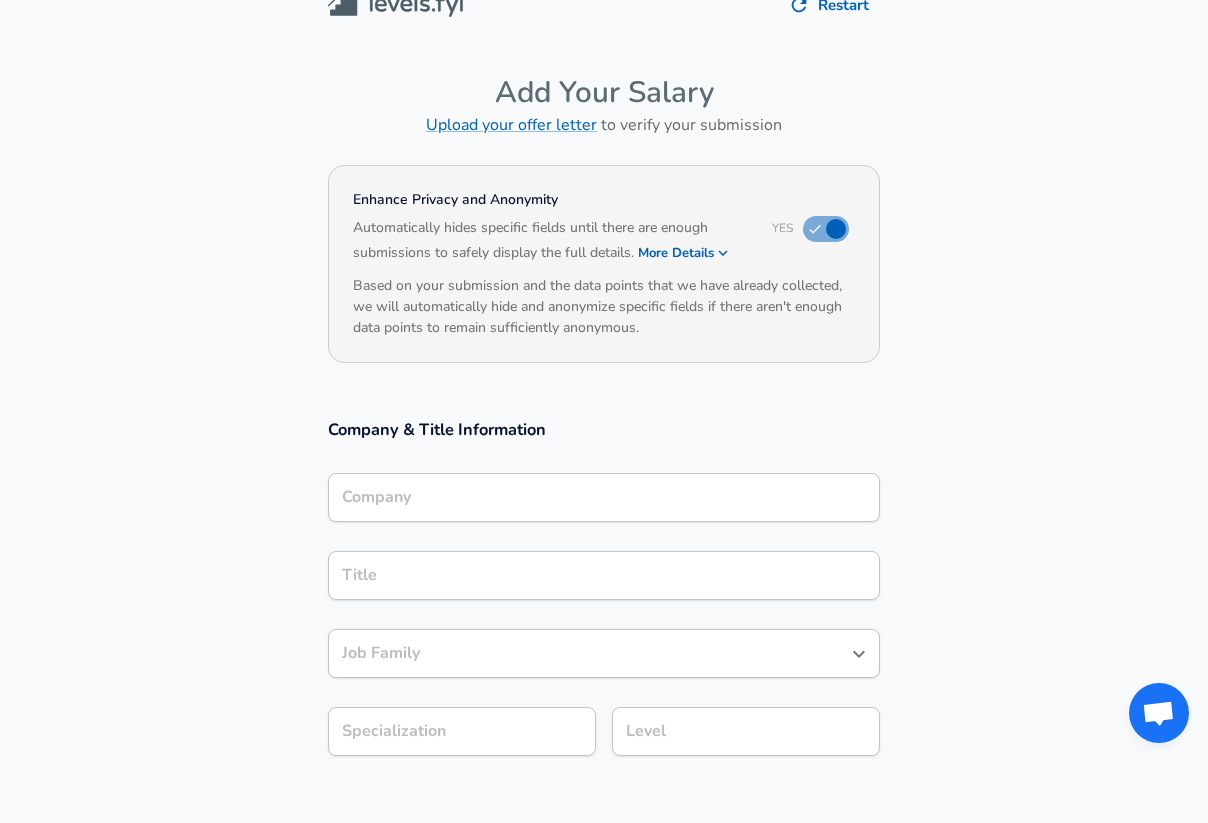 scroll, scrollTop: 43, scrollLeft: 0, axis: vertical 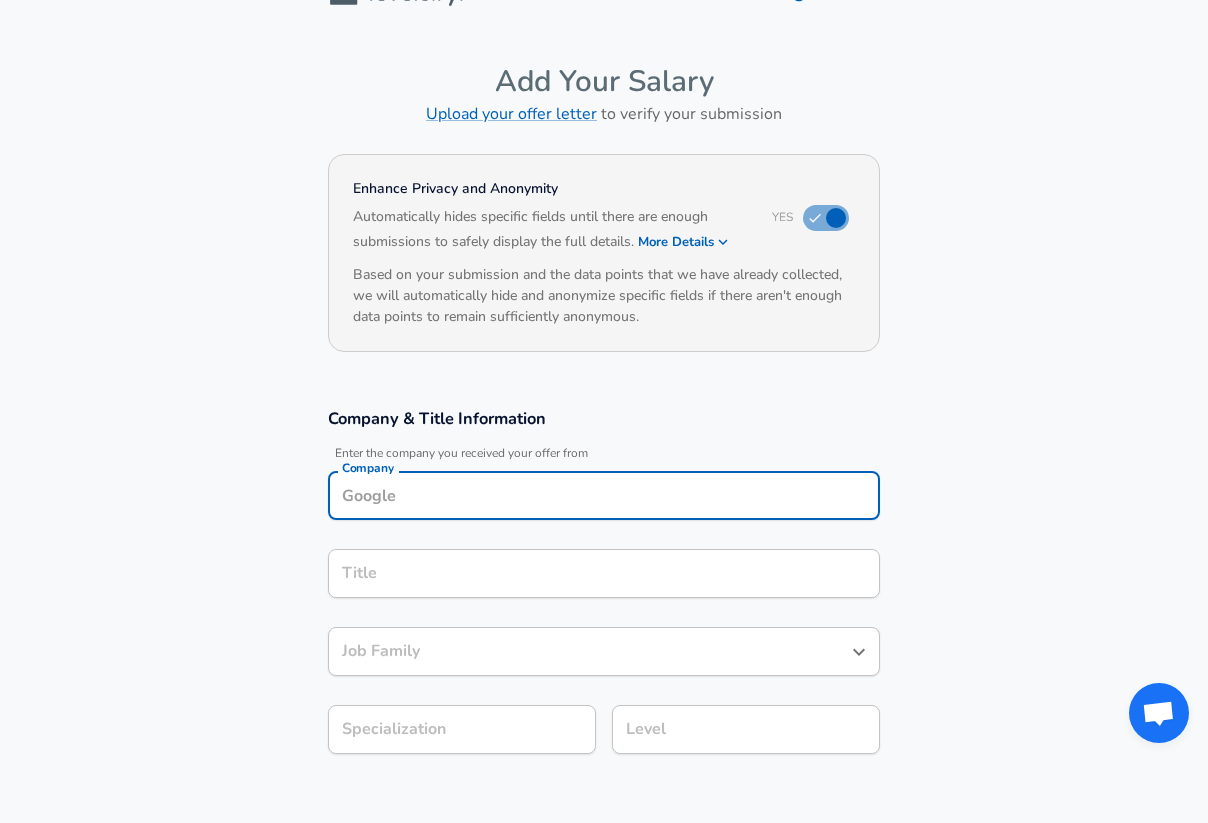 click on "Company" at bounding box center (604, 495) 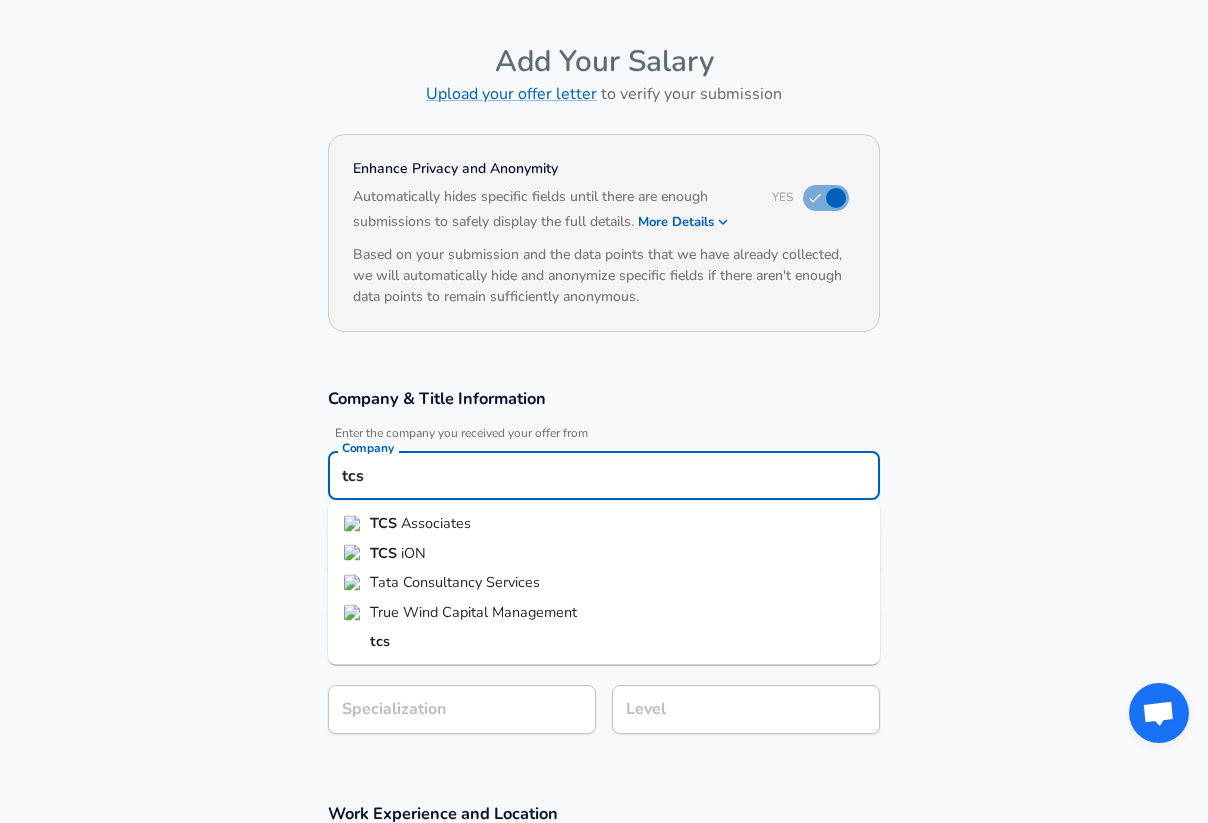 click on "tcs" at bounding box center [604, 475] 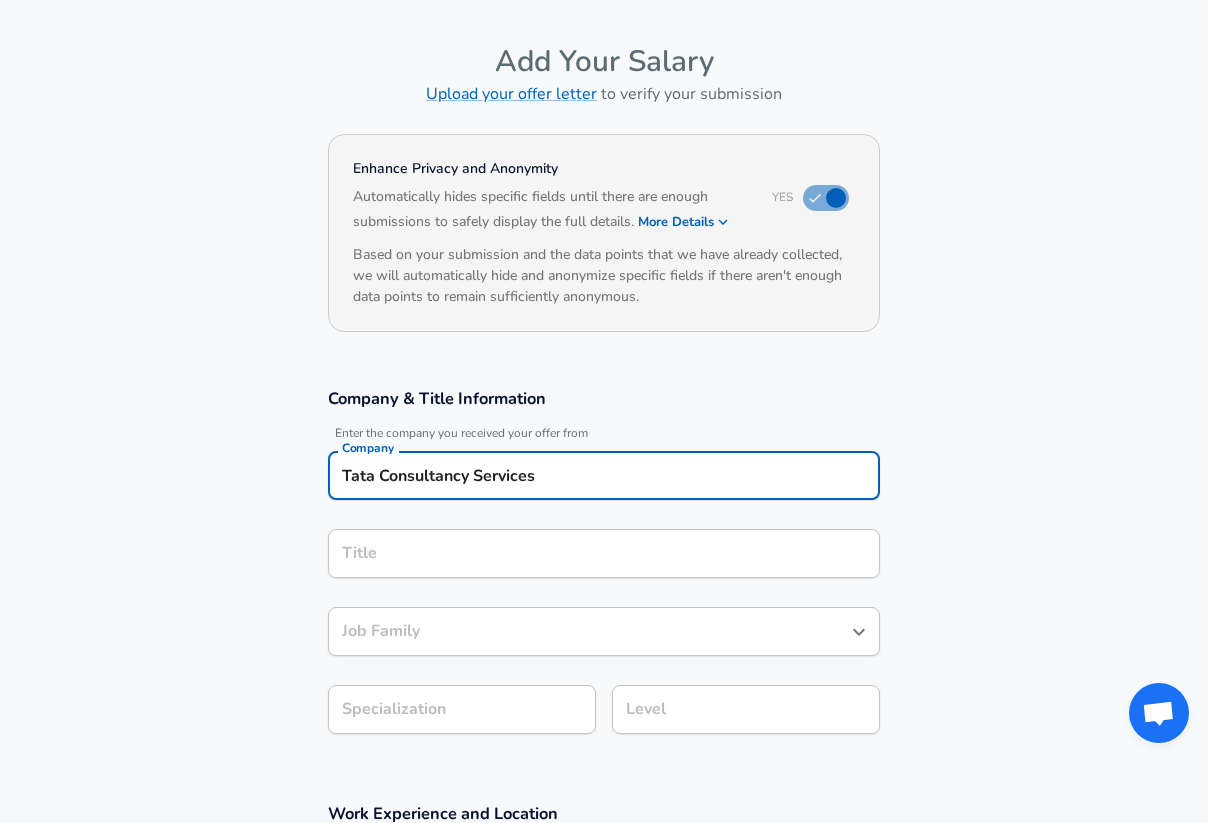 type on "Tata Consultancy Services" 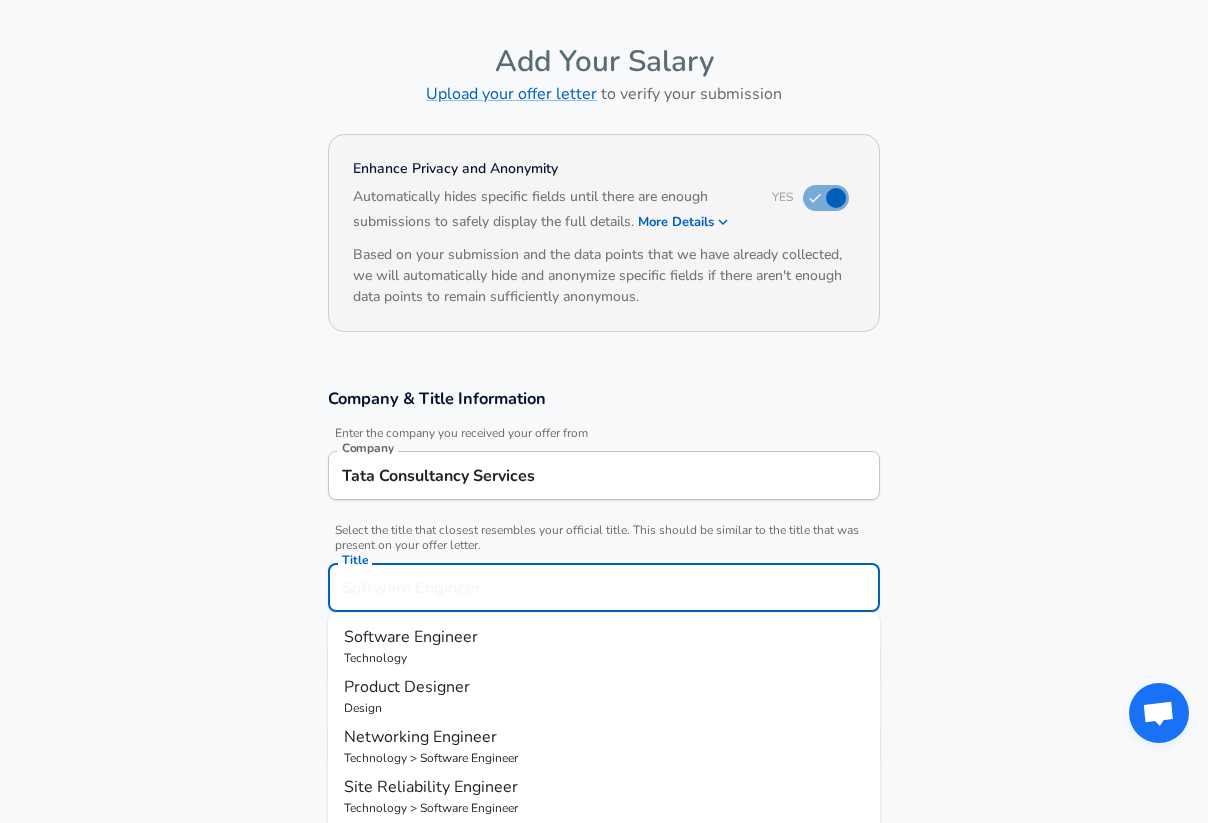 scroll, scrollTop: 103, scrollLeft: 0, axis: vertical 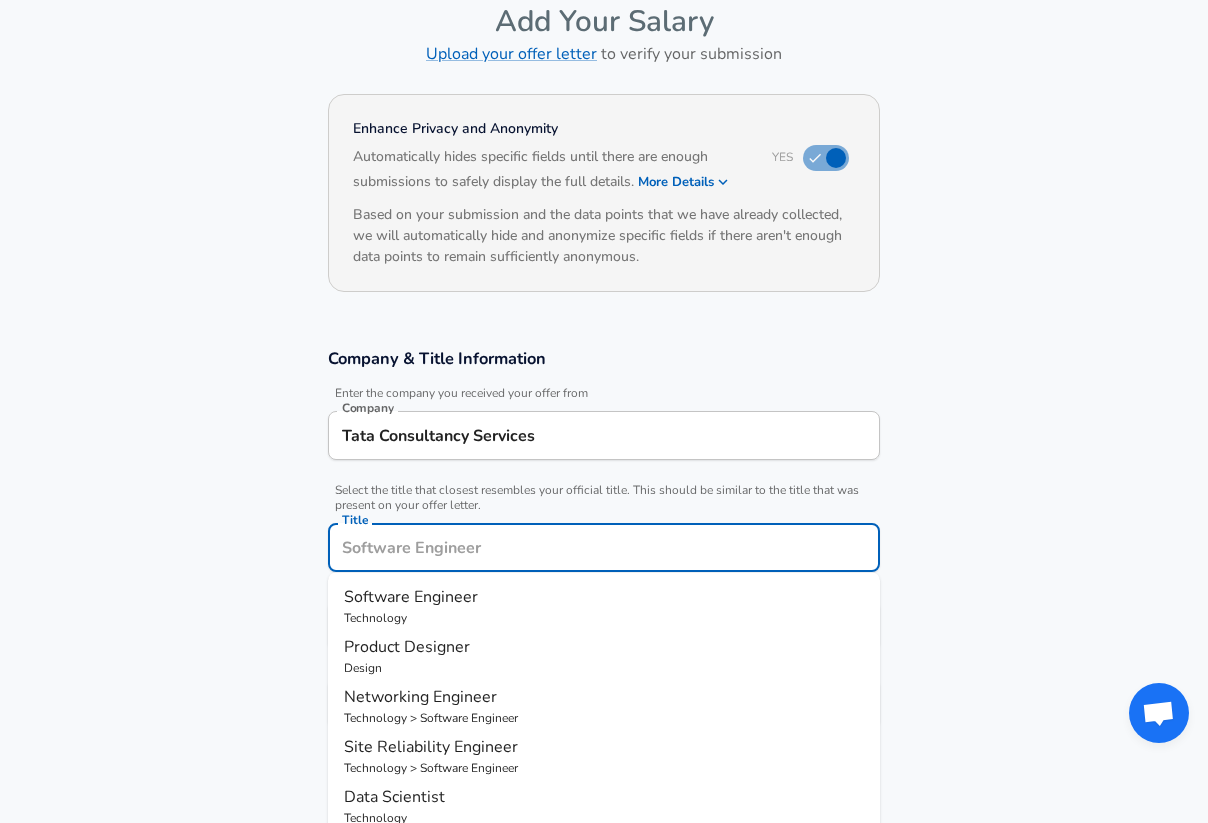 click on "Title" at bounding box center [604, 547] 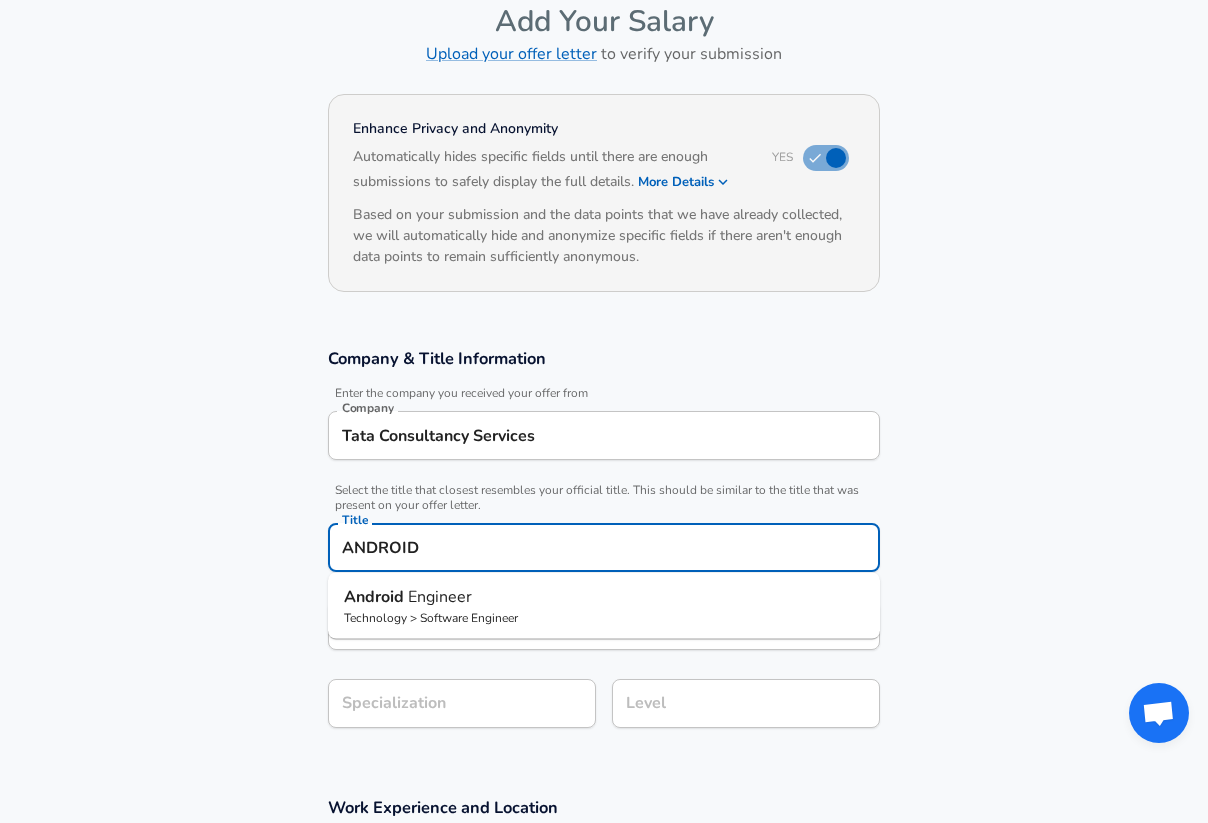 click on "Engineer" at bounding box center [440, 597] 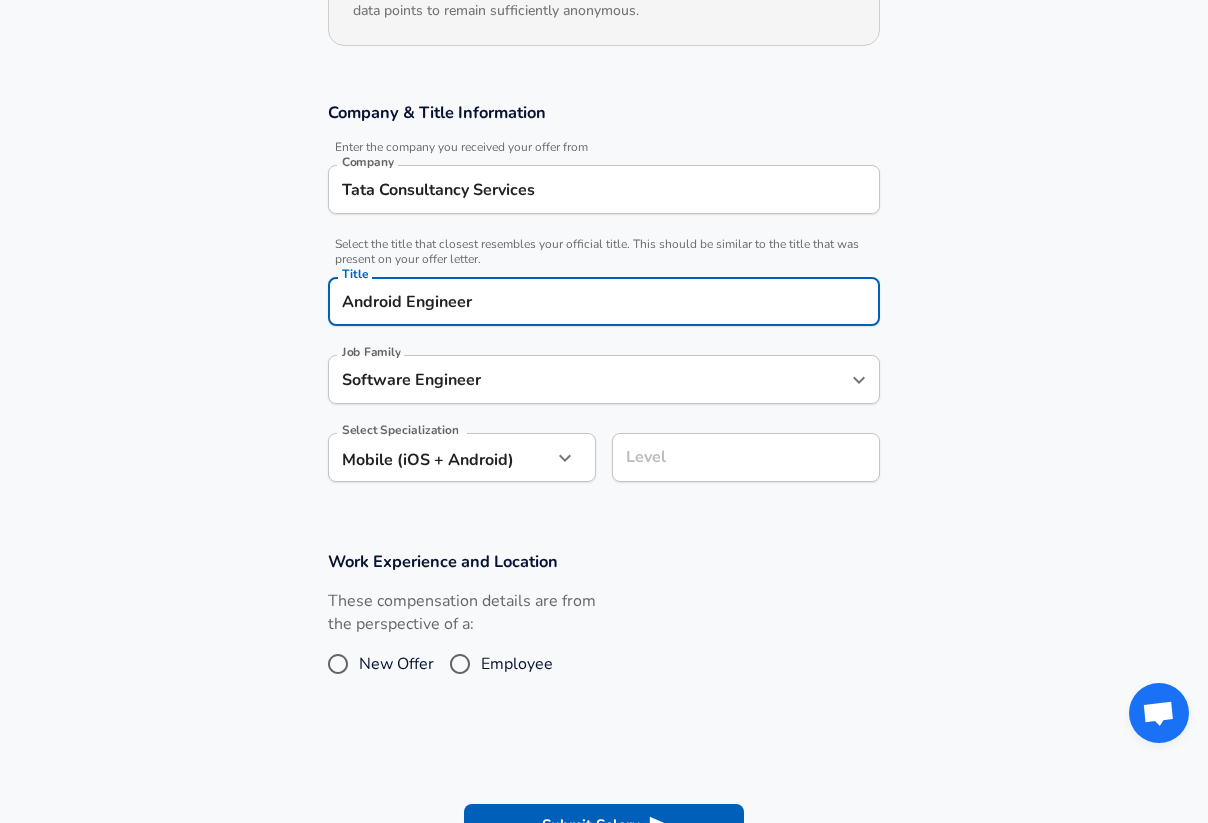 type on "Android Engineer" 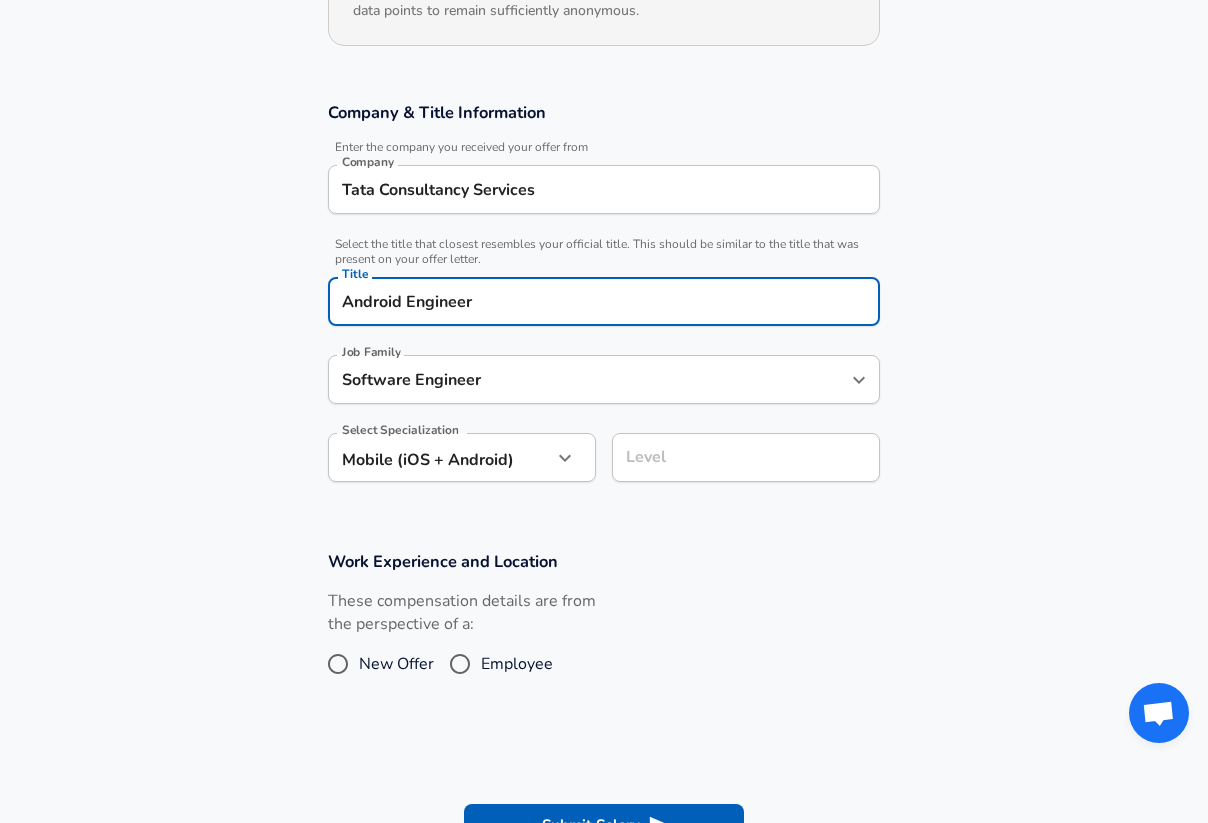 click on "Restart Add Your Salary Upload your offer letter   to verify your submission Enhance Privacy and Anonymity Yes Automatically hides specific fields until there are enough submissions to safely display the full details.   More Details Based on your submission and the data points that we have already collected, we will automatically hide and anonymize specific fields if there aren't enough data points to remain sufficiently anonymous. Company & Title Information   Enter the company you received your offer from Company Tata Consultancy Services Company   Select the title that closest resembles your official title. This should be similar to the title that was present on your offer letter. Title Android Engineer Title Job Family Software Engineer Job Family Select Specialization Mobile (iOS + Android) Mobile (iOS + Android) Select Specialization Level Level Work Experience and Location These compensation details are from the perspective of a: New Offer Employee Submit Salary   Terms of Use   and   Privacy Policy ." at bounding box center (604, 62) 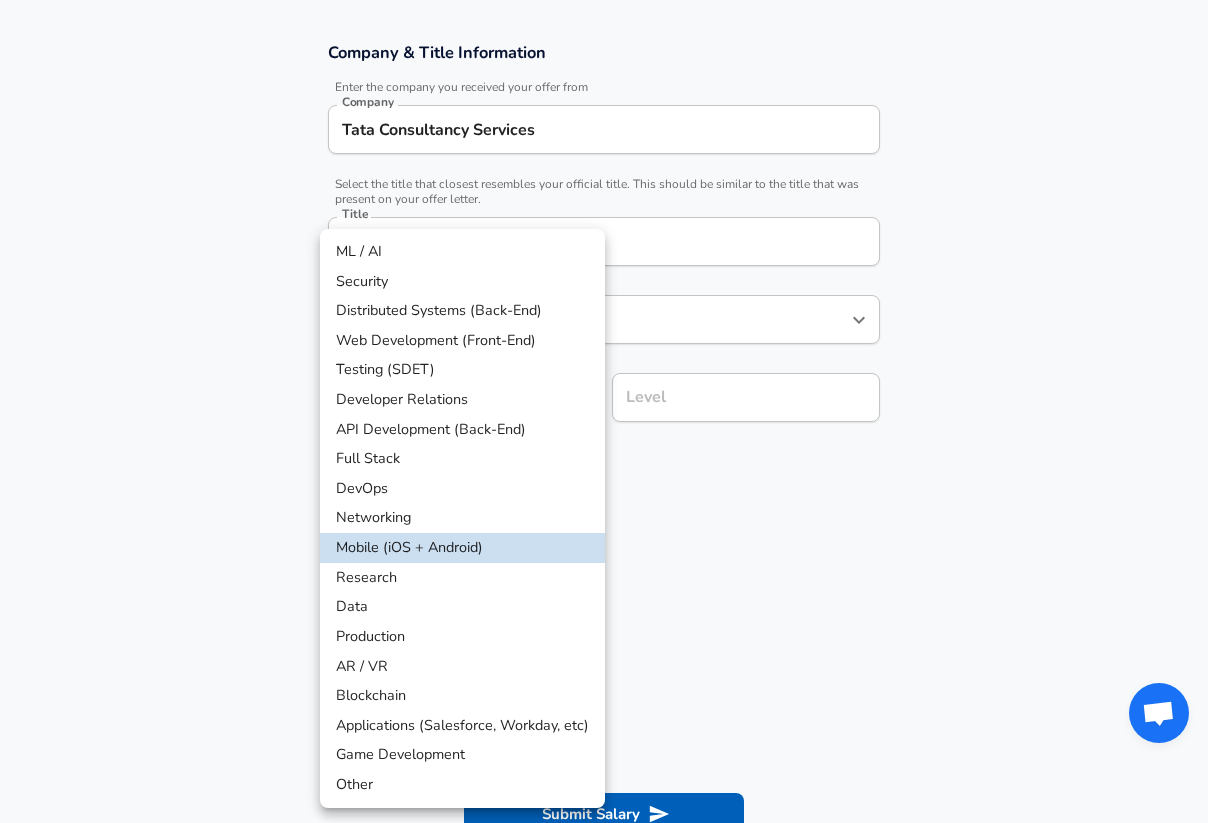 click at bounding box center [604, 411] 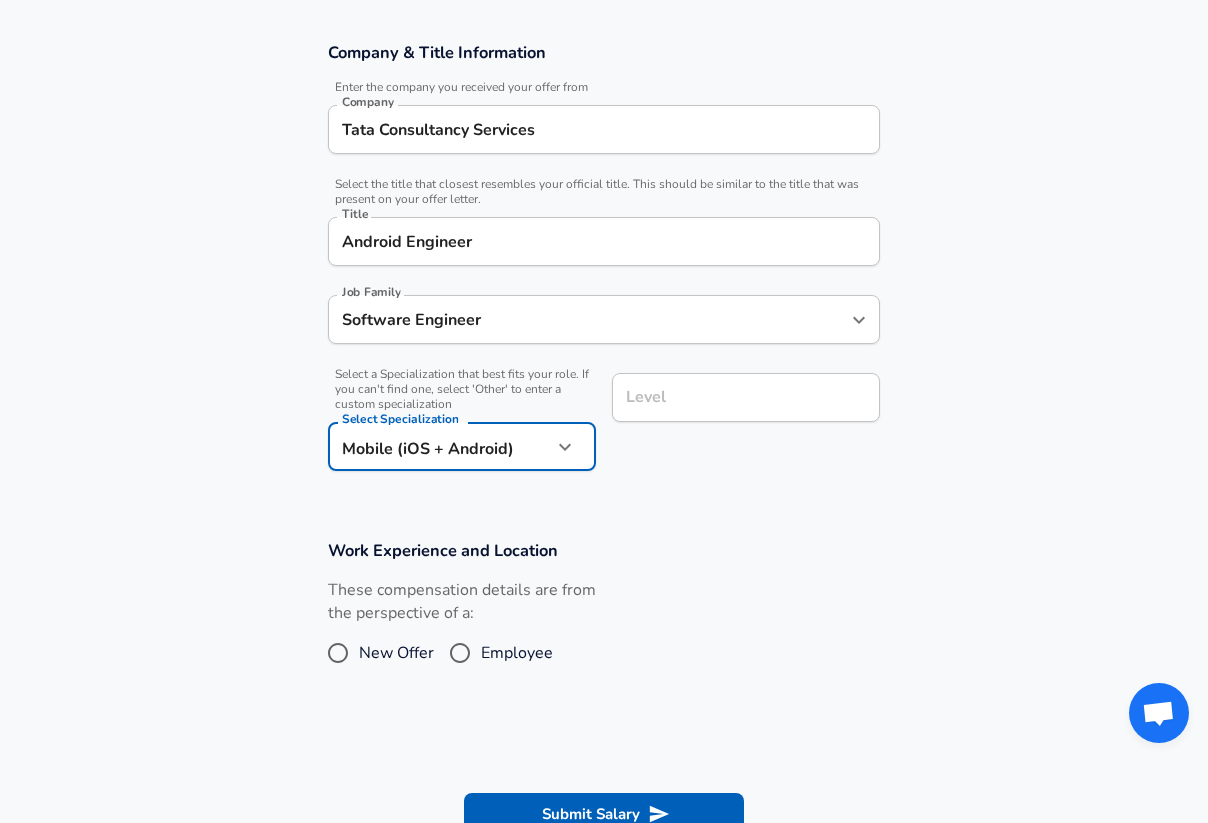 scroll, scrollTop: 449, scrollLeft: 0, axis: vertical 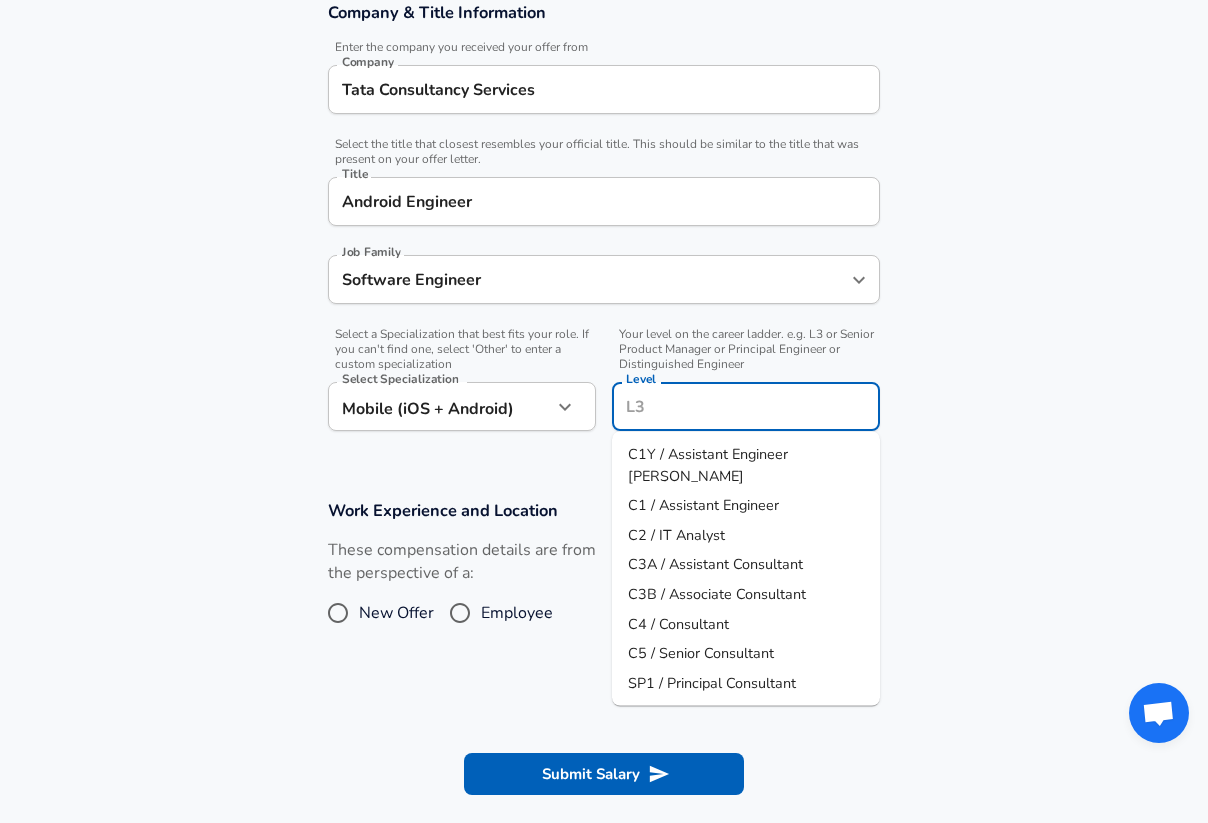 click on "Level" at bounding box center [746, 406] 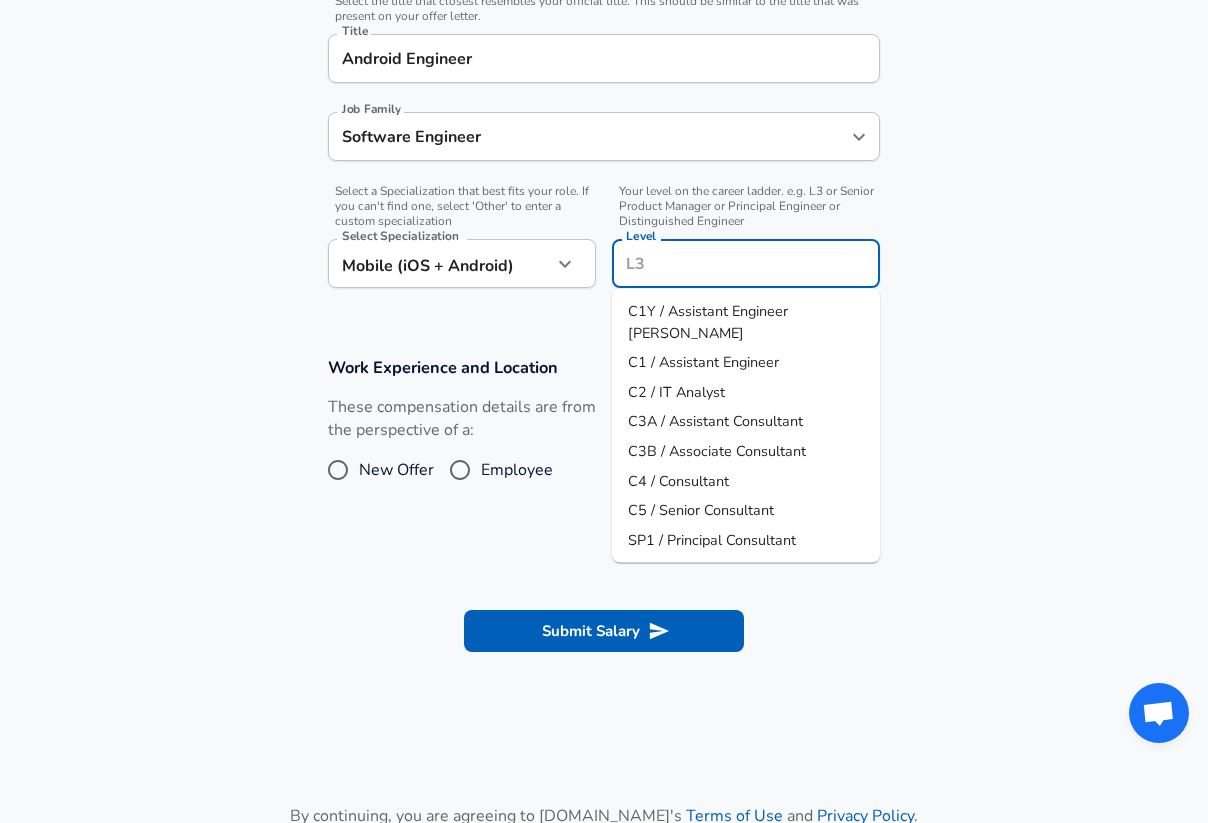 scroll, scrollTop: 595, scrollLeft: 0, axis: vertical 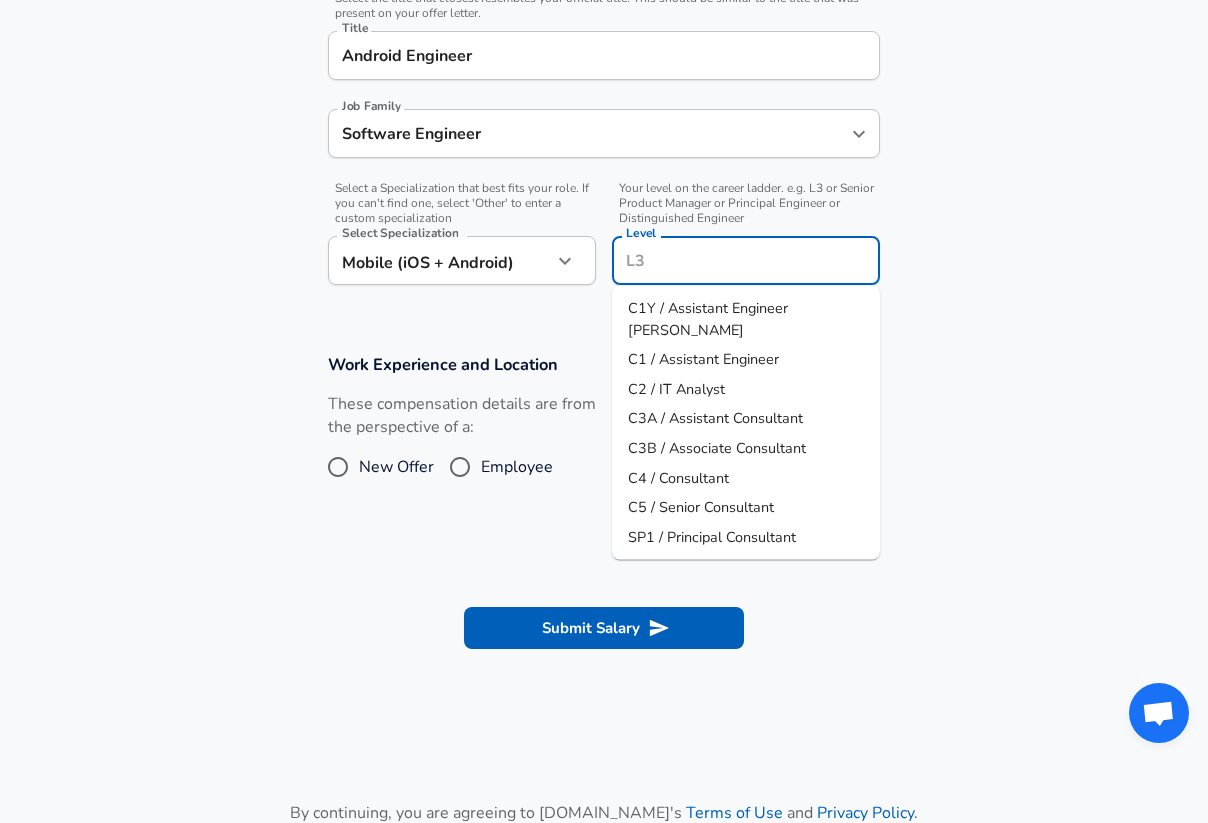 click on "C5 / Senior Consultant" at bounding box center [746, 508] 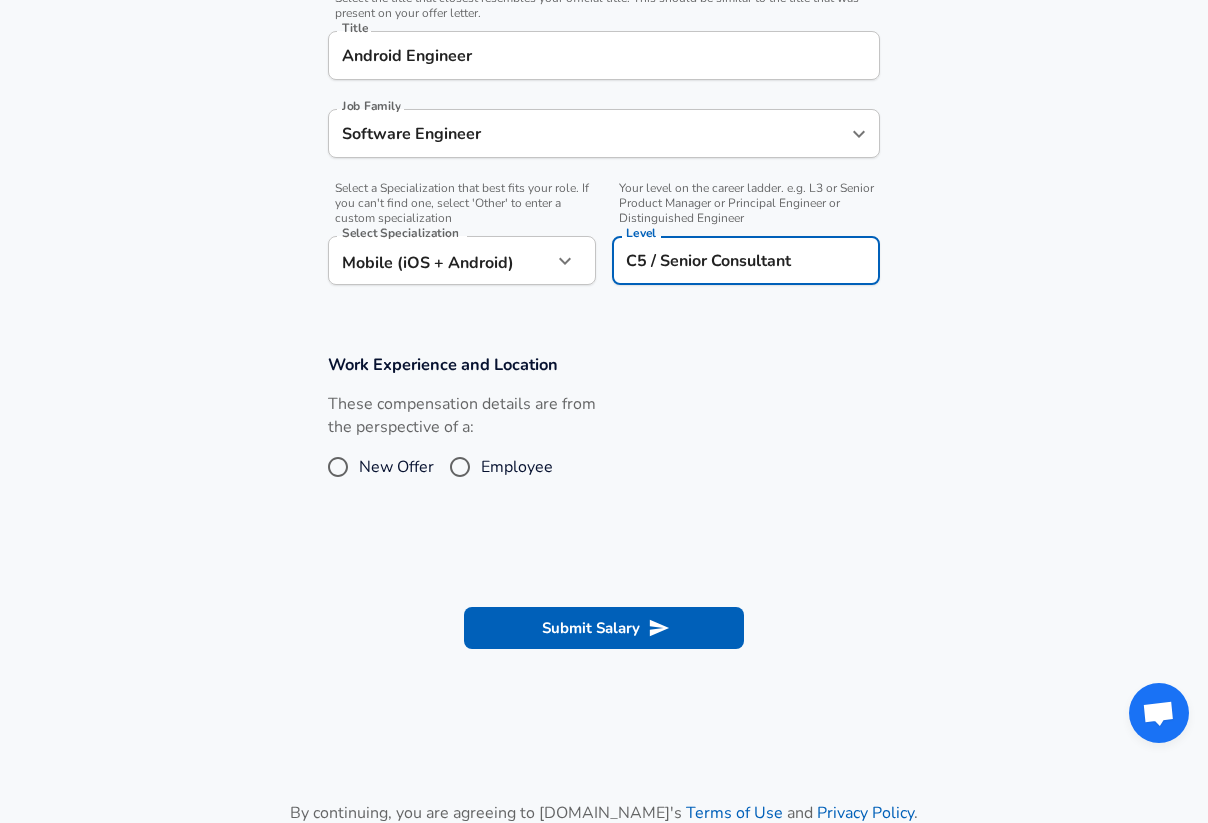 click on "Employee" at bounding box center (460, 467) 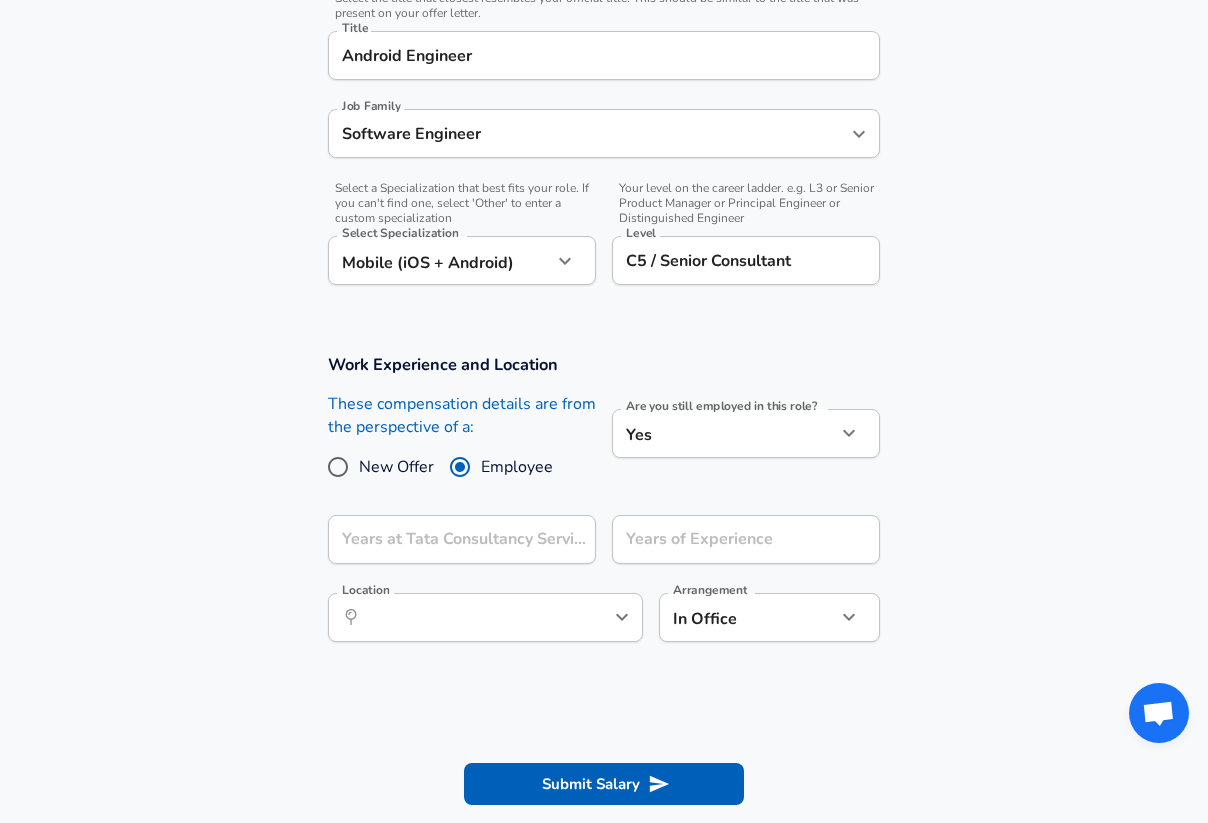 click on "Restart Add Your Salary Upload your offer letter   to verify your submission Enhance Privacy and Anonymity Yes Automatically hides specific fields until there are enough submissions to safely display the full details.   More Details Based on your submission and the data points that we have already collected, we will automatically hide and anonymize specific fields if there aren't enough data points to remain sufficiently anonymous. Company & Title Information   Enter the company you received your offer from Company Tata Consultancy Services Company   Select the title that closest resembles your official title. This should be similar to the title that was present on your offer letter. Title Android Engineer Title Job Family Software Engineer Job Family   Select a Specialization that best fits your role. If you can't find one, select 'Other' to enter a custom specialization Select Specialization Mobile (iOS + Android) Mobile (iOS + Android) Select Specialization   Level C5 / Senior Consultant Level New Offer" at bounding box center [604, -184] 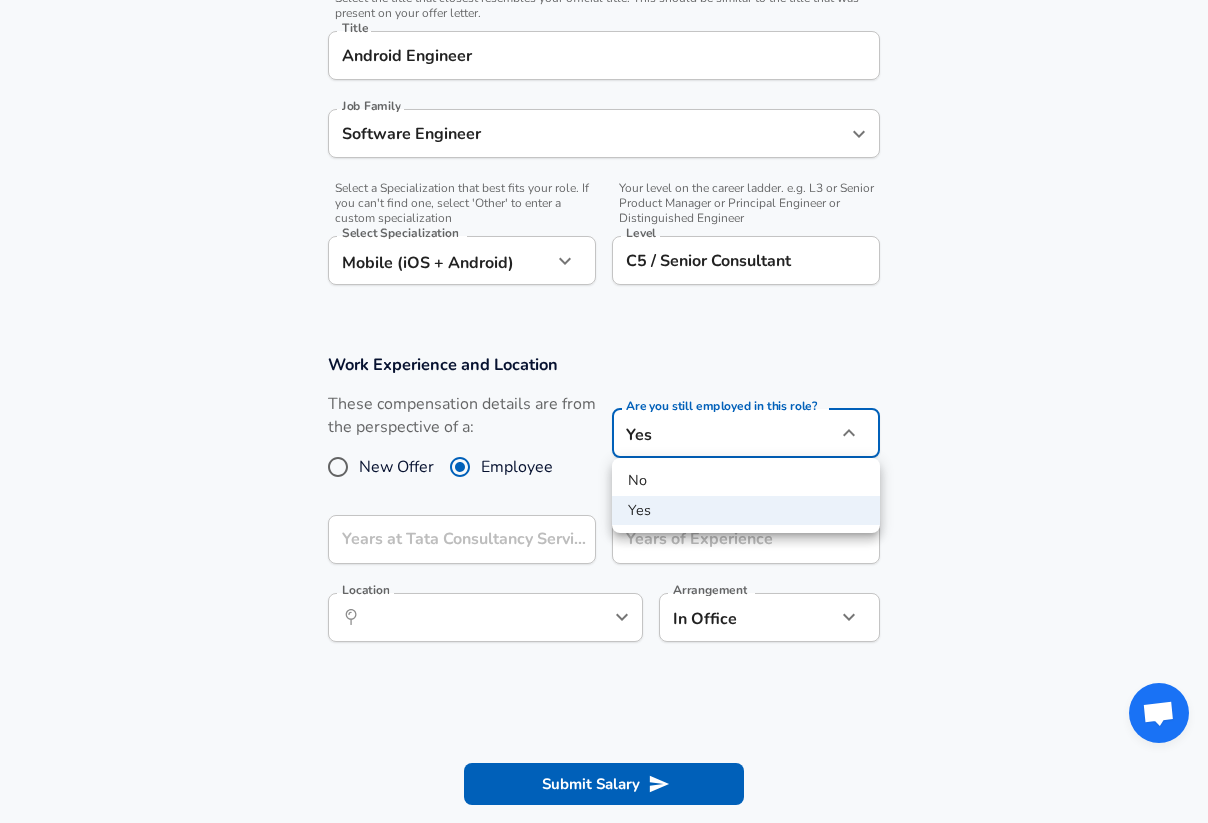 click on "Yes" at bounding box center [746, 511] 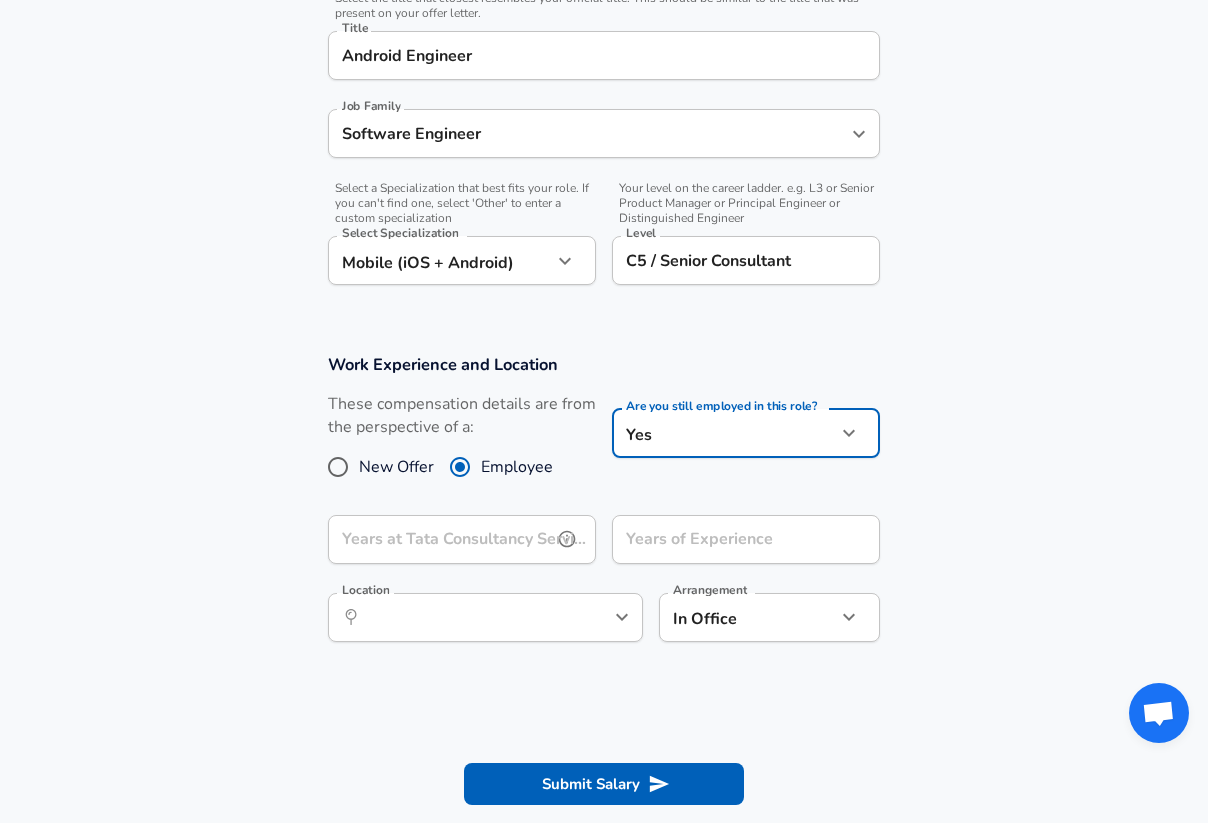 click on "Years at Tata Consultancy Services" at bounding box center [440, 539] 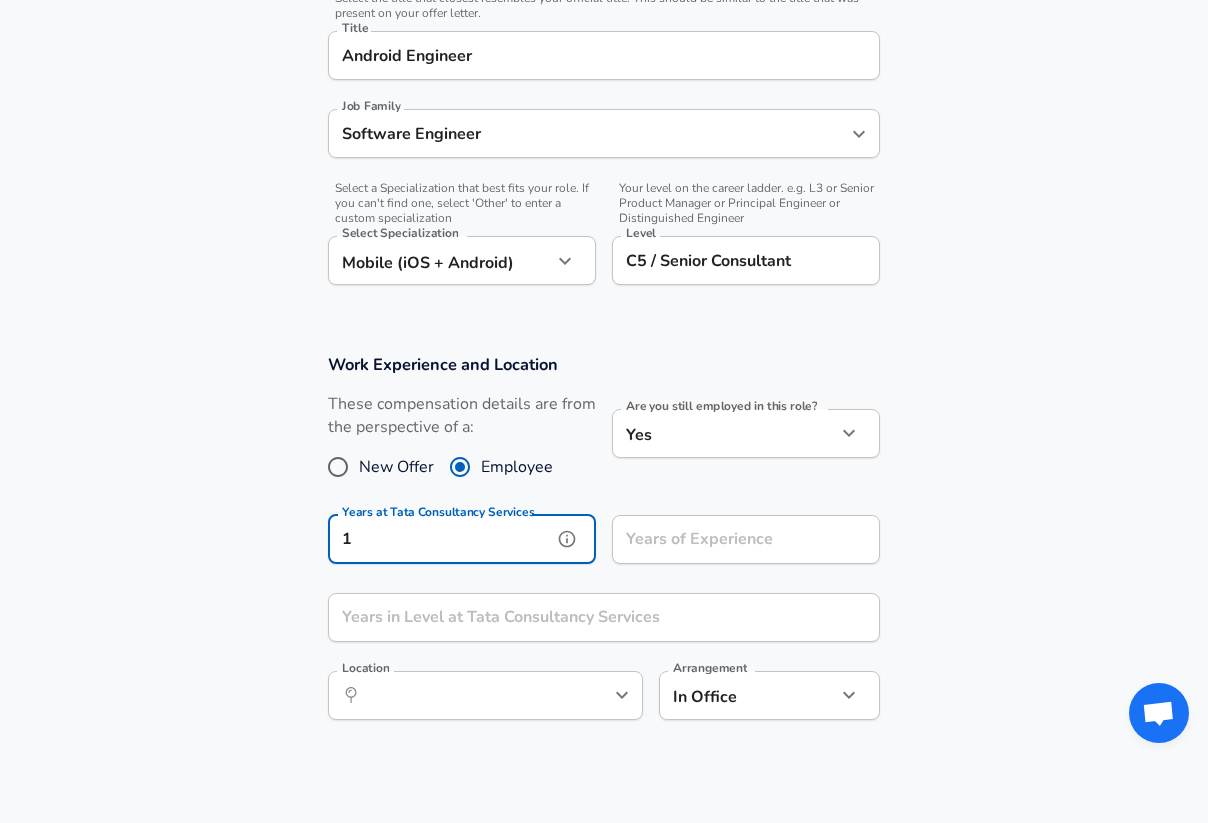 type on "1" 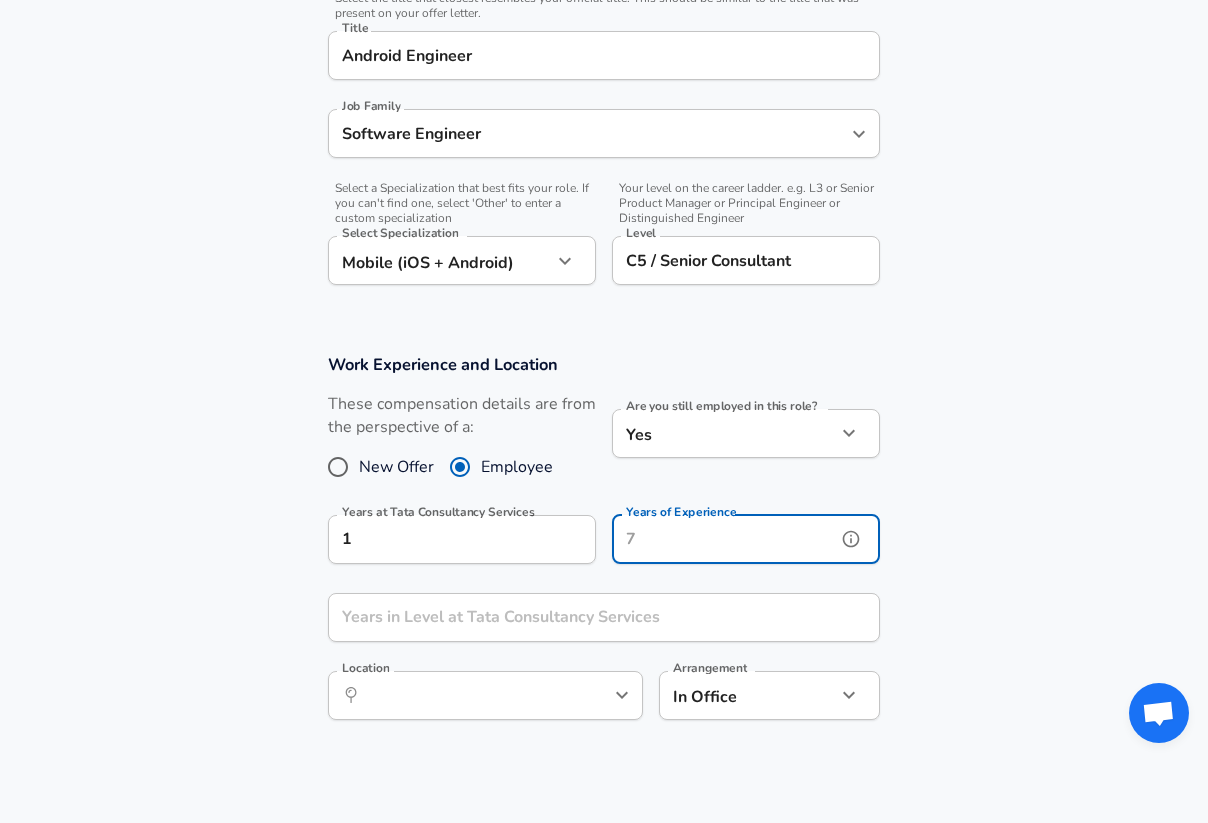 click on "Years of Experience" at bounding box center [724, 539] 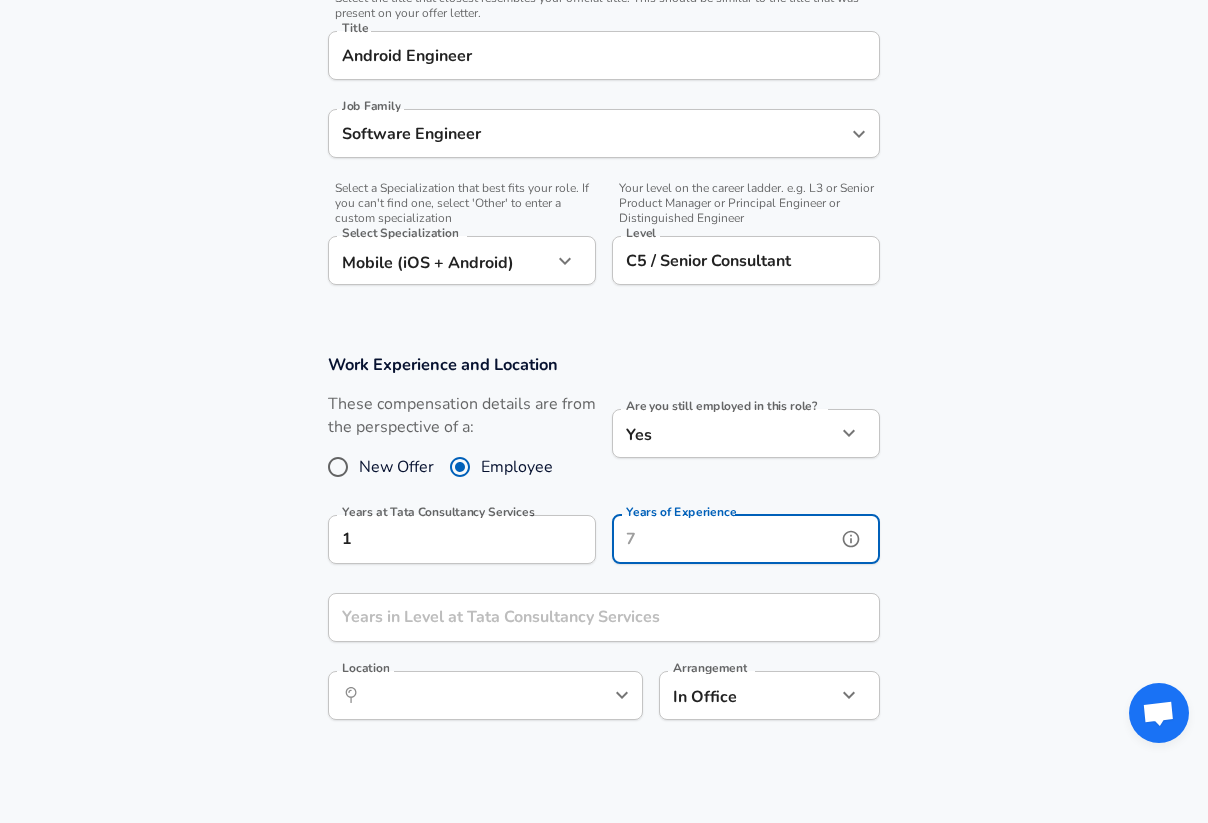 click on "Years of Experience" at bounding box center [724, 539] 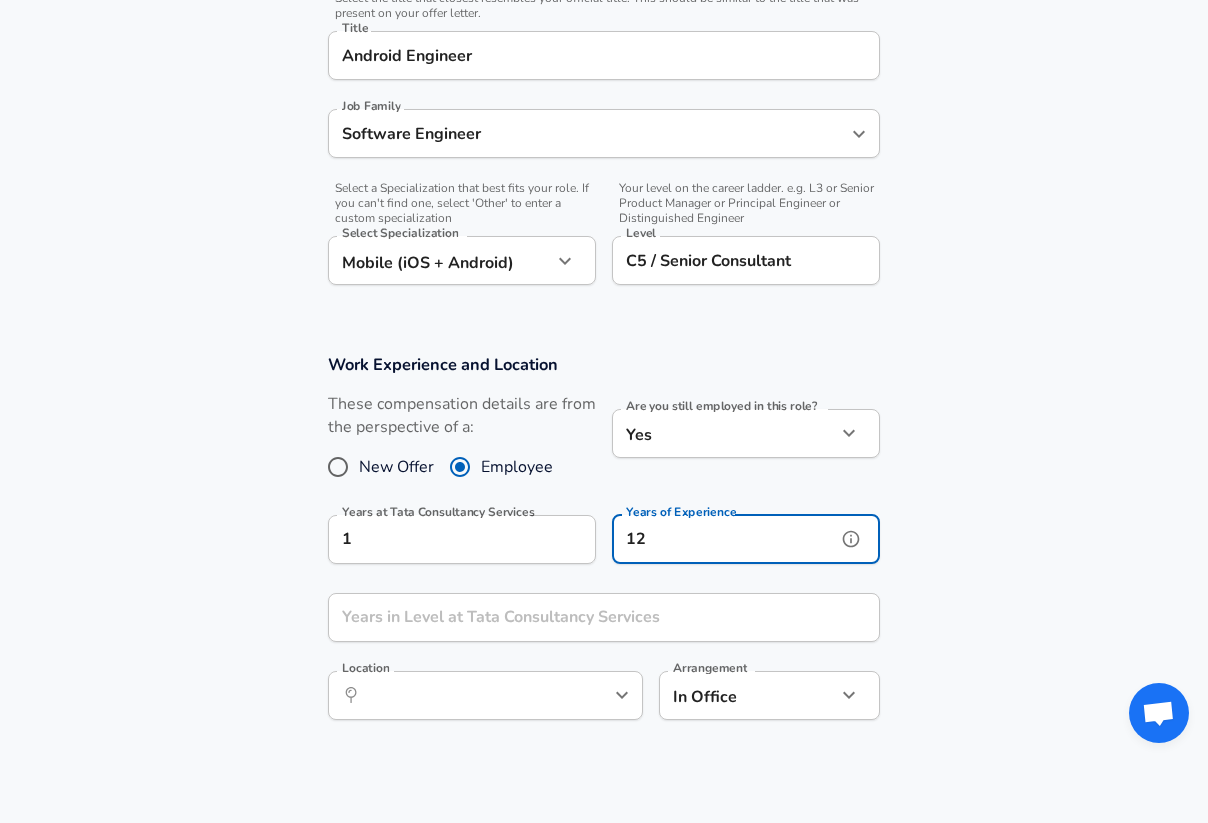 type on "12" 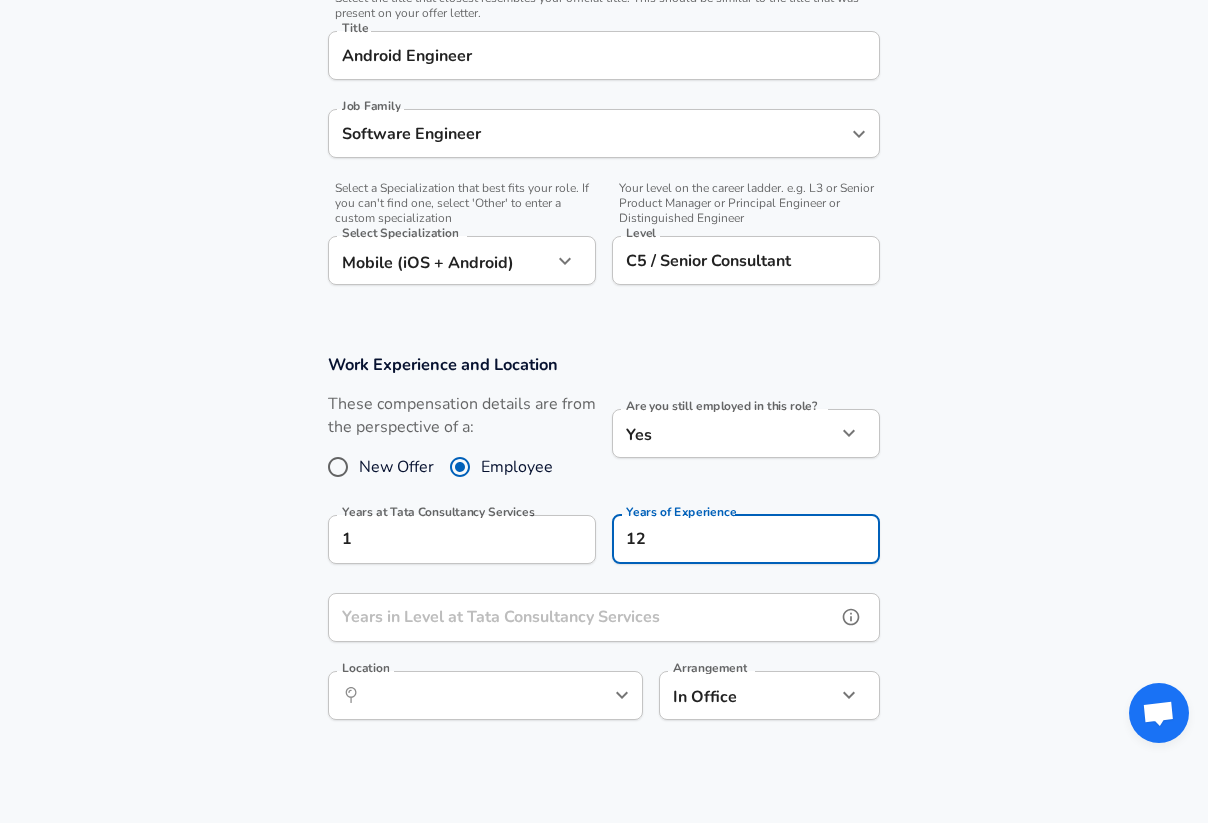 click on "Years in Level at Tata Consultancy Services" at bounding box center (582, 617) 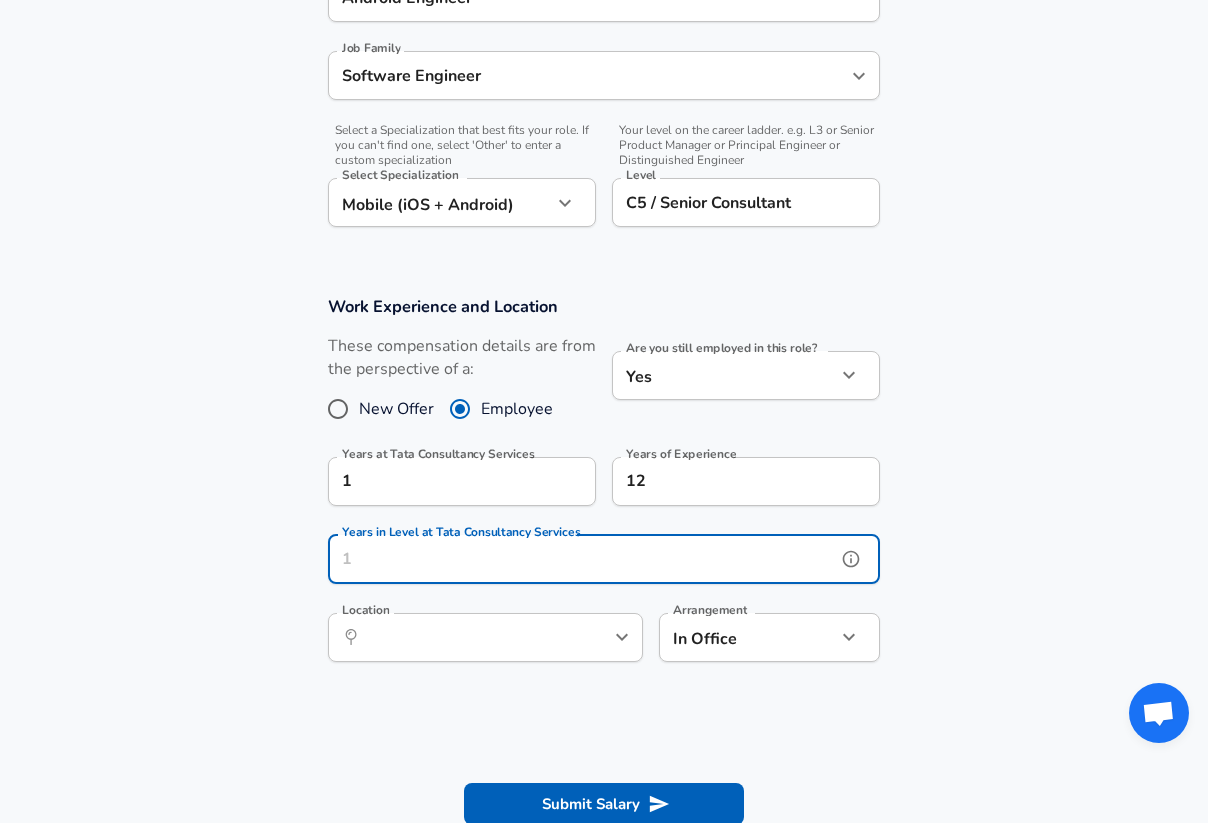 scroll, scrollTop: 660, scrollLeft: 0, axis: vertical 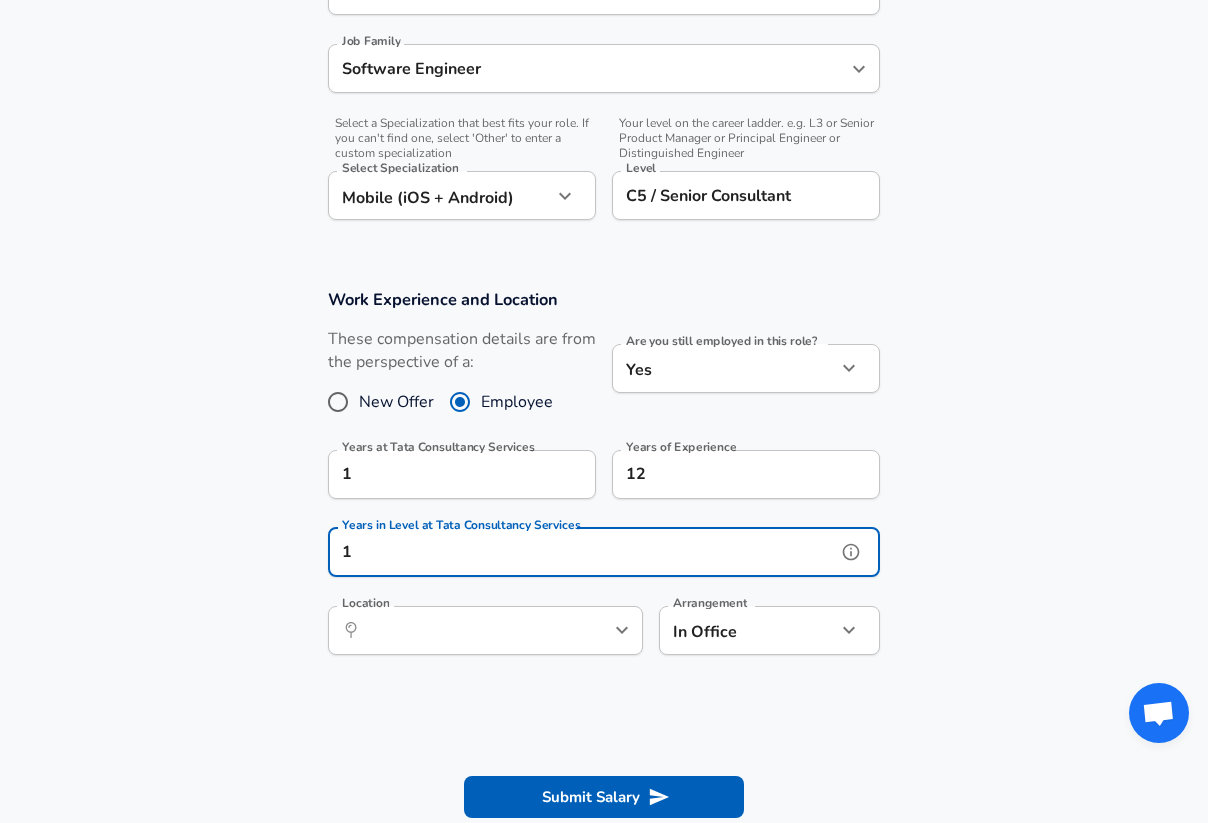 type on "1" 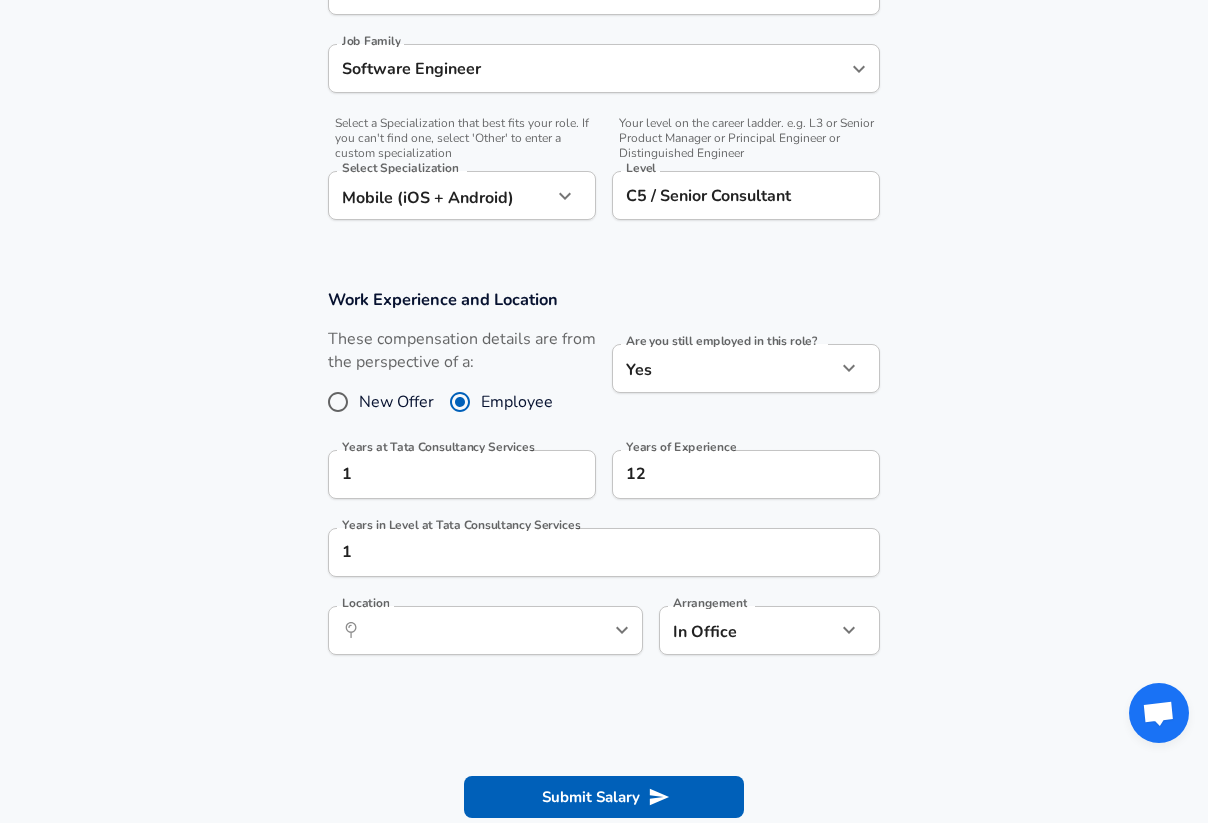 click on "Work Experience and Location These compensation details are from the perspective of a: New Offer Employee Are you still employed in this role? Yes yes Are you still employed in this role? Years at Tata Consultancy Services 1 Years at Tata Consultancy Services Years of Experience 12 Years of Experience Years in Level at Tata Consultancy Services 1 Years in Level at Tata Consultancy Services Location ​ Location Arrangement In Office office Arrangement" at bounding box center (604, 482) 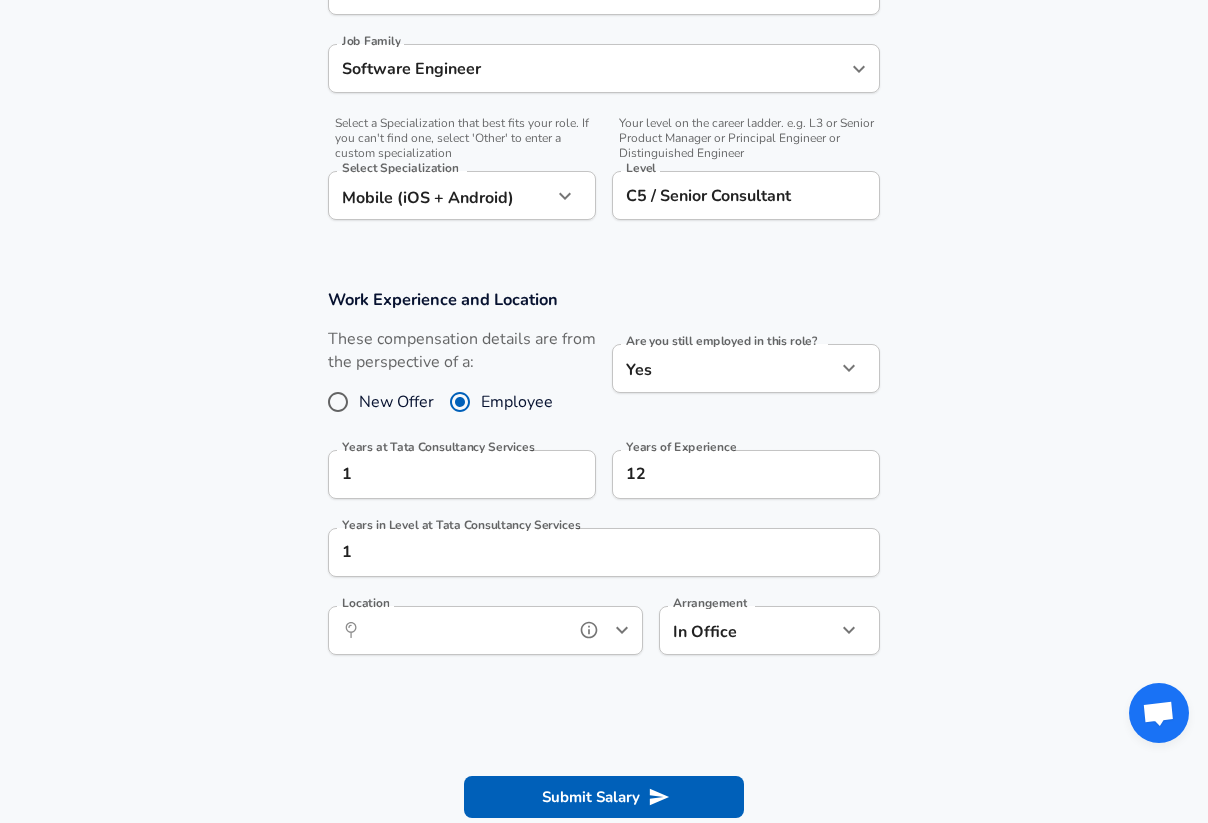 click on "Location" at bounding box center (463, 630) 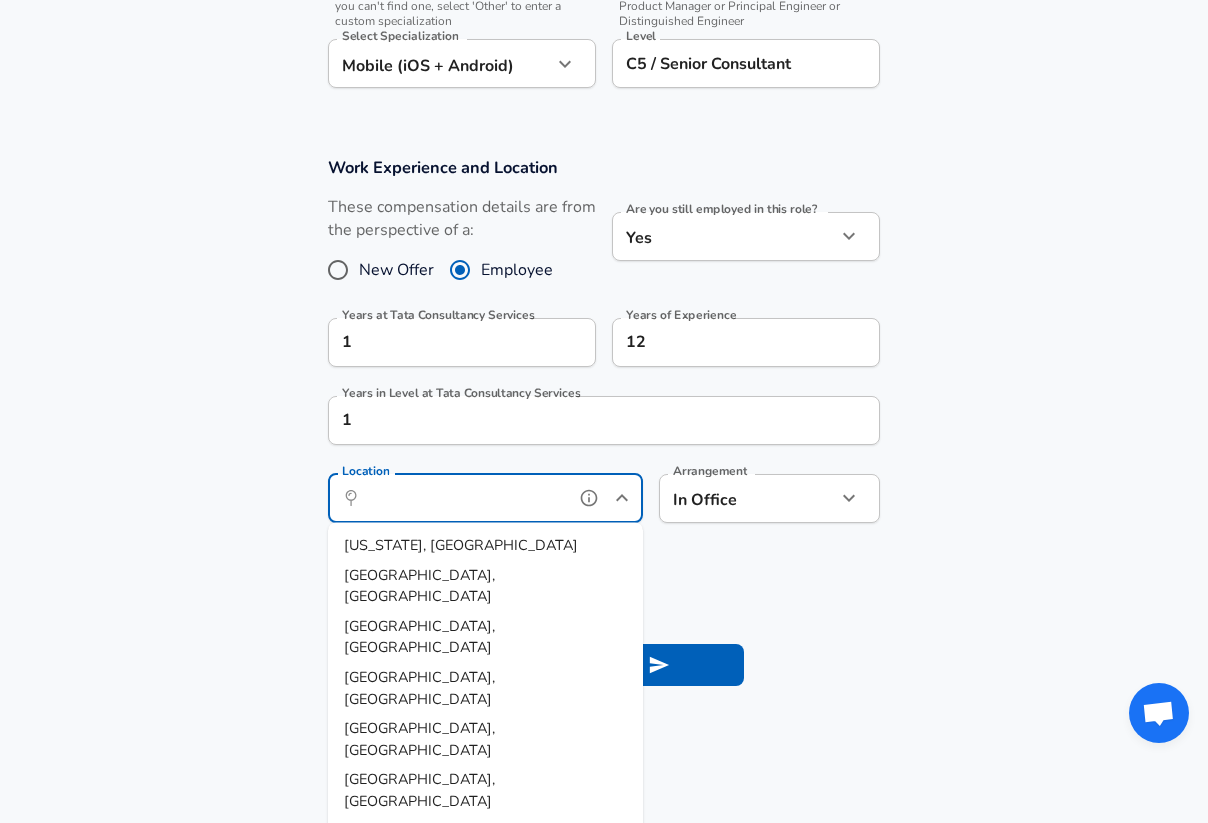 scroll, scrollTop: 797, scrollLeft: 0, axis: vertical 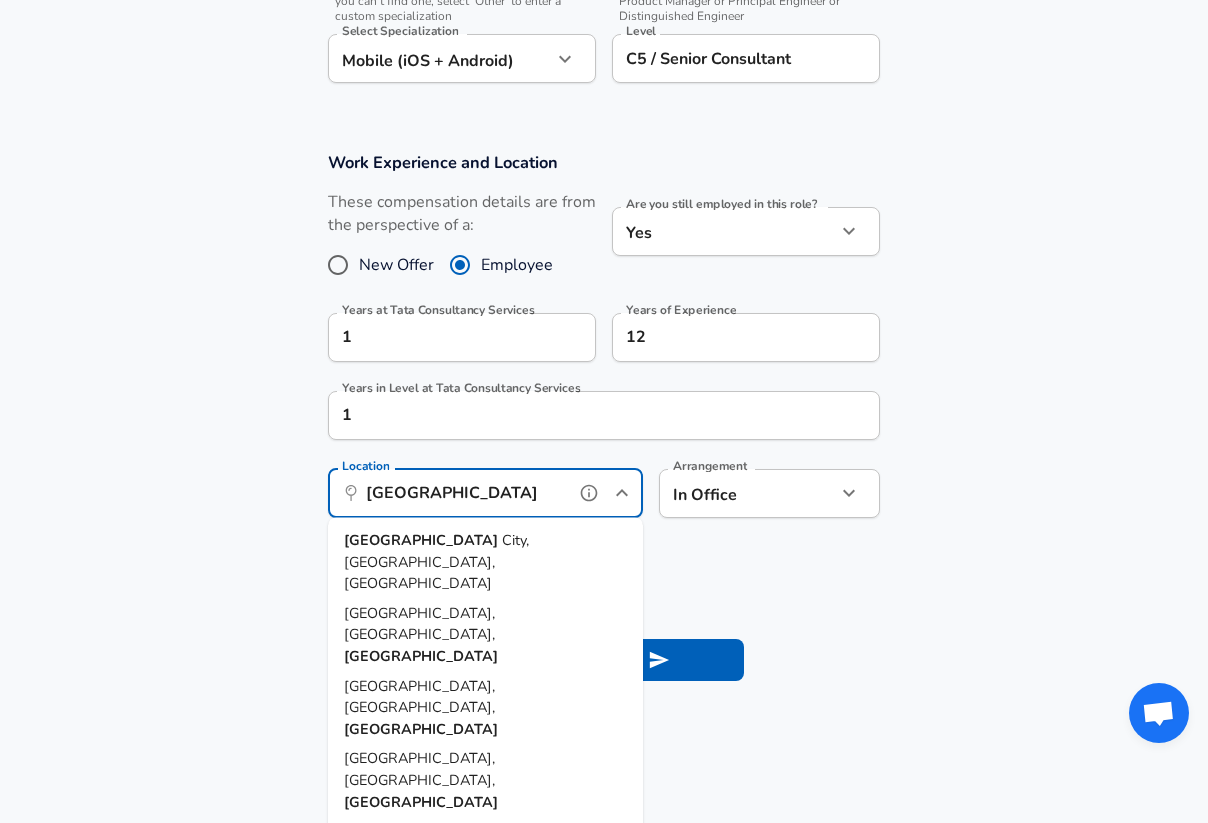 click on "Mexico    City, DF, Mexico" at bounding box center [485, 562] 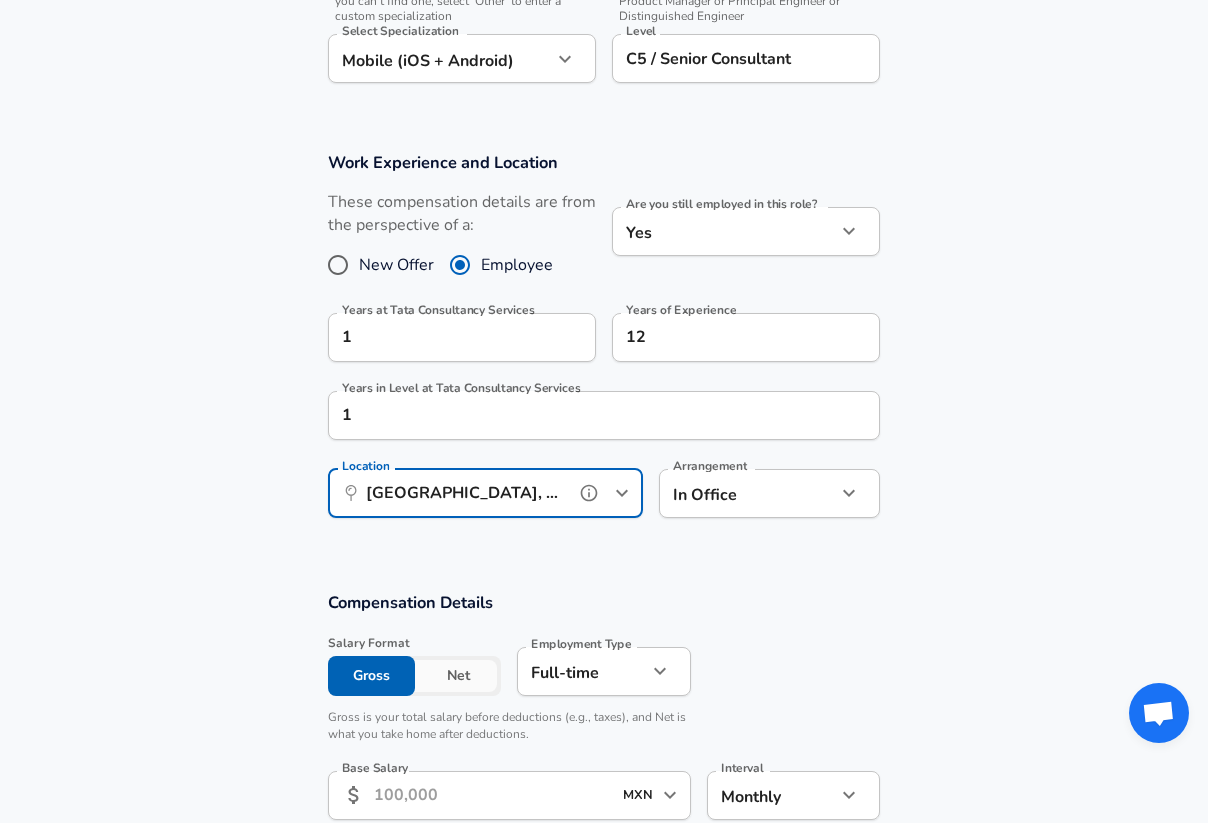 type on "Mexico City, DF, Mexico" 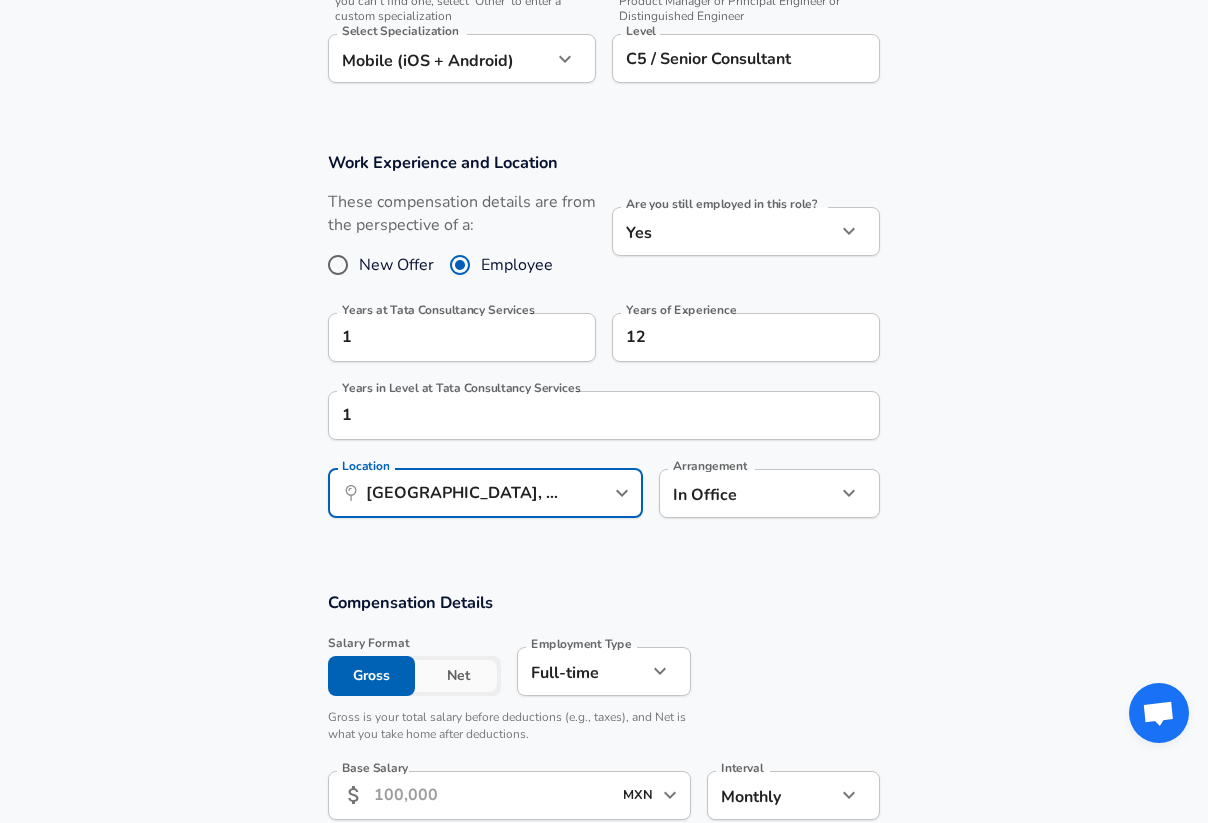 click on "Restart Add Your Salary Upload your offer letter   to verify your submission Enhance Privacy and Anonymity Yes Automatically hides specific fields until there are enough submissions to safely display the full details.   More Details Based on your submission and the data points that we have already collected, we will automatically hide and anonymize specific fields if there aren't enough data points to remain sufficiently anonymous. Company & Title Information   Enter the company you received your offer from Company Tata Consultancy Services Company   Select the title that closest resembles your official title. This should be similar to the title that was present on your offer letter. Title Android Engineer Title Job Family Software Engineer Job Family   Select a Specialization that best fits your role. If you can't find one, select 'Other' to enter a custom specialization Select Specialization Mobile (iOS + Android) Mobile (iOS + Android) Select Specialization   Level C5 / Senior Consultant Level New Offer 1" at bounding box center (604, -386) 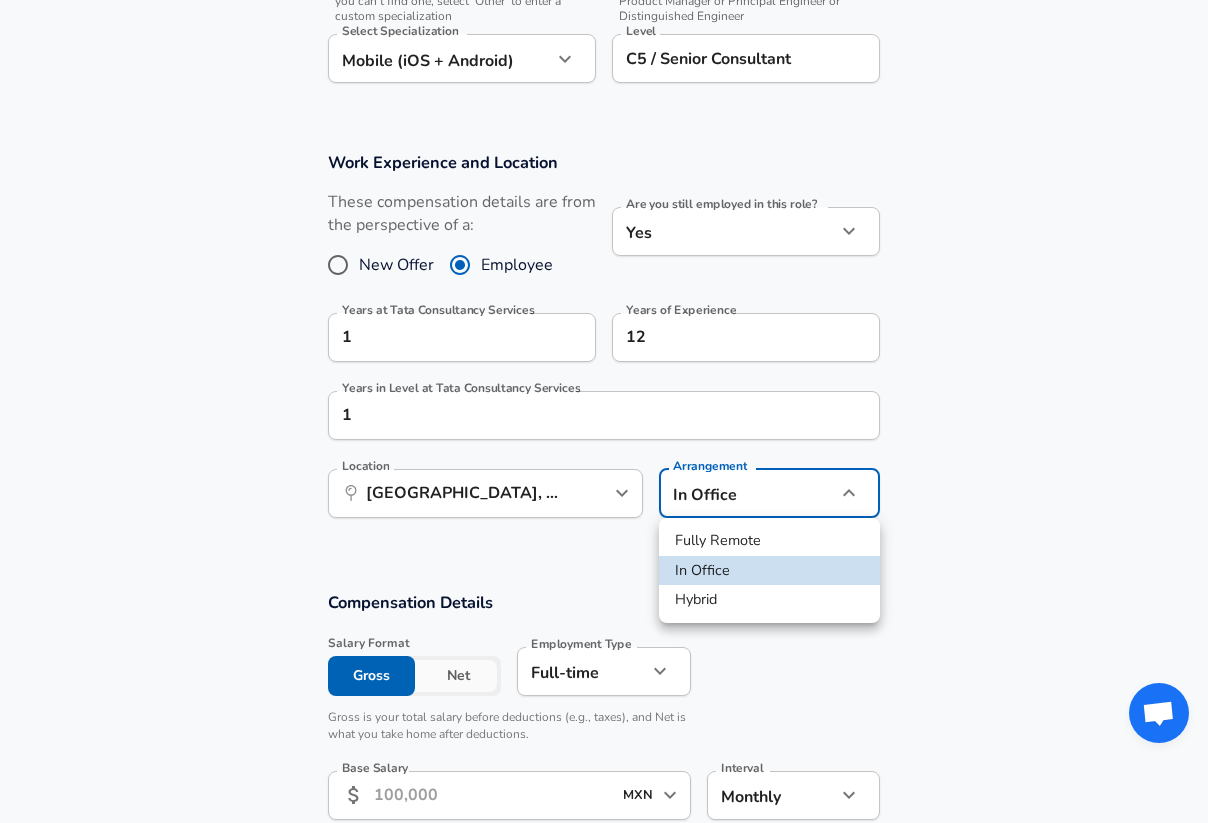 click on "Fully Remote" at bounding box center (769, 541) 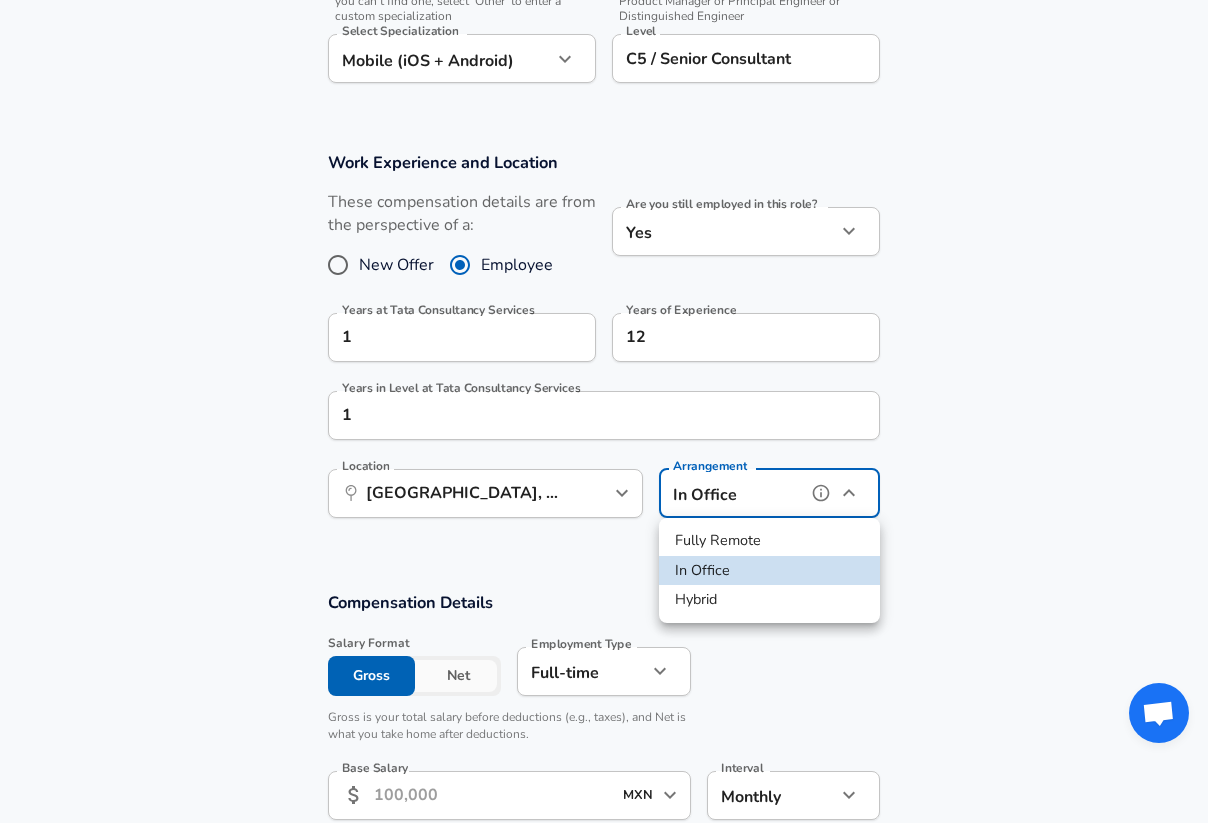 type on "remote" 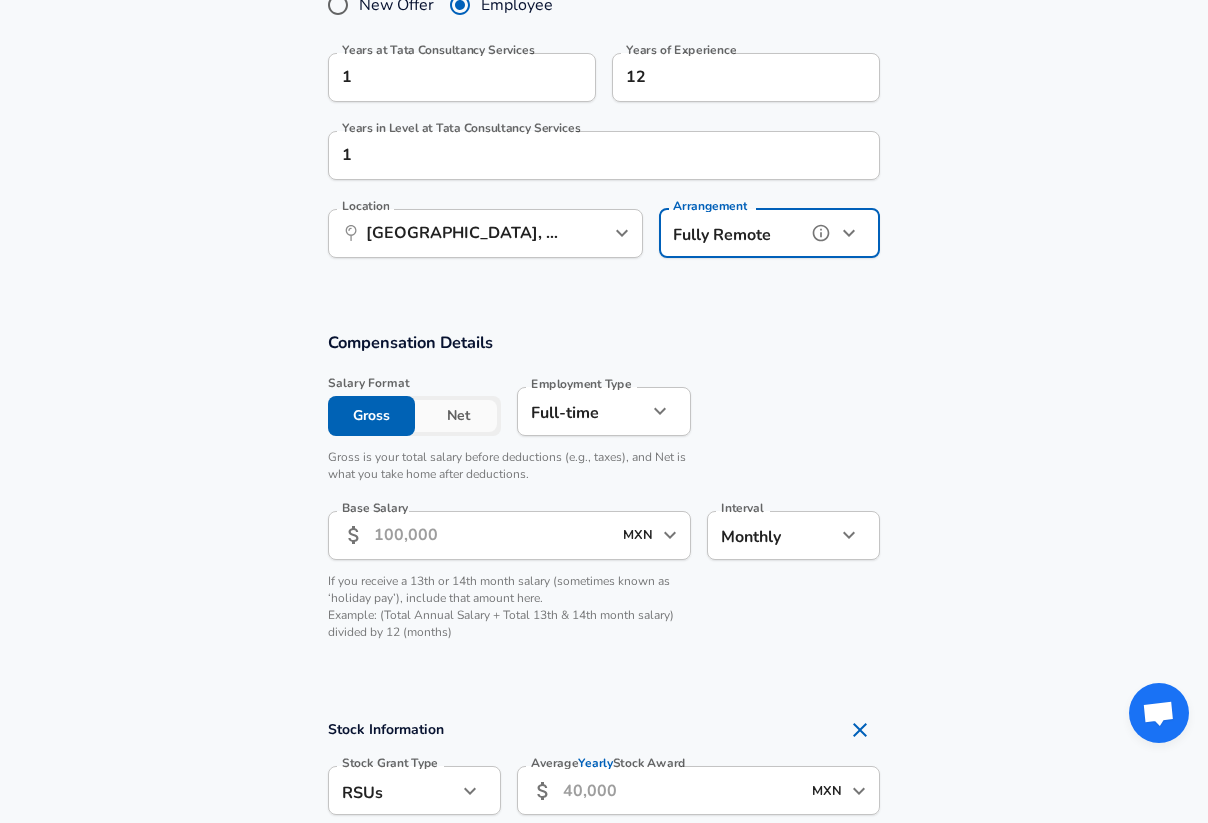 scroll, scrollTop: 1058, scrollLeft: 0, axis: vertical 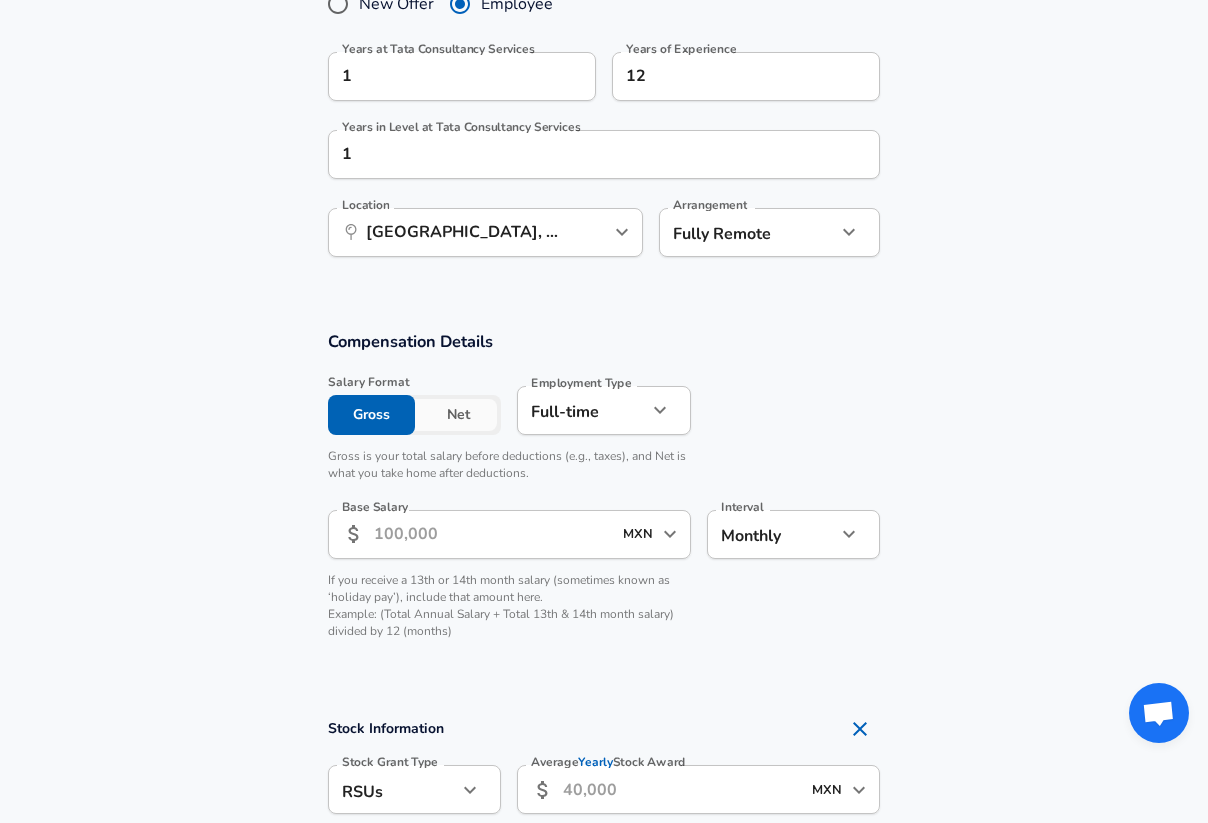 click on "Base Salary" at bounding box center [492, 534] 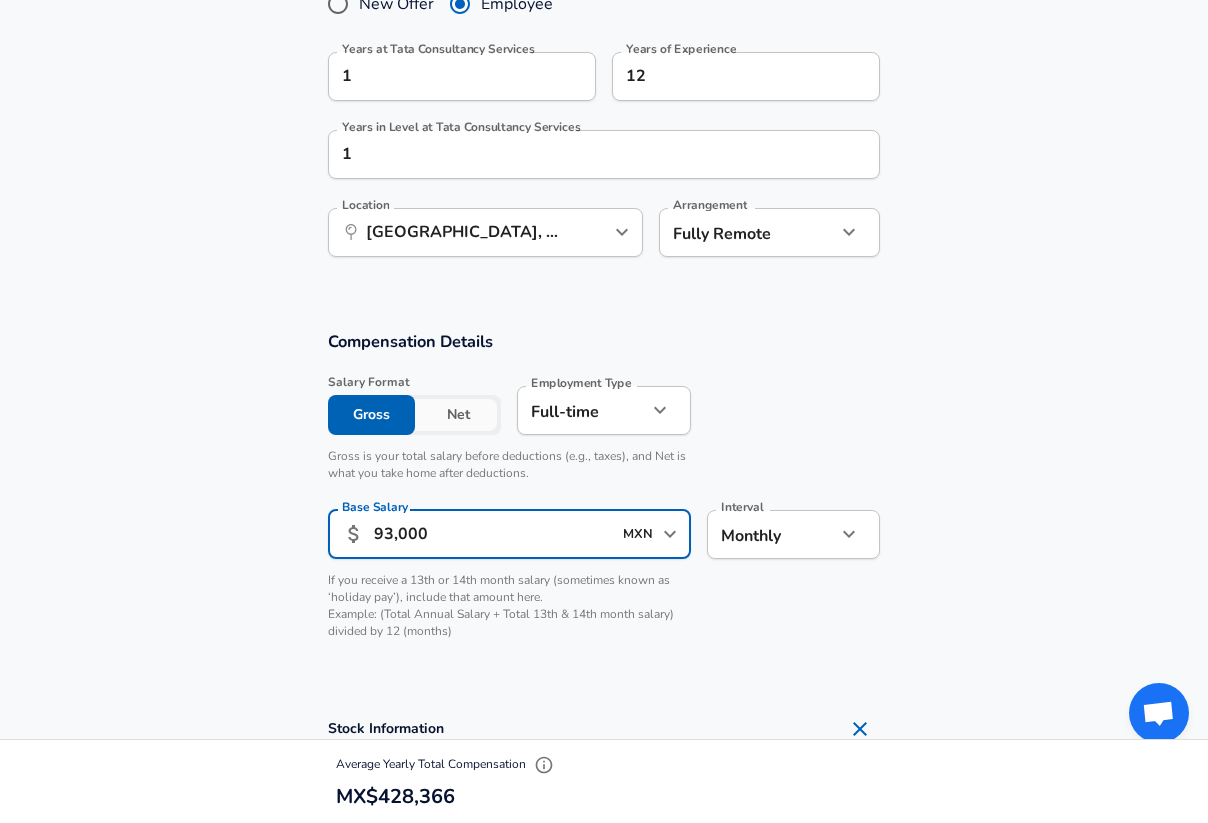type on "93,000" 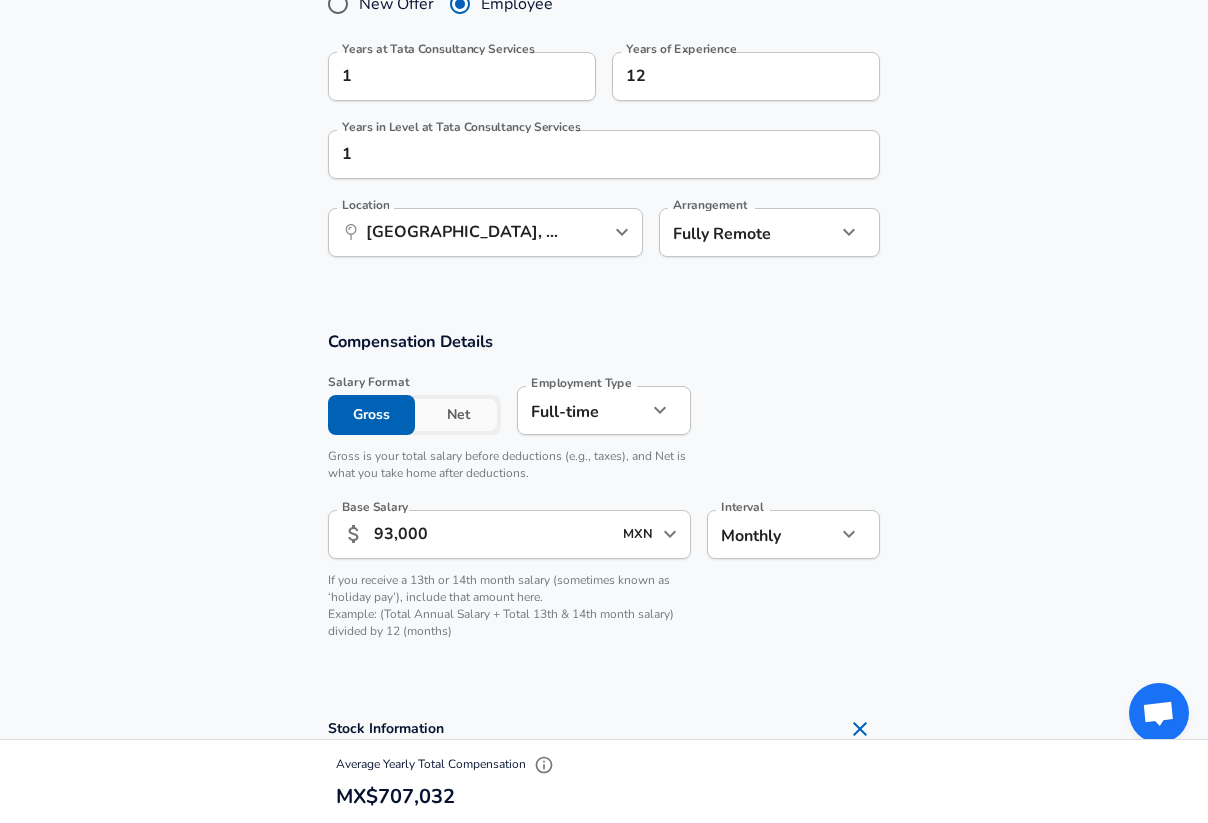 click on "Compensation Details Salary Format Gross   Net Employment Type Full-time full_time Employment Type Gross is your total salary before deductions (e.g., taxes), and Net is what you take home after deductions. Base Salary ​ 93,000 MXN ​ Base Salary Interval Monthly monthly Interval If you receive a 13th or 14th month salary (sometimes known as ‘holiday pay’), include that amount here.  Example: (Total Annual Salary + Total 13th & 14th month salary) divided by 12 (months)" at bounding box center (604, 496) 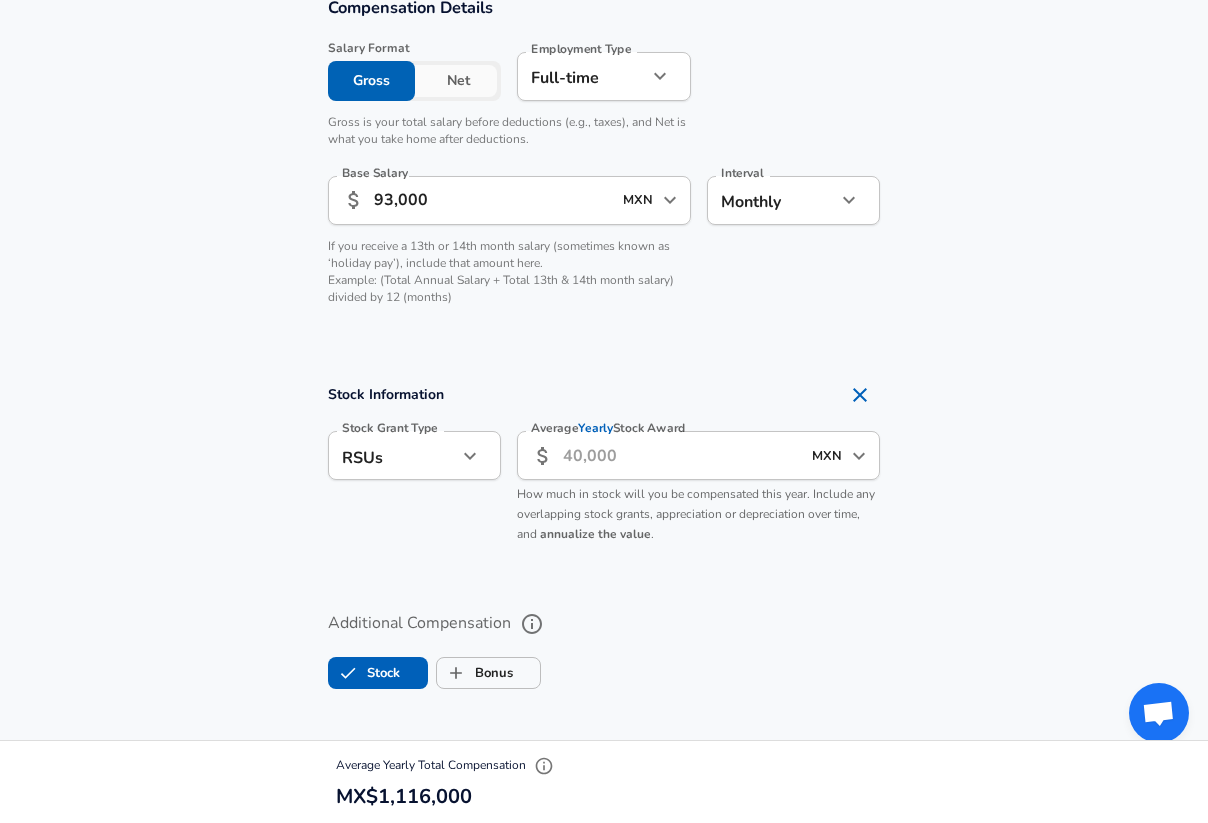 scroll, scrollTop: 1393, scrollLeft: 0, axis: vertical 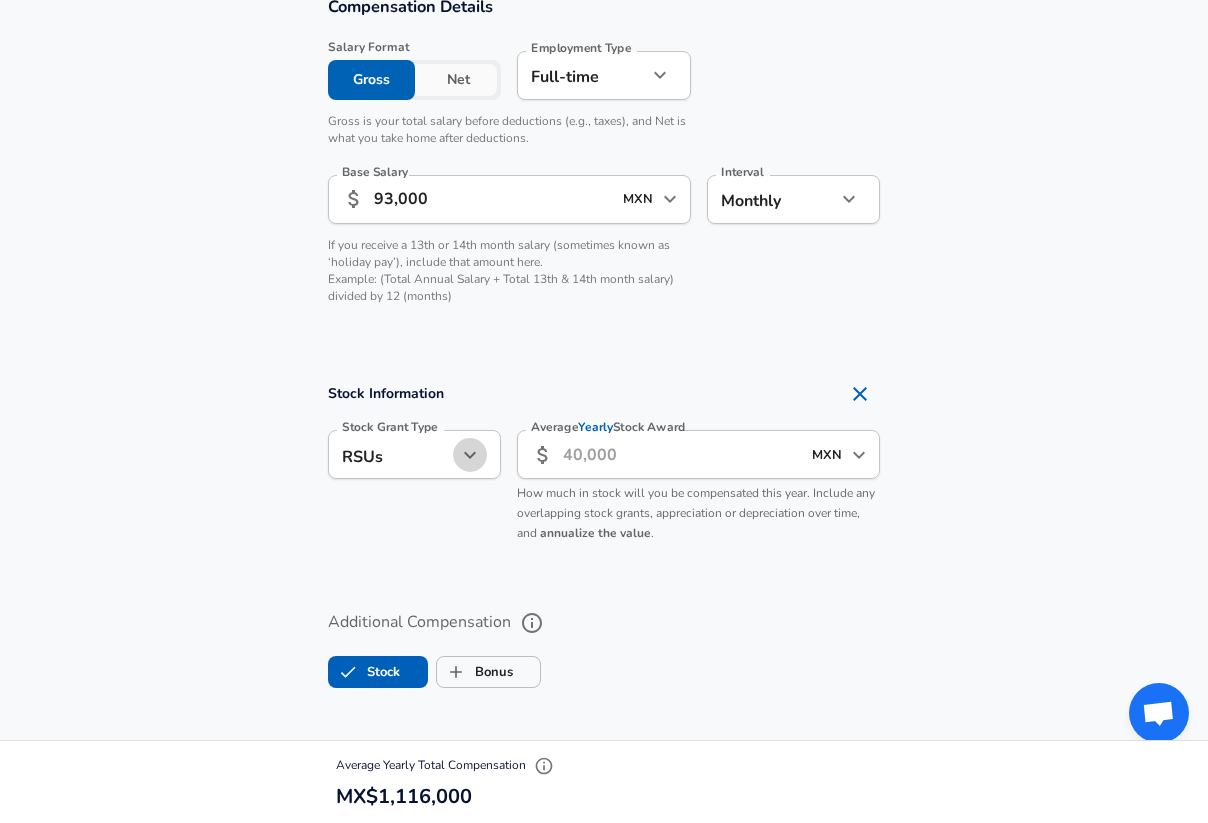 click at bounding box center [470, 455] 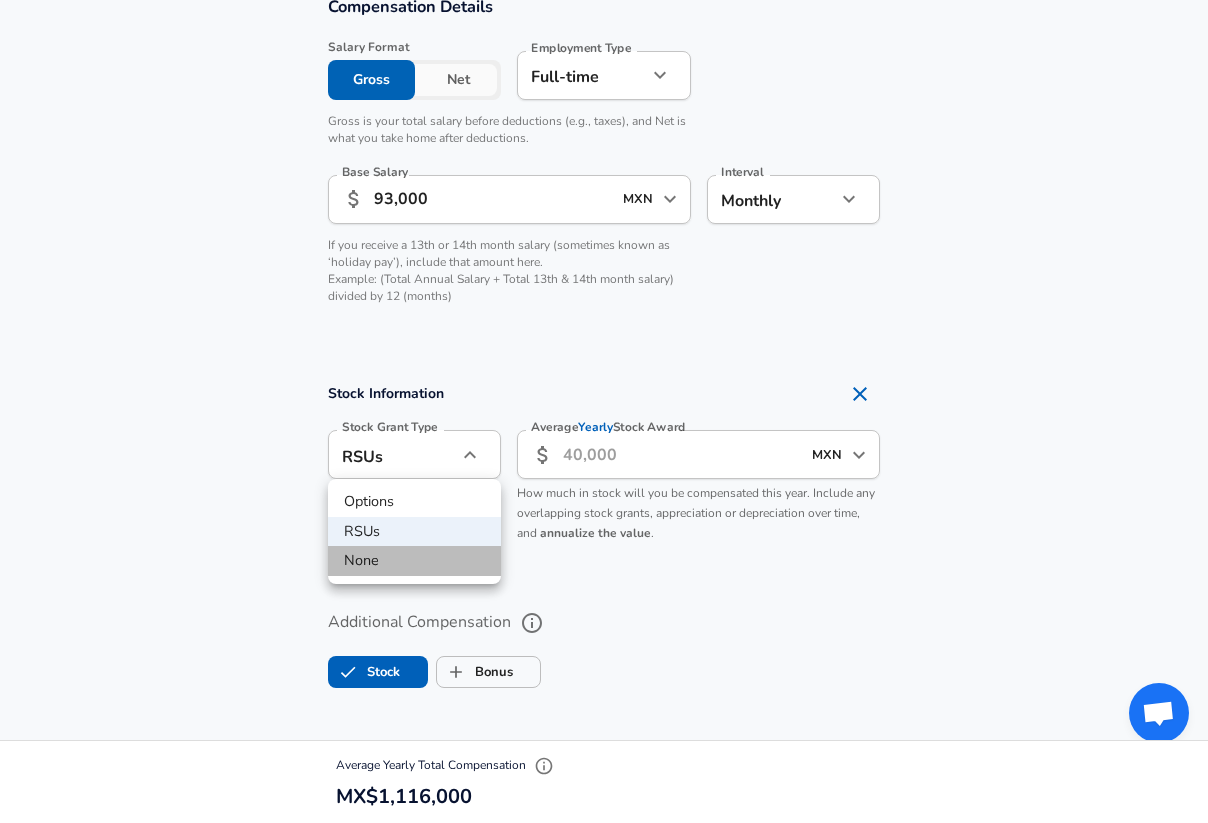 click on "None" at bounding box center [414, 561] 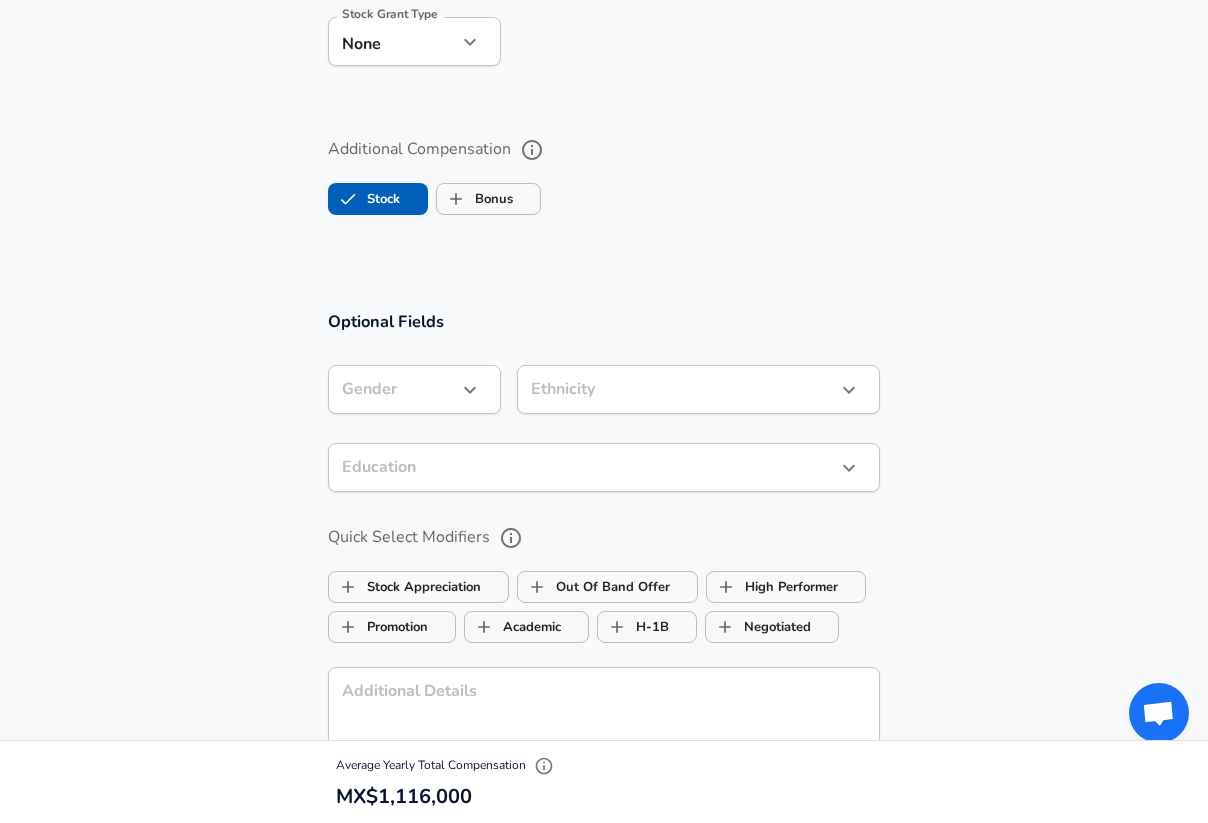 scroll, scrollTop: 1809, scrollLeft: 0, axis: vertical 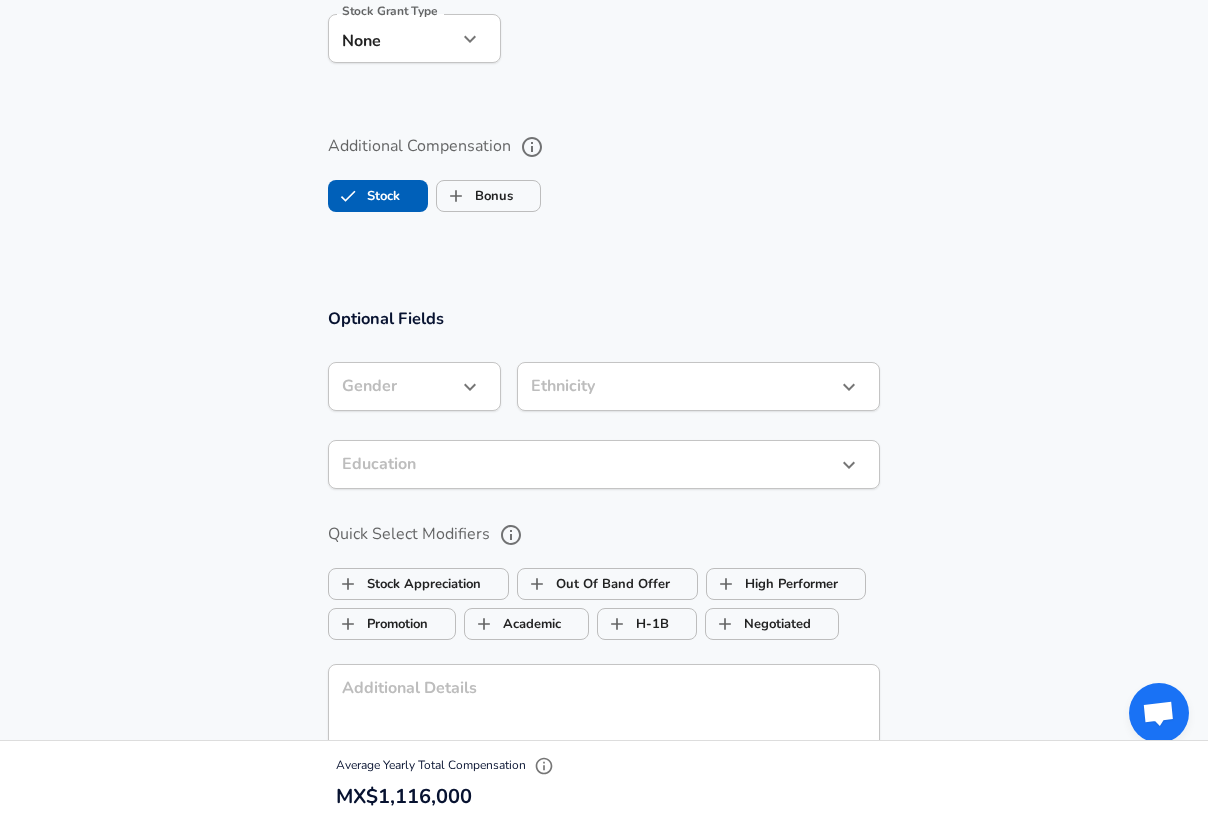 click on "Restart Add Your Salary Upload your offer letter   to verify your submission Enhance Privacy and Anonymity Yes Automatically hides specific fields until there are enough submissions to safely display the full details.   More Details Based on your submission and the data points that we have already collected, we will automatically hide and anonymize specific fields if there aren't enough data points to remain sufficiently anonymous. Company & Title Information   Enter the company you received your offer from Company Tata Consultancy Services Company   Select the title that closest resembles your official title. This should be similar to the title that was present on your offer letter. Title Android Engineer Title Job Family Software Engineer Job Family   Select a Specialization that best fits your role. If you can't find one, select 'Other' to enter a custom specialization Select Specialization Mobile (iOS + Android) Mobile (iOS + Android) Select Specialization   Level C5 / Senior Consultant Level New Offer 1" at bounding box center (604, -1398) 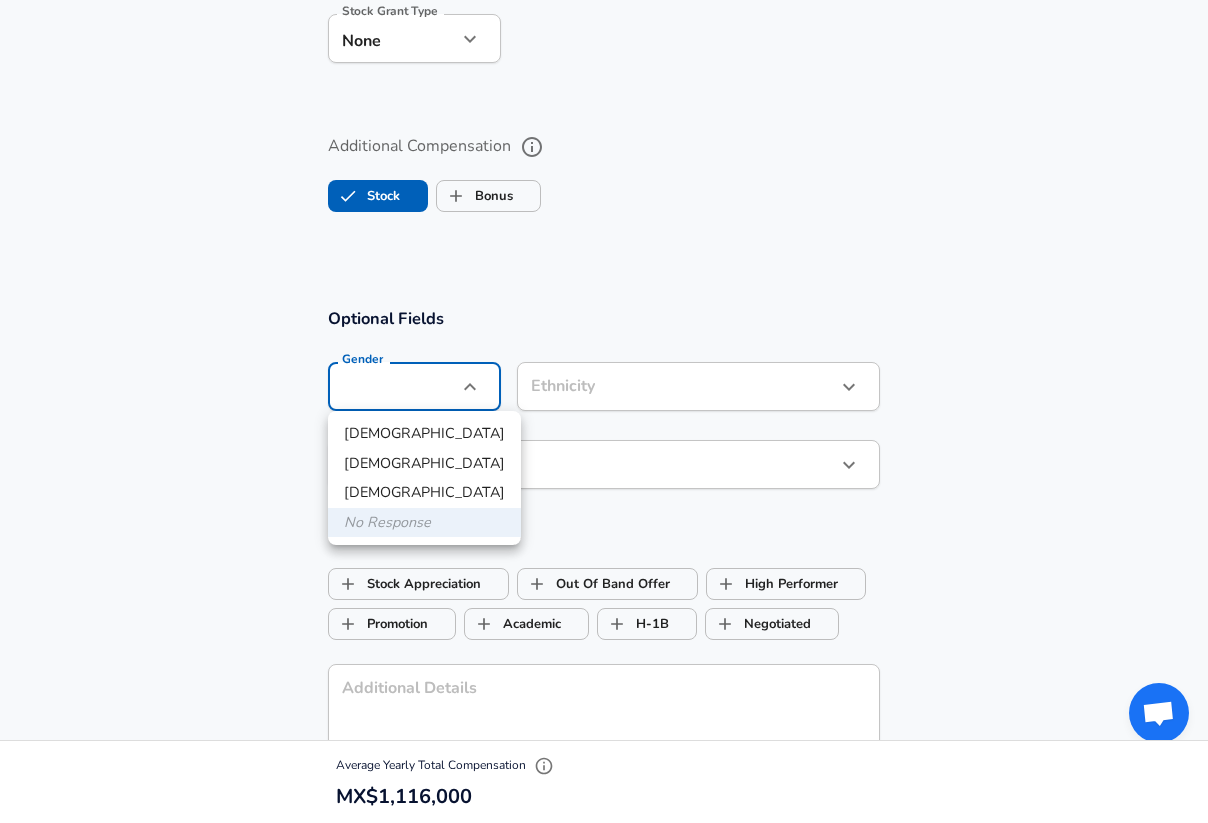 click on "Male" at bounding box center [424, 434] 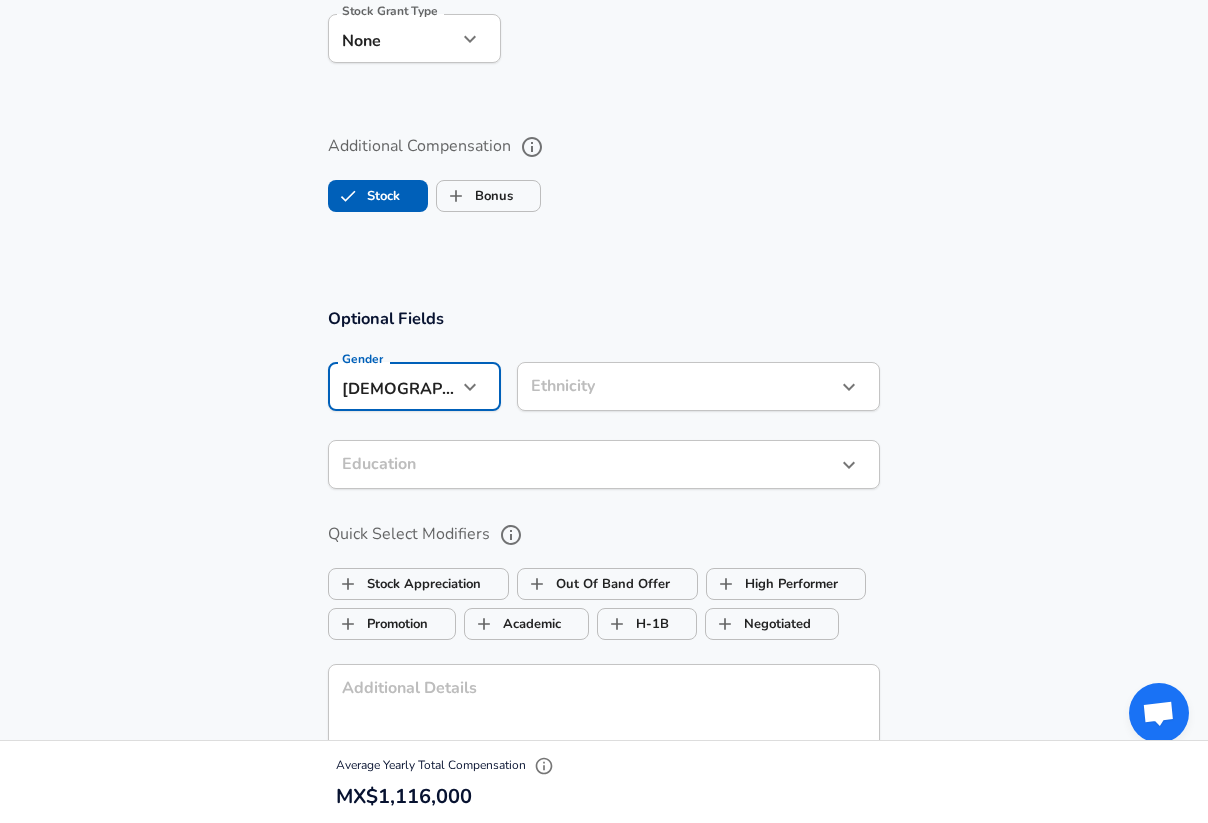 click on "Restart Add Your Salary Upload your offer letter   to verify your submission Enhance Privacy and Anonymity Yes Automatically hides specific fields until there are enough submissions to safely display the full details.   More Details Based on your submission and the data points that we have already collected, we will automatically hide and anonymize specific fields if there aren't enough data points to remain sufficiently anonymous. Company & Title Information   Enter the company you received your offer from Company Tata Consultancy Services Company   Select the title that closest resembles your official title. This should be similar to the title that was present on your offer letter. Title Android Engineer Title Job Family Software Engineer Job Family   Select a Specialization that best fits your role. If you can't find one, select 'Other' to enter a custom specialization Select Specialization Mobile (iOS + Android) Mobile (iOS + Android) Select Specialization   Level C5 / Senior Consultant Level New Offer 1" at bounding box center (604, -1398) 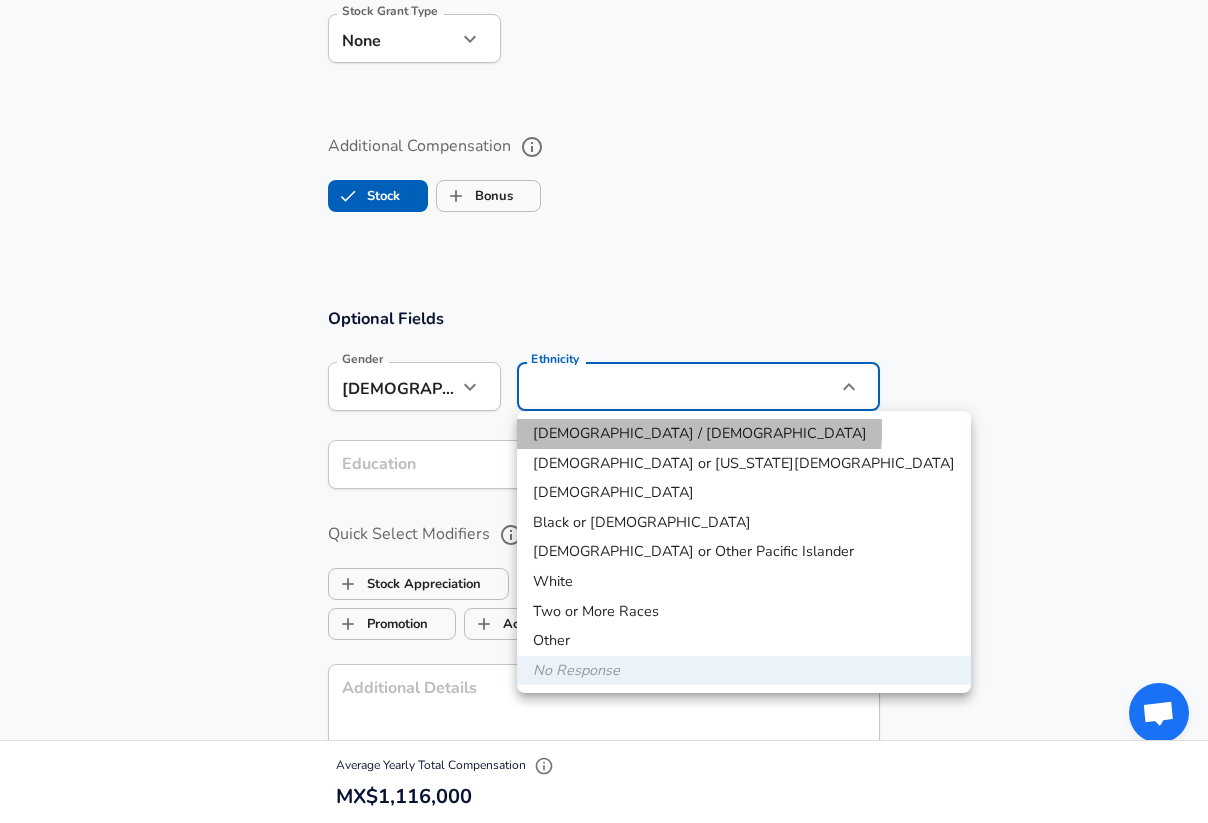 click on "Hispanic / Latino" at bounding box center (744, 434) 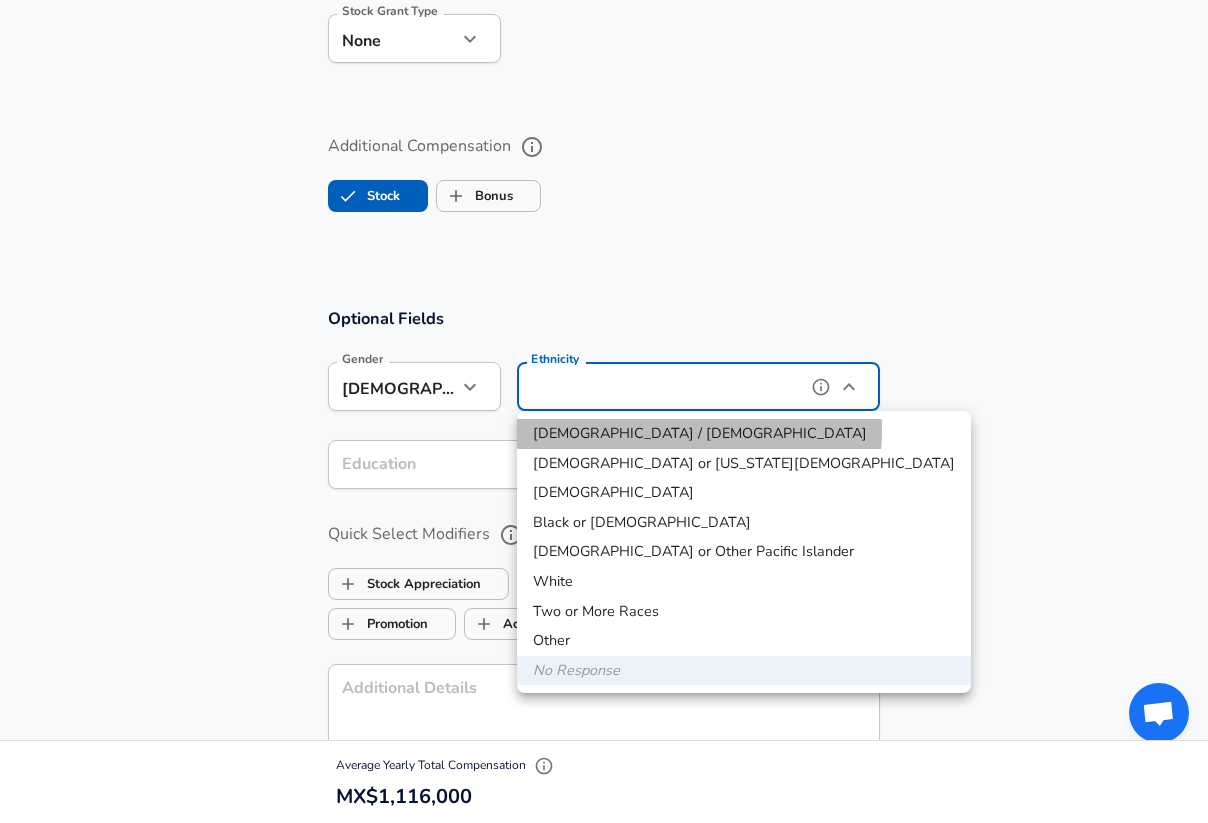 type on "Hispanic / Latino" 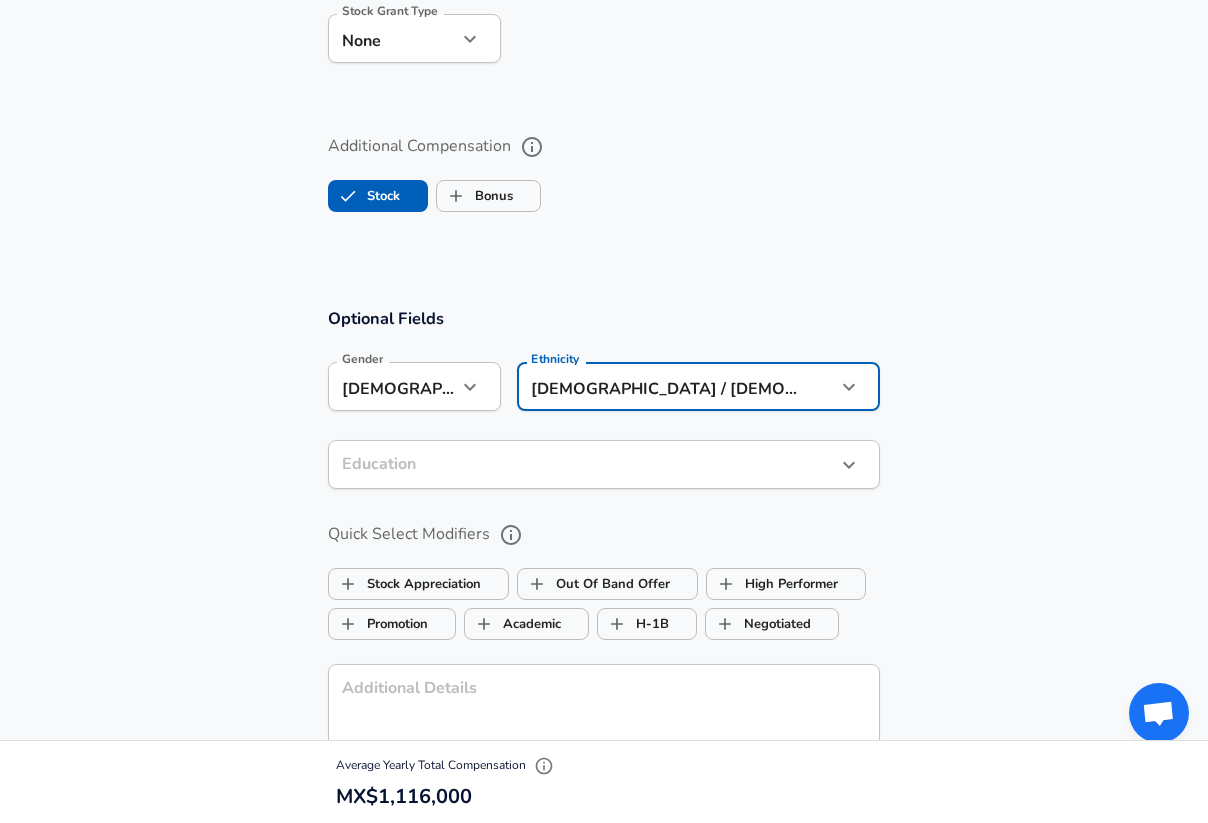 click on "Restart Add Your Salary Upload your offer letter   to verify your submission Enhance Privacy and Anonymity Yes Automatically hides specific fields until there are enough submissions to safely display the full details.   More Details Based on your submission and the data points that we have already collected, we will automatically hide and anonymize specific fields if there aren't enough data points to remain sufficiently anonymous. Company & Title Information   Enter the company you received your offer from Company Tata Consultancy Services Company   Select the title that closest resembles your official title. This should be similar to the title that was present on your offer letter. Title Android Engineer Title Job Family Software Engineer Job Family   Select a Specialization that best fits your role. If you can't find one, select 'Other' to enter a custom specialization Select Specialization Mobile (iOS + Android) Mobile (iOS + Android) Select Specialization   Level C5 / Senior Consultant Level New Offer 1" at bounding box center [604, -1398] 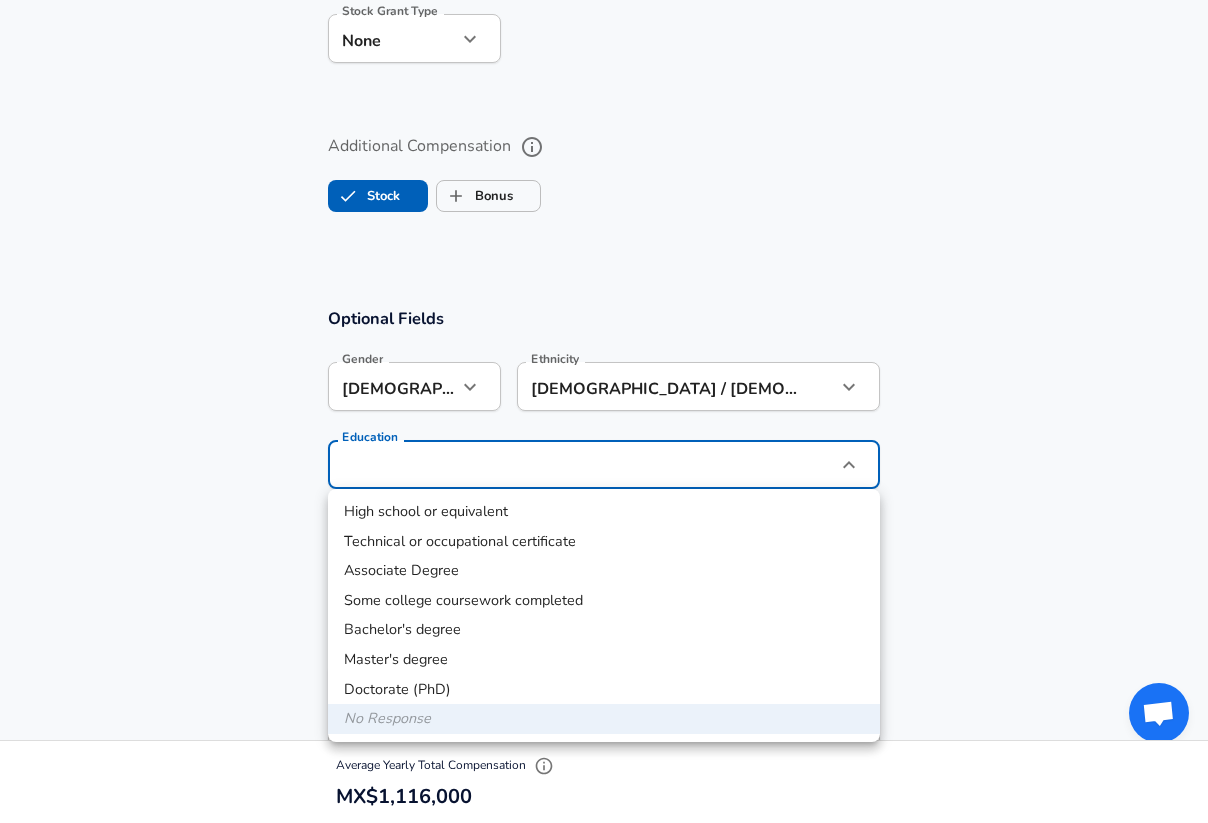 click on "High school or equivalent" at bounding box center [604, 512] 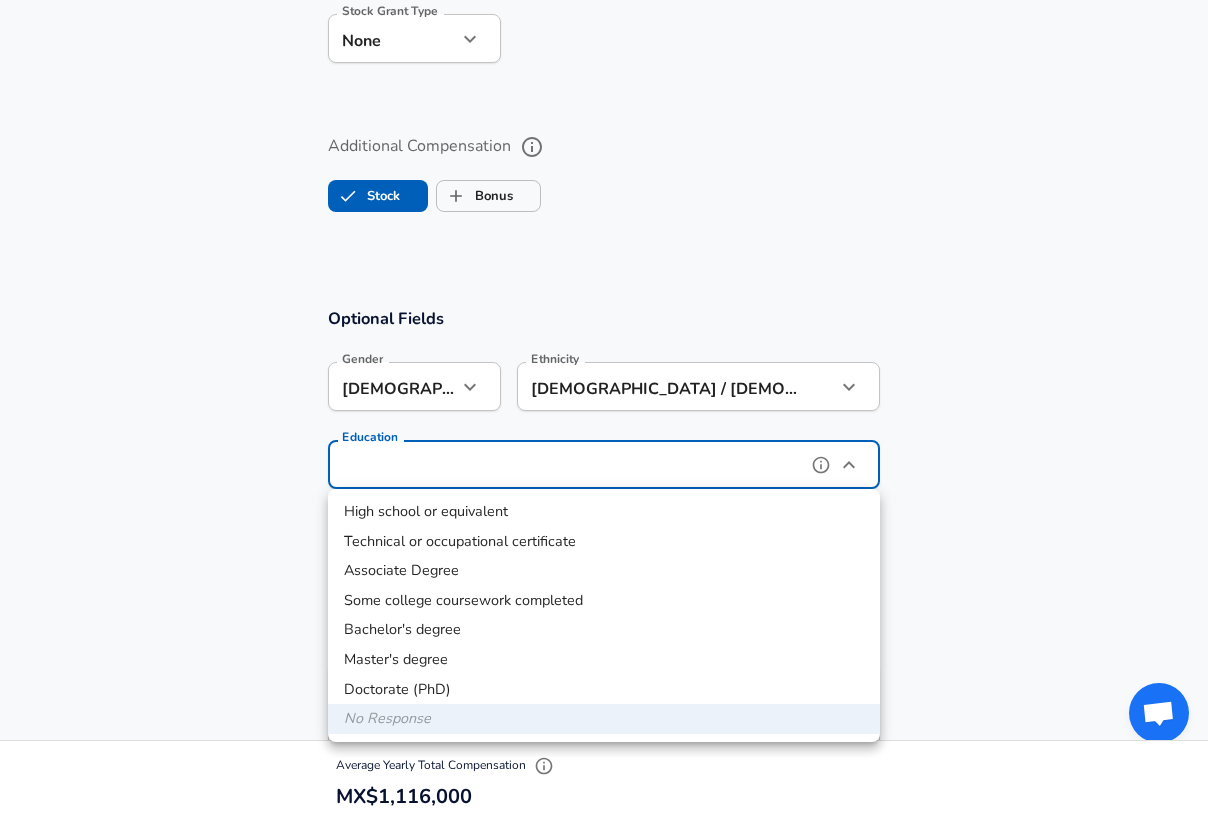 type on "High school or equivalent" 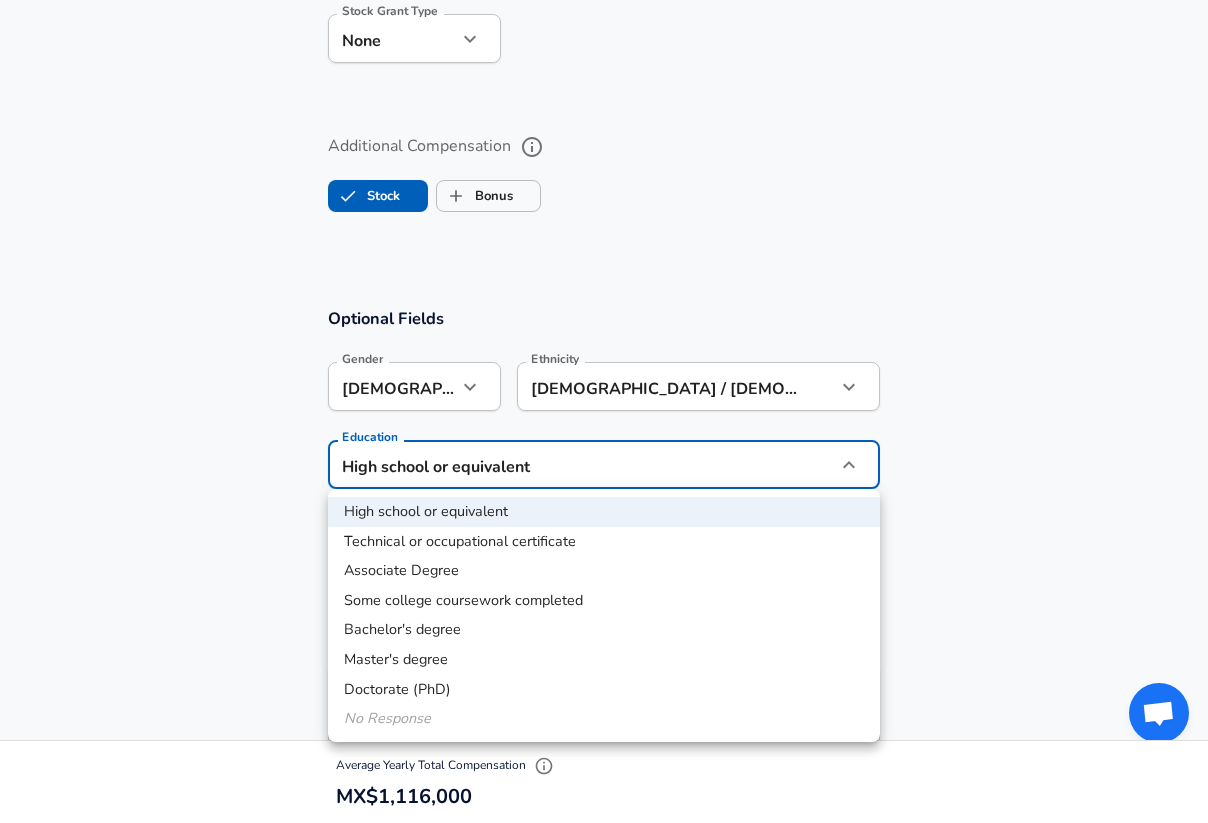 click on "Restart Add Your Salary Upload your offer letter   to verify your submission Enhance Privacy and Anonymity Yes Automatically hides specific fields until there are enough submissions to safely display the full details.   More Details Based on your submission and the data points that we have already collected, we will automatically hide and anonymize specific fields if there aren't enough data points to remain sufficiently anonymous. Company & Title Information   Enter the company you received your offer from Company Tata Consultancy Services Company   Select the title that closest resembles your official title. This should be similar to the title that was present on your offer letter. Title Android Engineer Title Job Family Software Engineer Job Family   Select a Specialization that best fits your role. If you can't find one, select 'Other' to enter a custom specialization Select Specialization Mobile (iOS + Android) Mobile (iOS + Android) Select Specialization   Level C5 / Senior Consultant Level New Offer 1" at bounding box center (604, -1398) 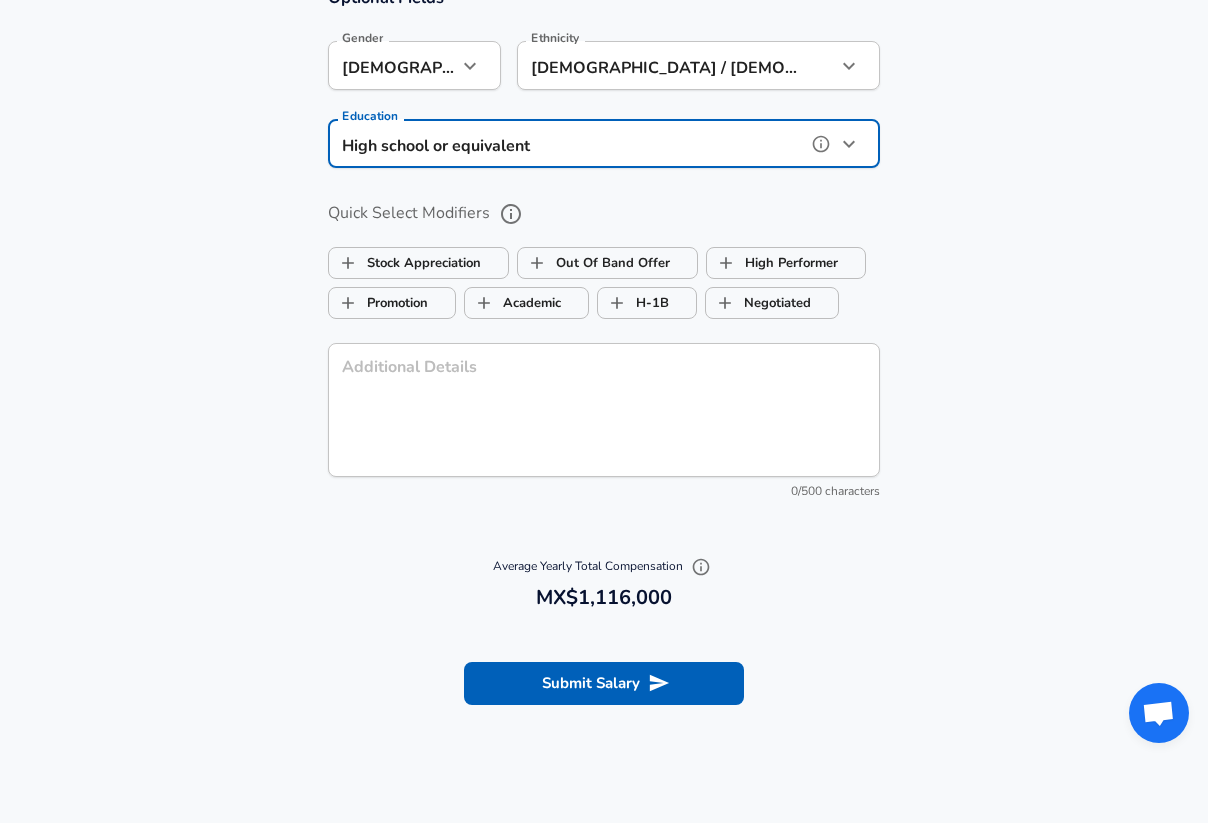 scroll, scrollTop: 2153, scrollLeft: 0, axis: vertical 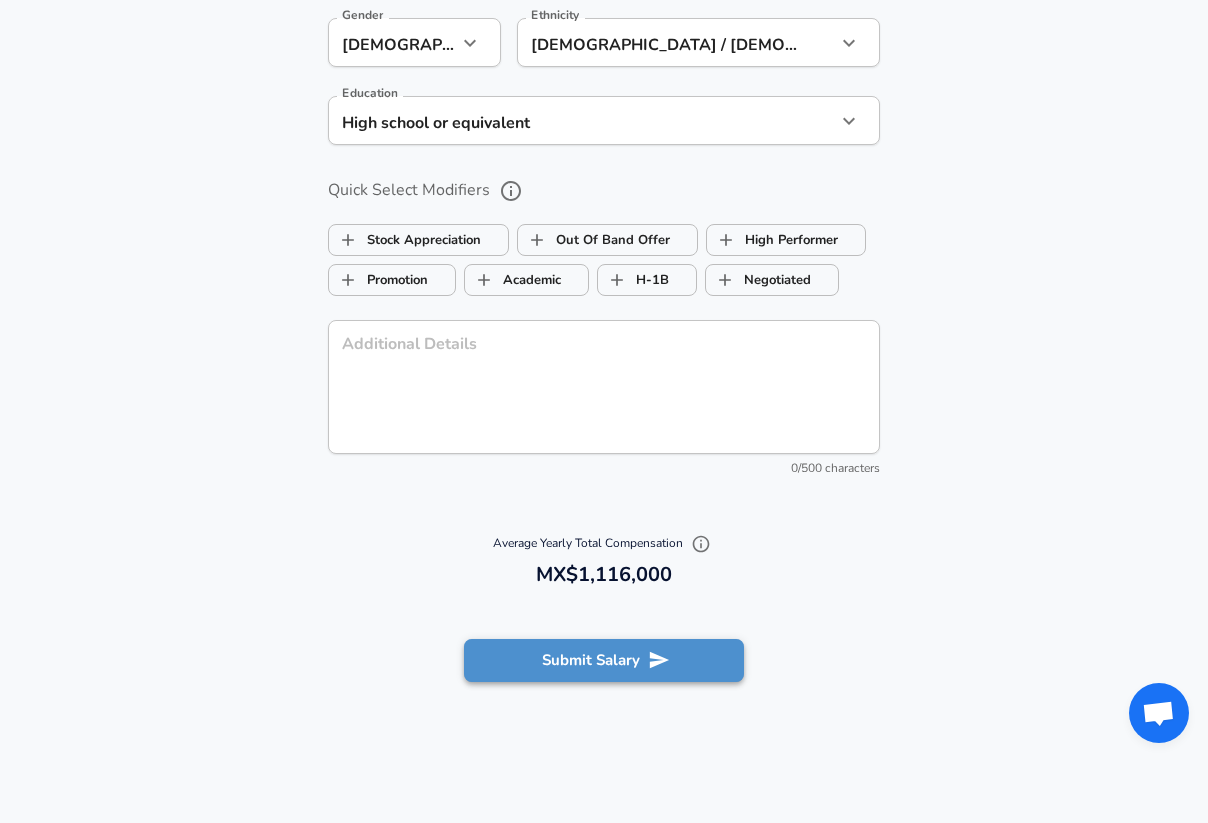 click on "Submit Salary" at bounding box center [604, 660] 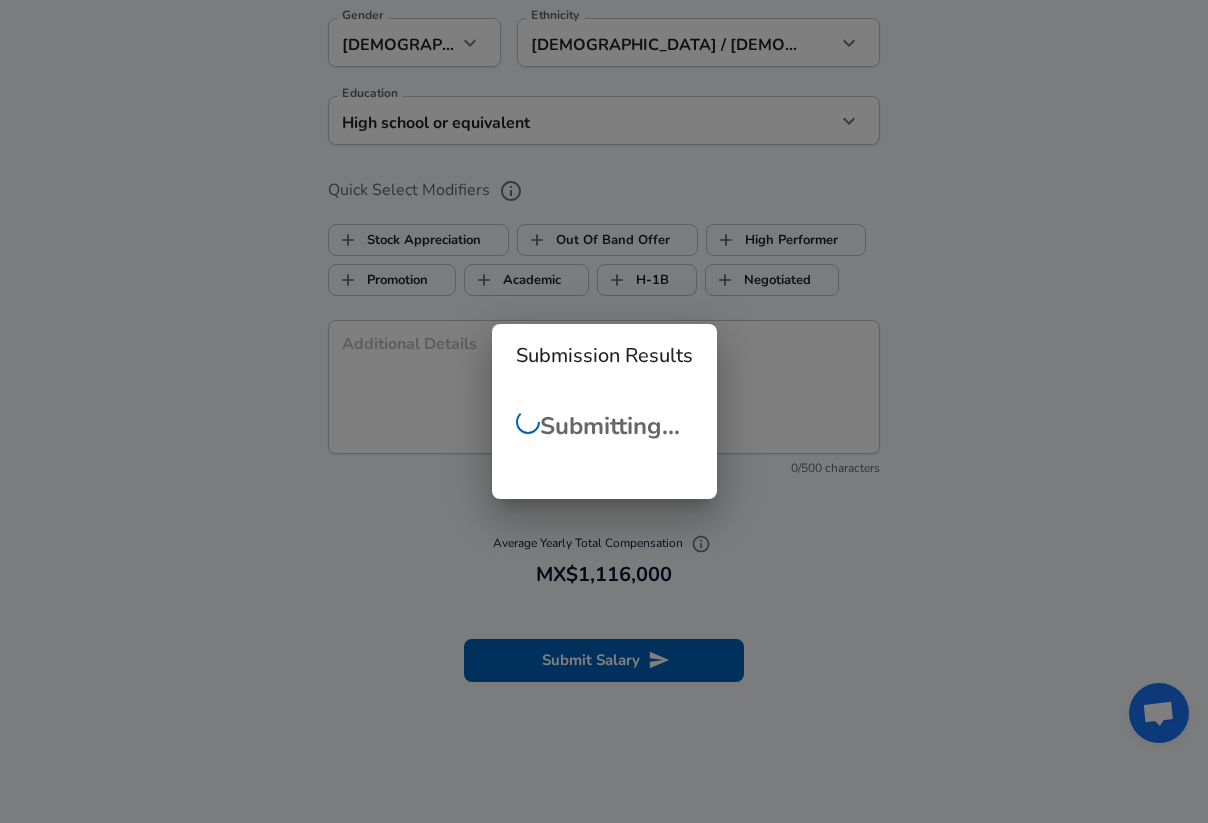 checkbox on "false" 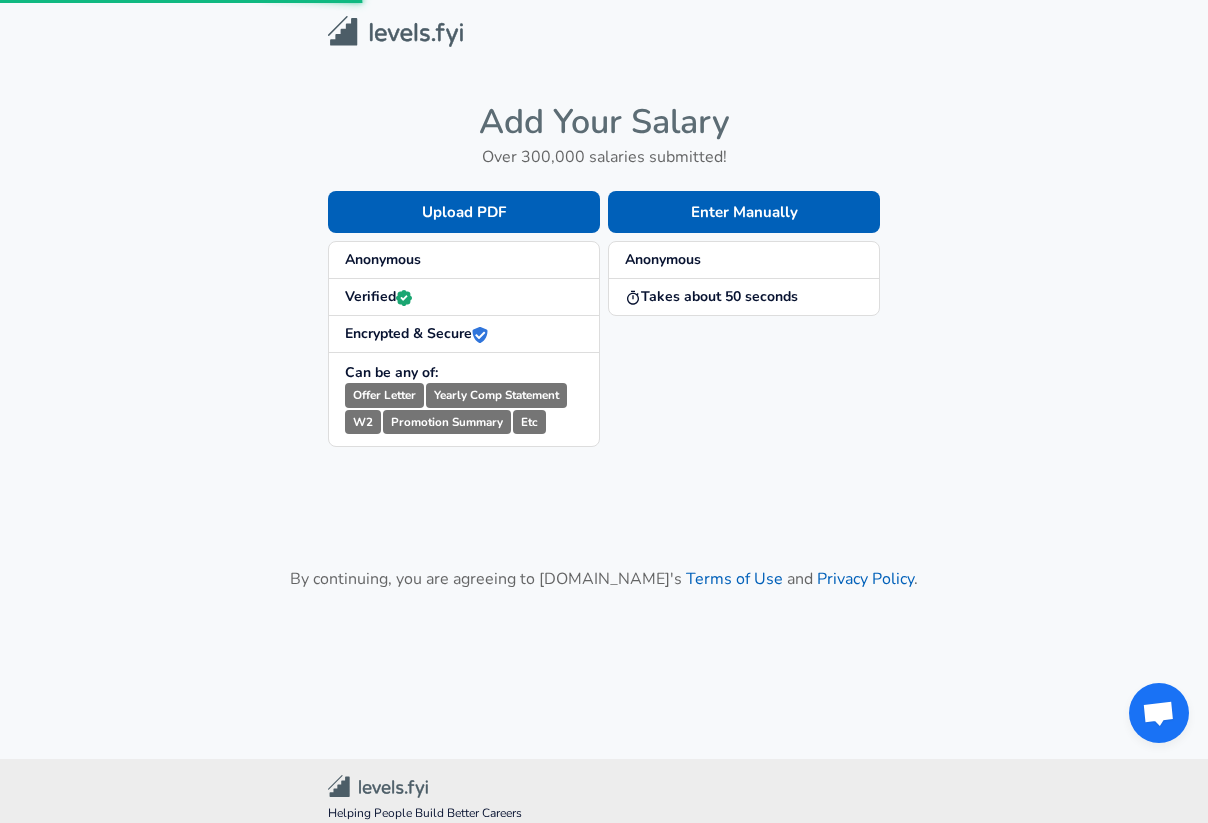 scroll, scrollTop: 0, scrollLeft: 0, axis: both 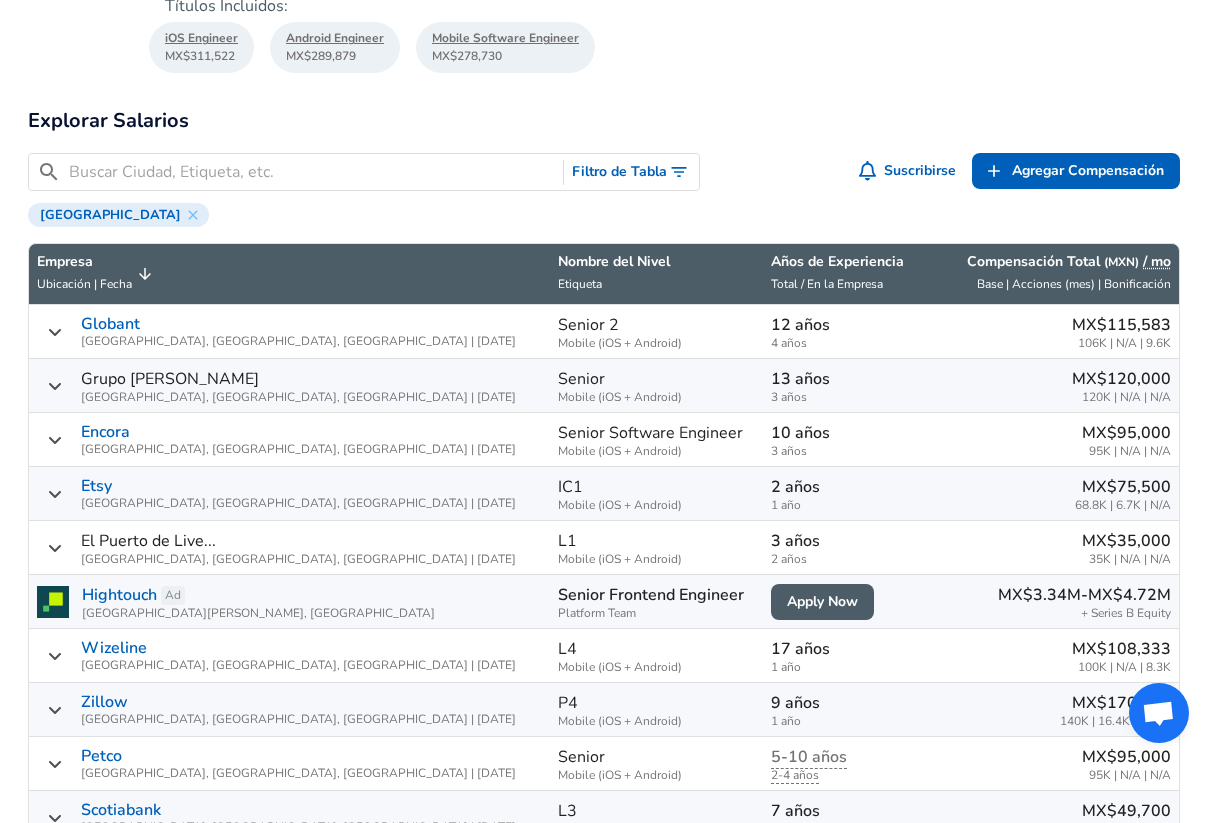 click on "MX$67,565 / MO Compensación Total Mediana MX$43K 25th% MX$104.37K 75th% MX$132.13K 90th% Buscar Ubicación   💪  Contribuir Tu Salario Ver Trabajos El salario mediano Mobile (iOS + Android) Software Engineer monthly Salario es MX$67,565. Ver Mobile (iOS + Android) Software Engineer salarios en las mejores empresas desglosado por base, acciones y bonificación.   Última actualización:   7/12/2025 SafetyKit Product Engineer (Full Stack) Apply Now Product Engineer Apply   Promocionado Títulos Incluidos : iOS Engineer MX$311,522 Android Engineer MX$289,879 Mobile Software Engineer MX$278,730 Explorar Salarios ​ Filtro de Tabla Suscribirse Agregar Agregar Comp Agregar Compensación Mexico Empresa Ubicación | Fecha Nombre del Nivel Etiqueta Años de Experiencia Total / En la Empresa Compensación Total   ( MXN )   / mo Base | Acciones (mes) | Bonificación   Globant   Aguascalientes, AG, Mexico   |   07/04/2025 Senior 2 Mobile (iOS + Android) 12    años   4    años MX$115,583 106K   |   N/A   |   9.6K" at bounding box center [604, 302] 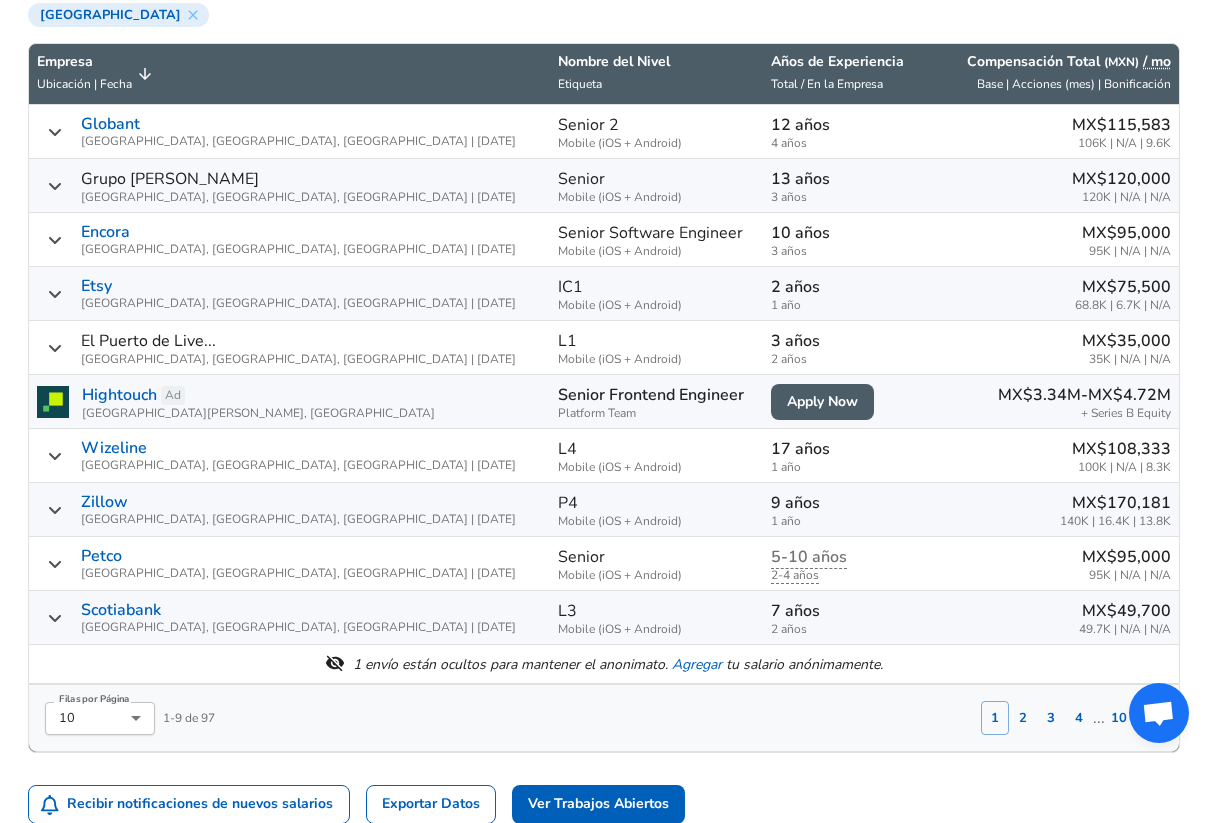 scroll, scrollTop: 961, scrollLeft: 0, axis: vertical 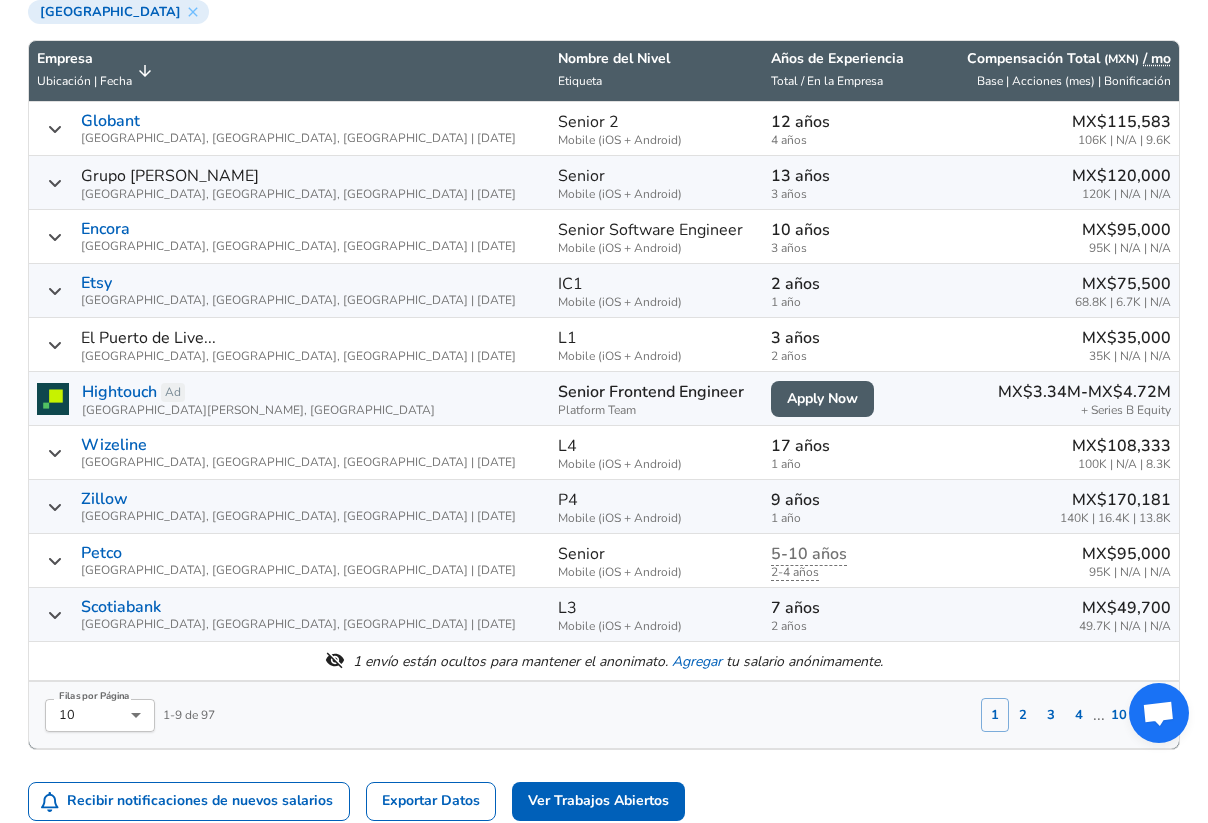 click 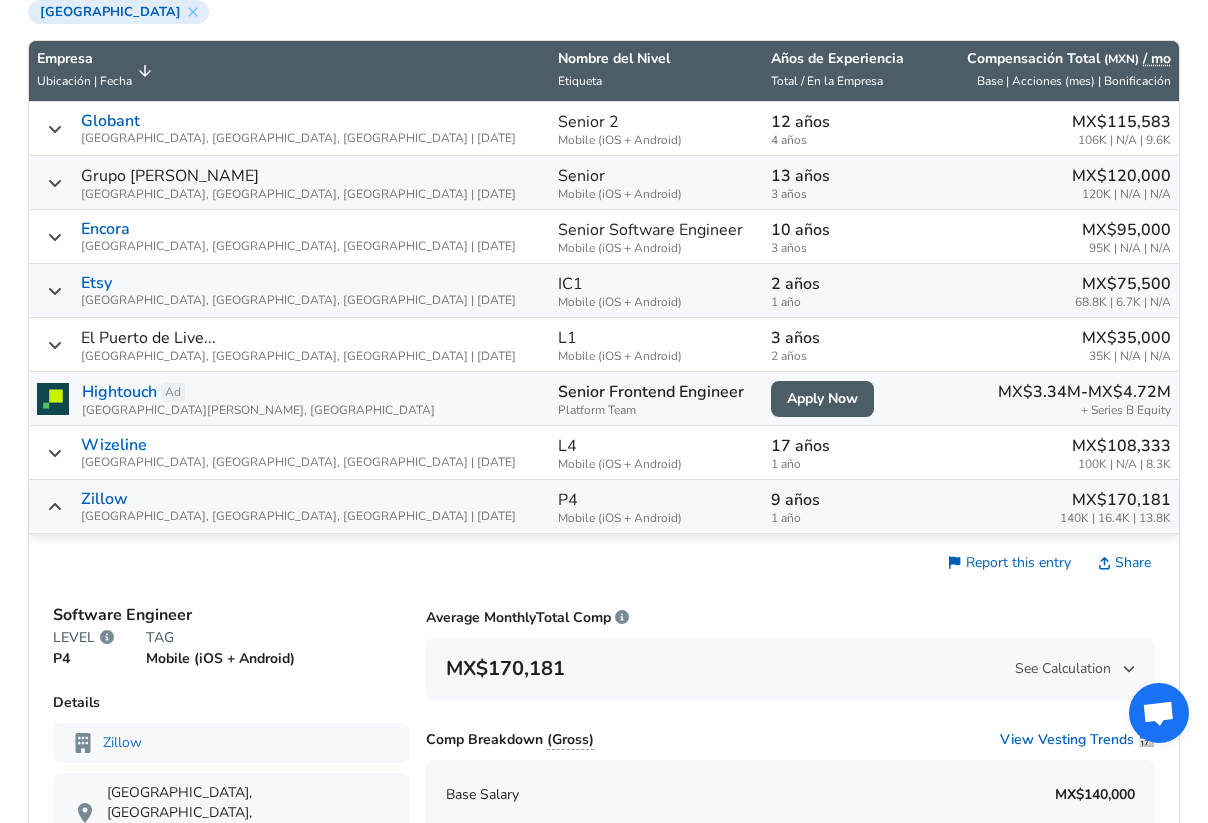 click 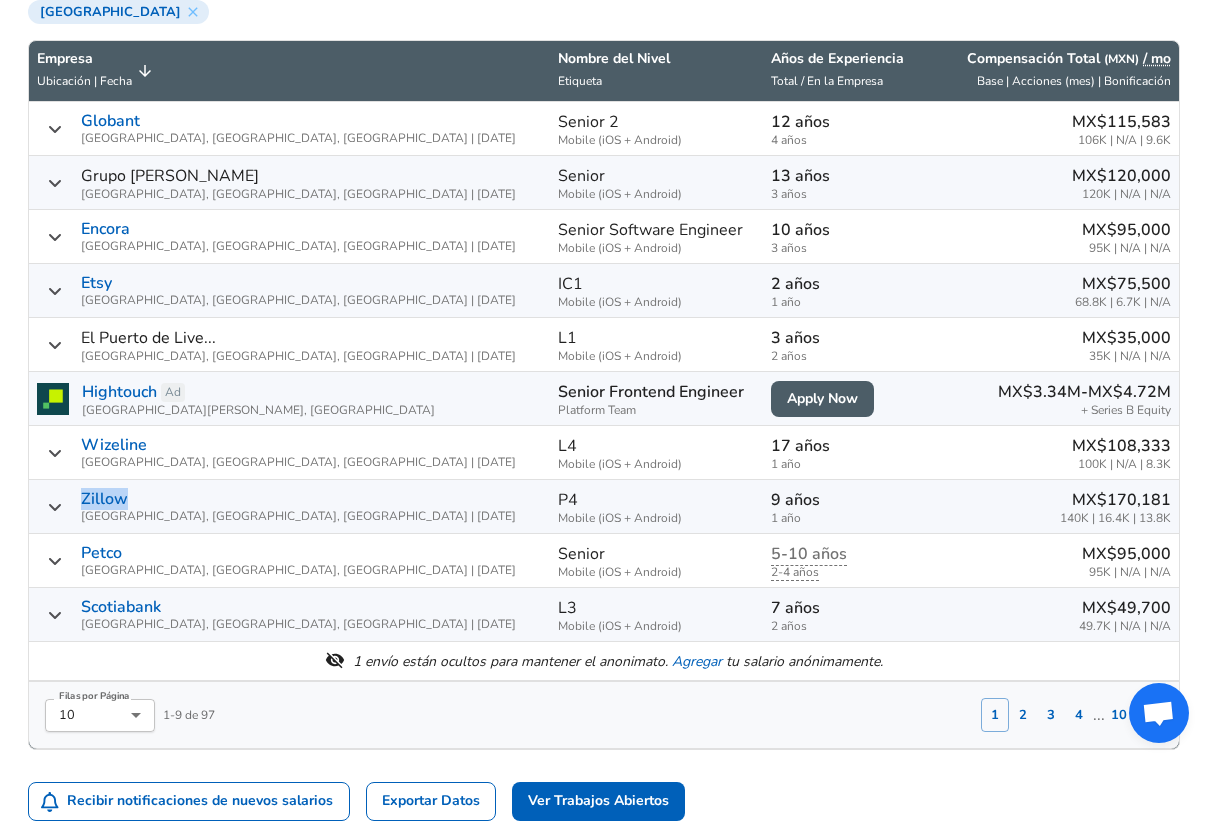 click 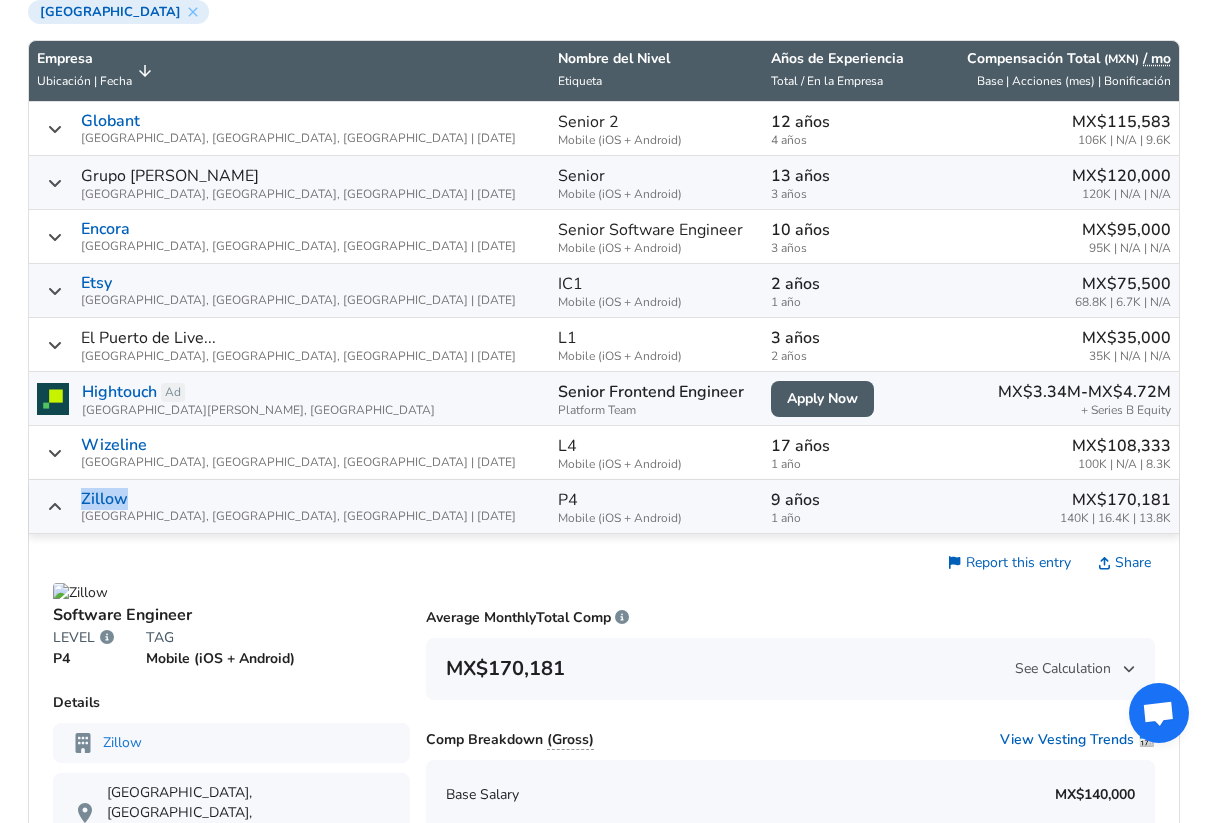 click 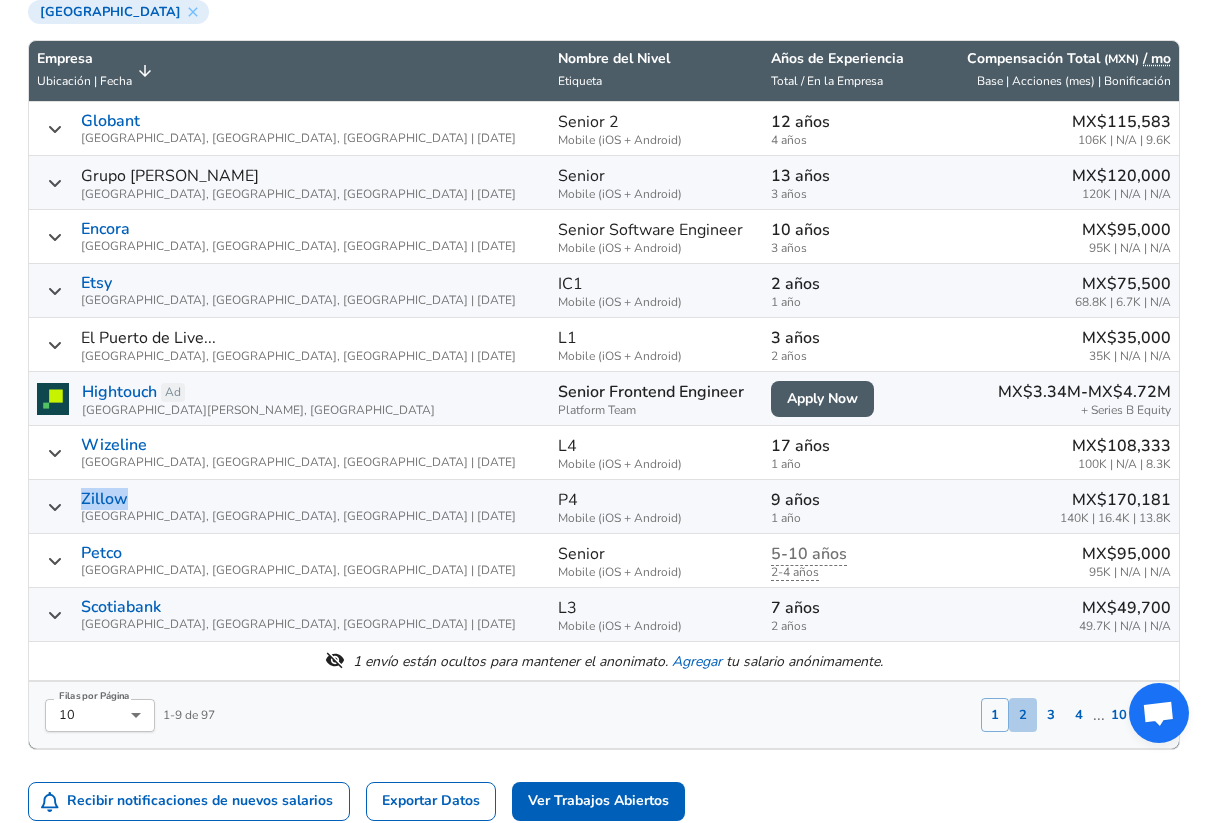 click on "2" at bounding box center (1023, 715) 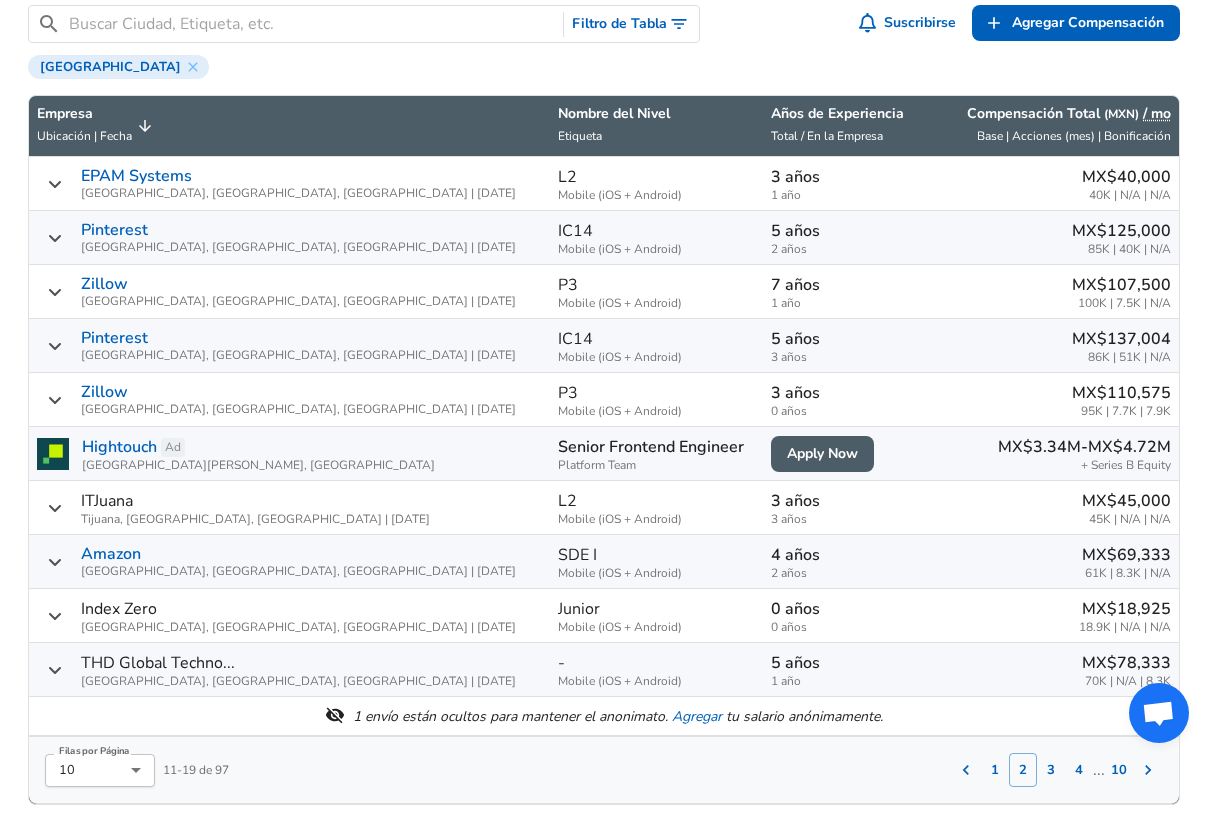 scroll, scrollTop: 905, scrollLeft: 0, axis: vertical 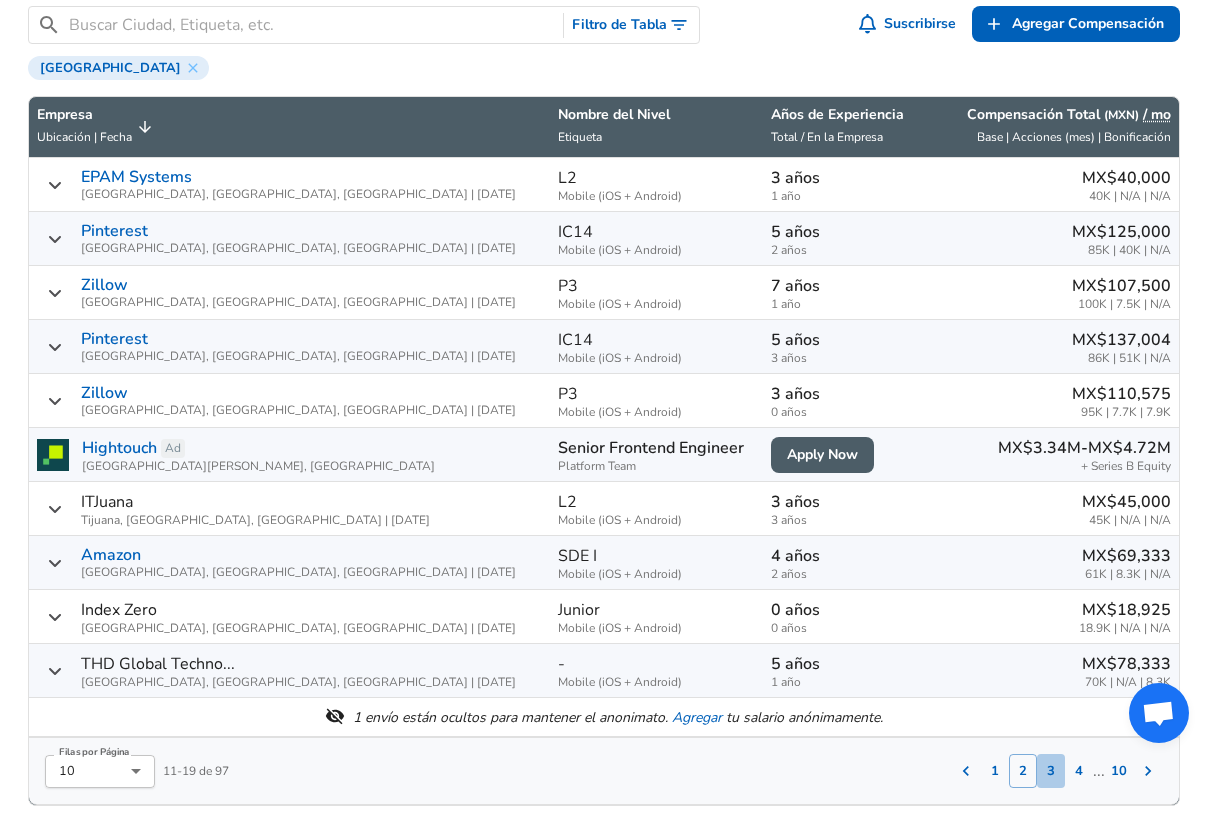 click on "3" at bounding box center (1051, 771) 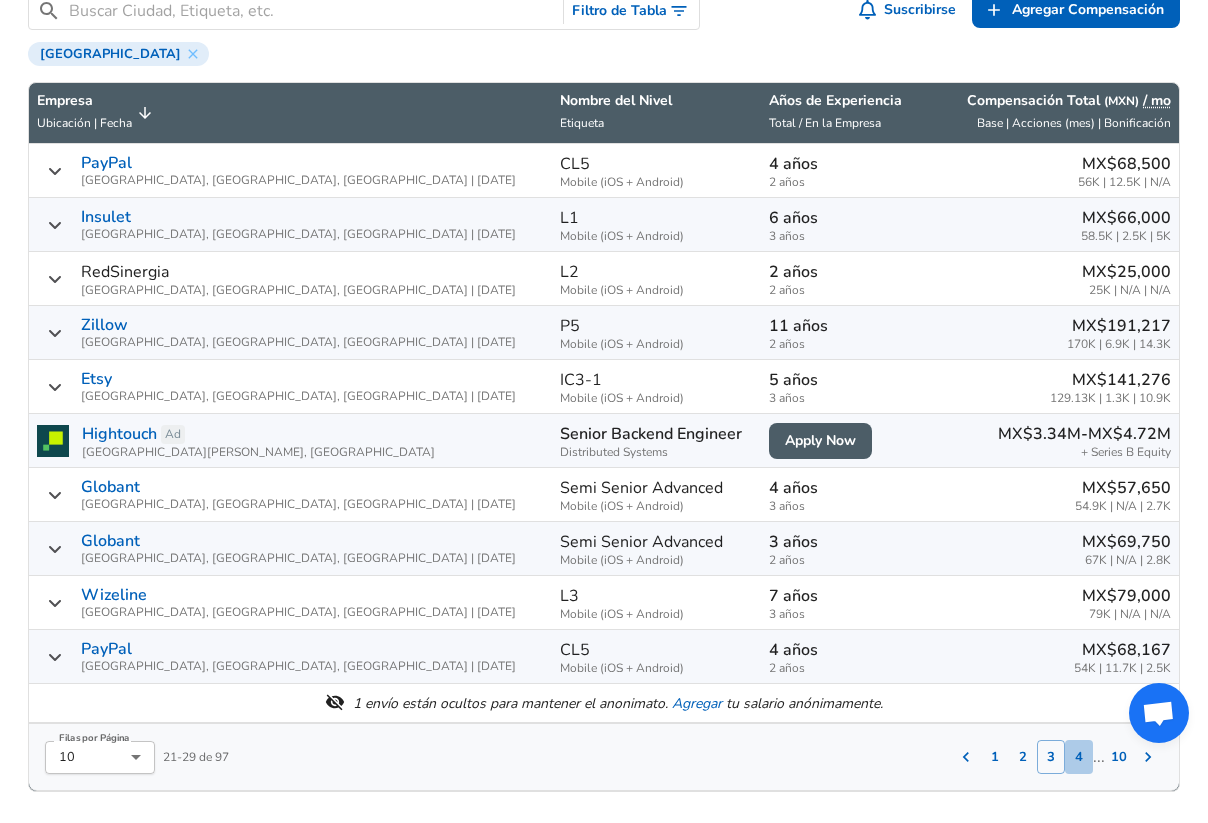 click on "4" at bounding box center (1079, 757) 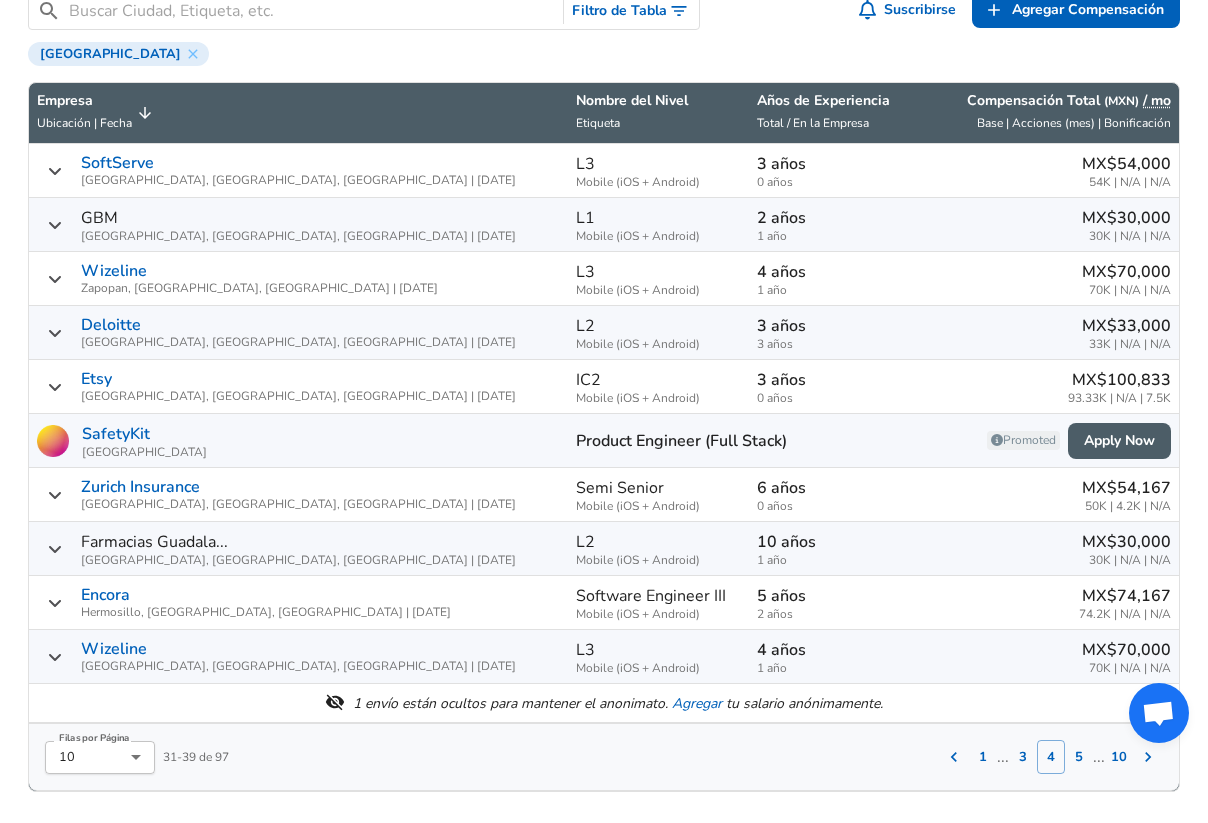 click on "5" at bounding box center (1079, 757) 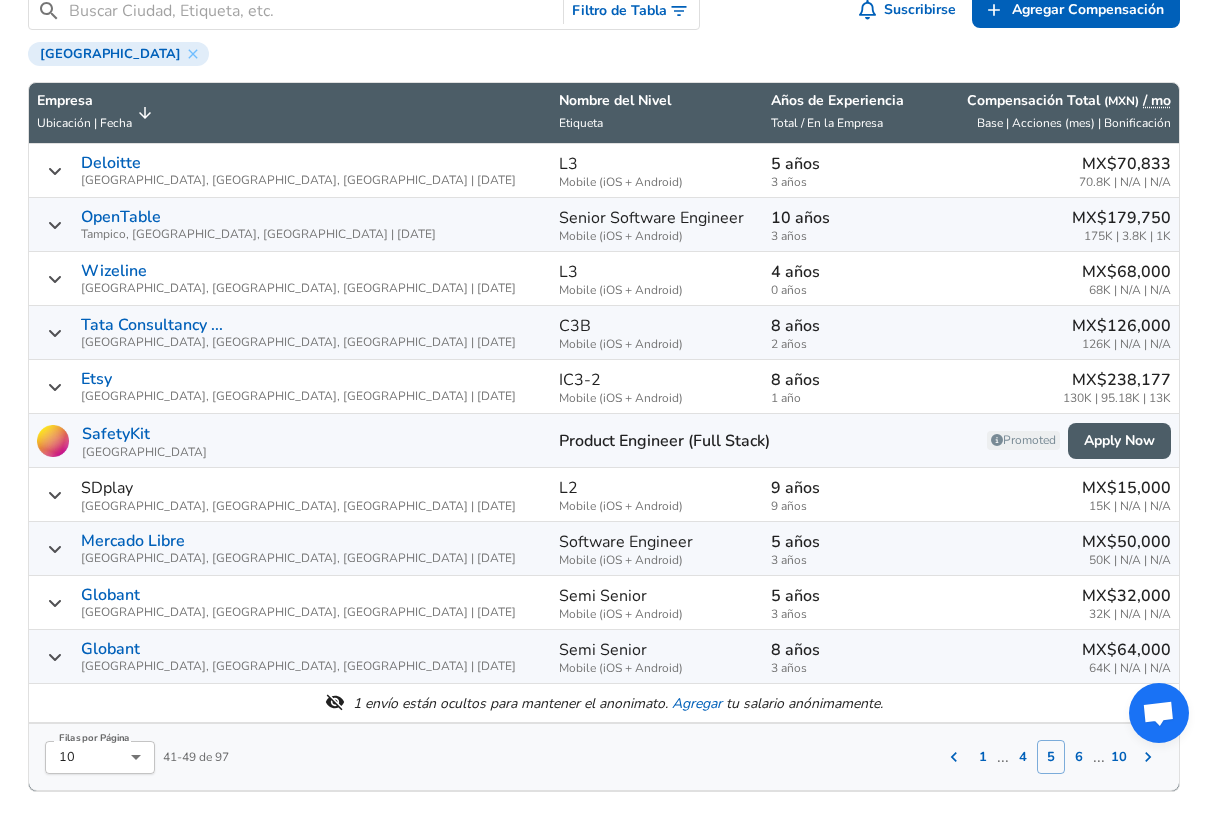 click 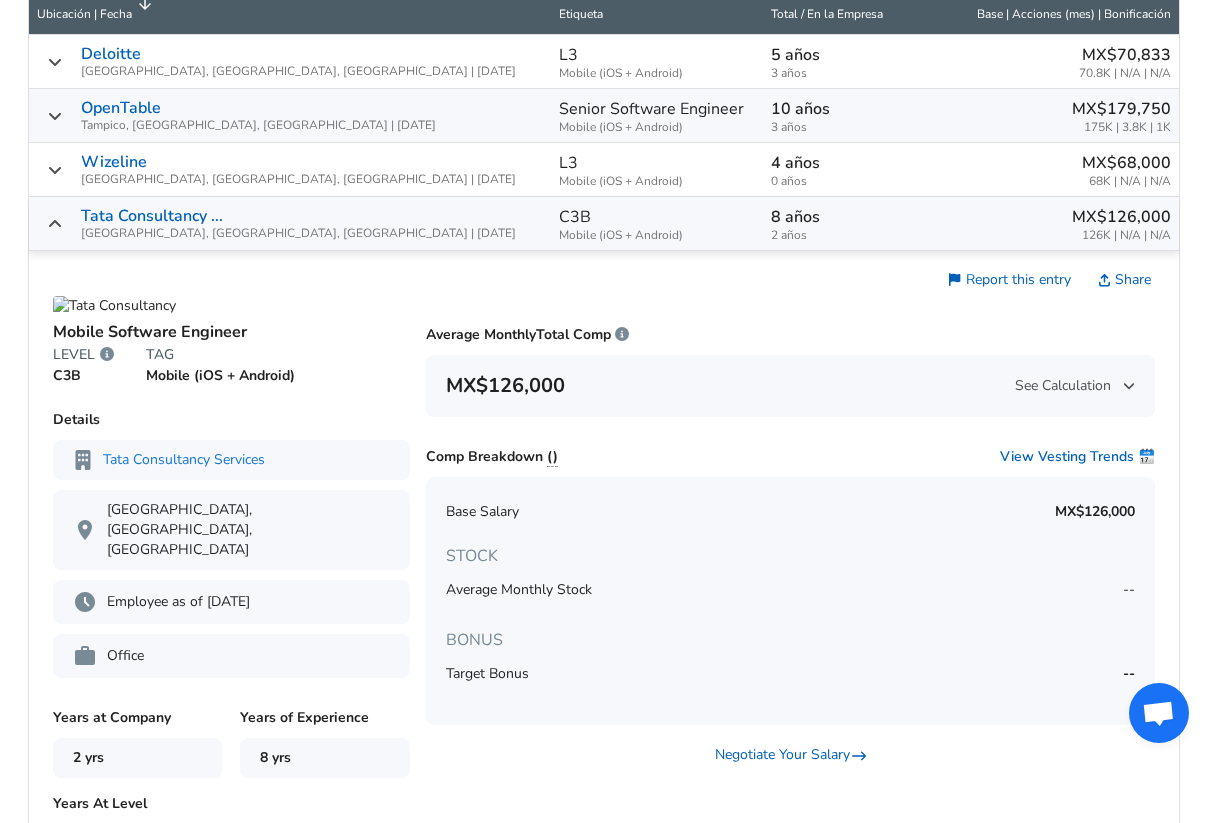 scroll, scrollTop: 1027, scrollLeft: 0, axis: vertical 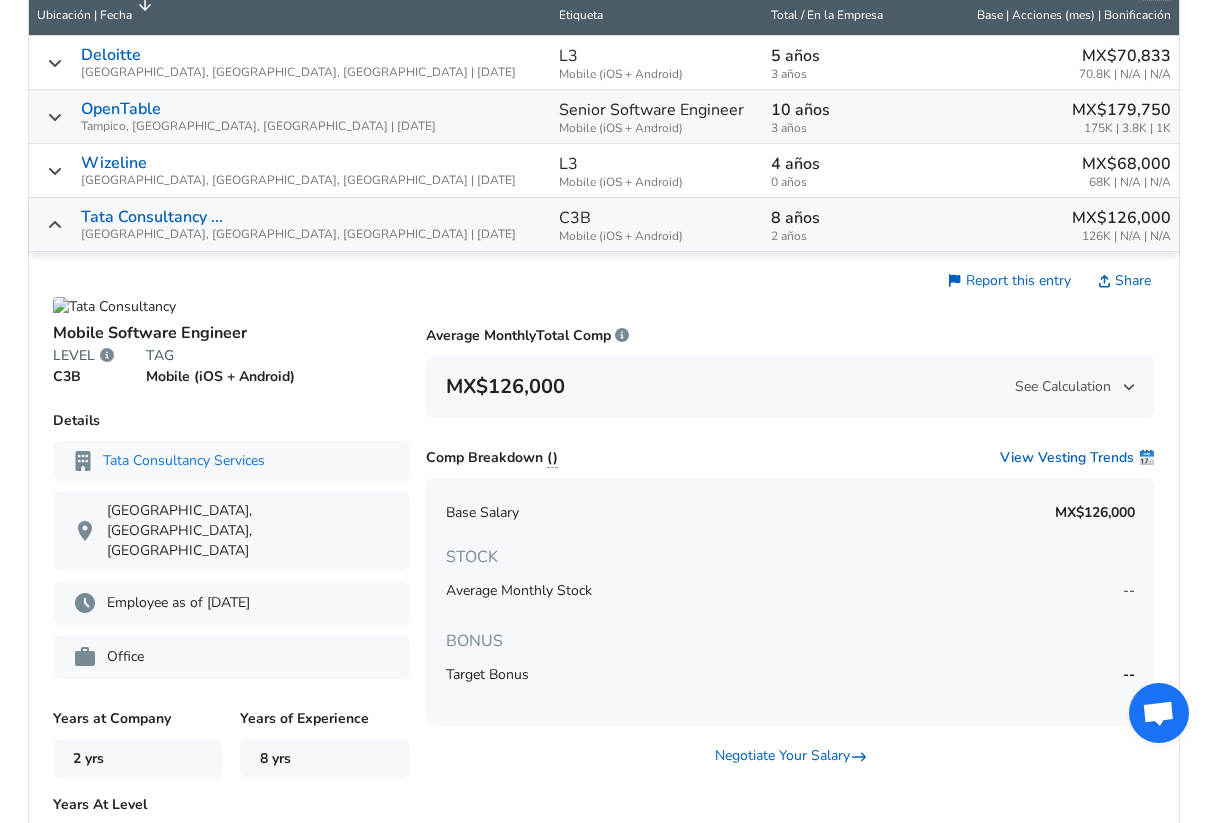 click on "C3B" at bounding box center (83, 377) 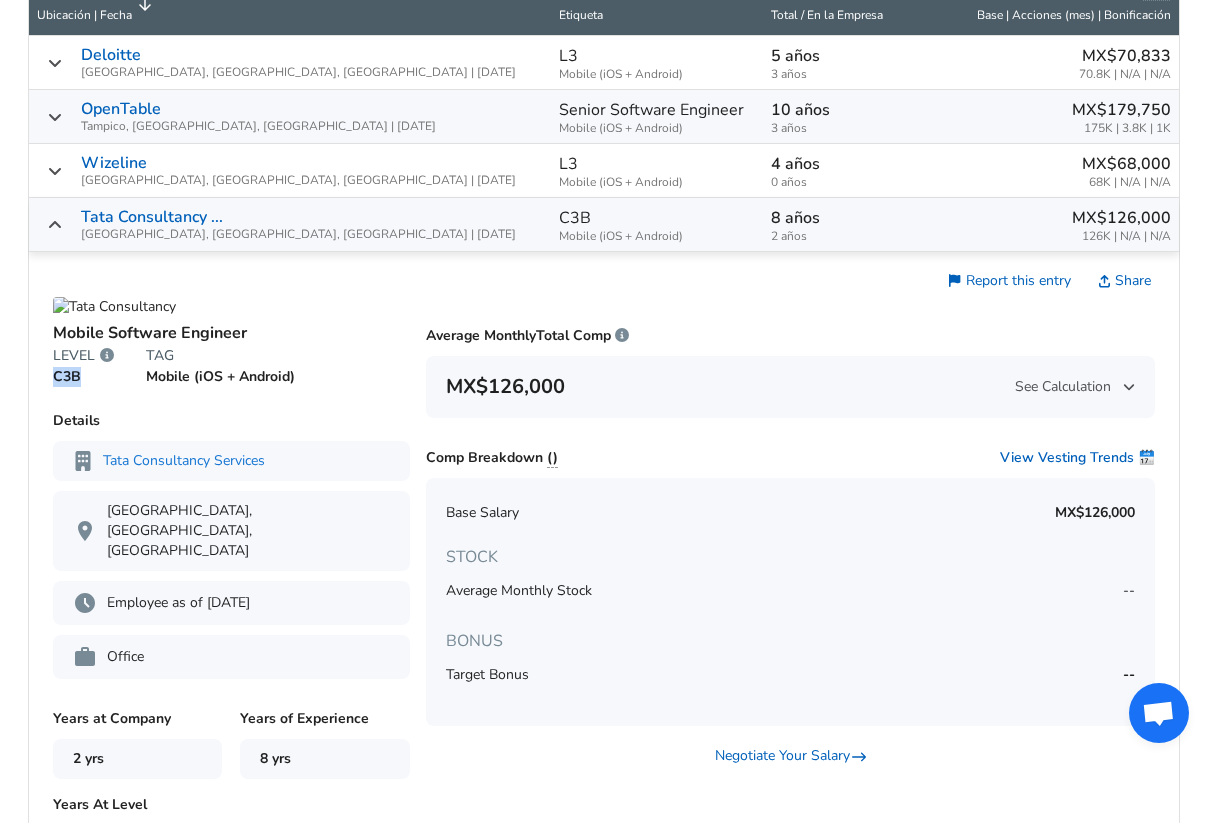 click on "C3B" at bounding box center [83, 377] 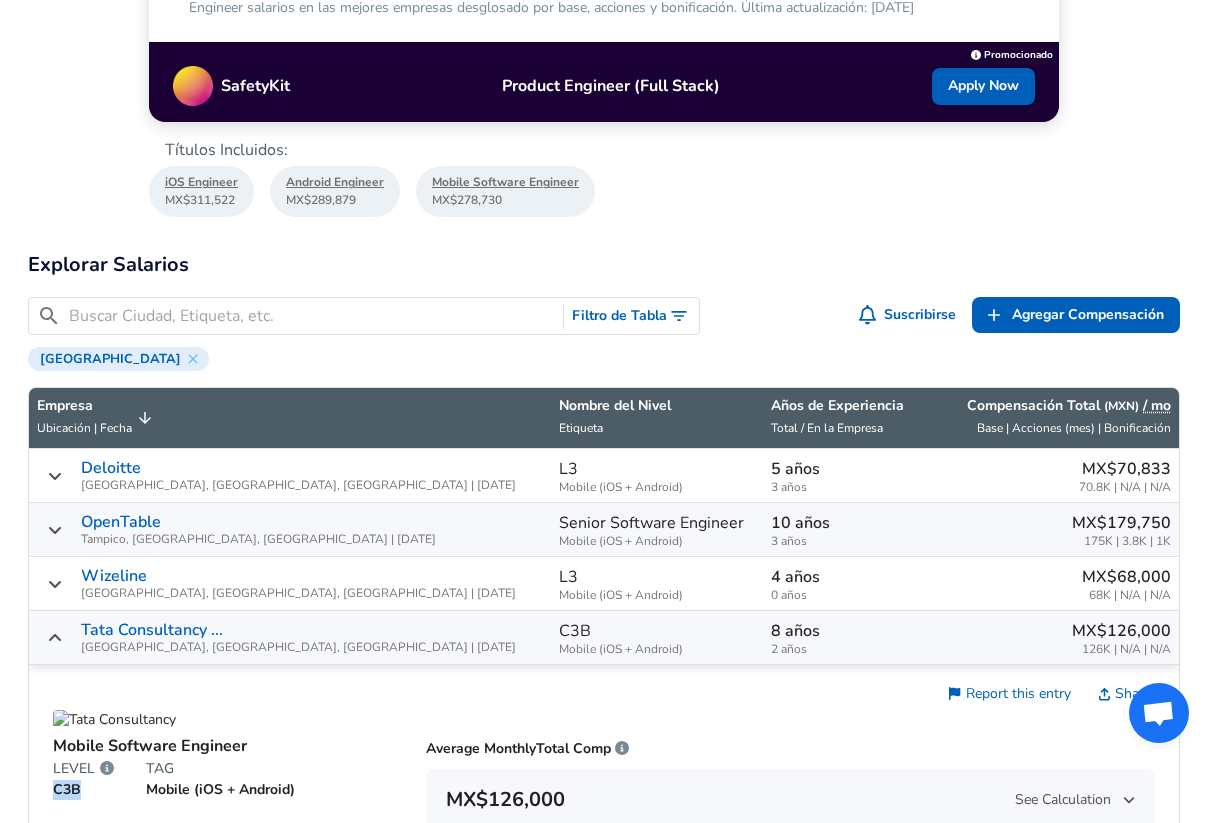 scroll, scrollTop: 430, scrollLeft: 0, axis: vertical 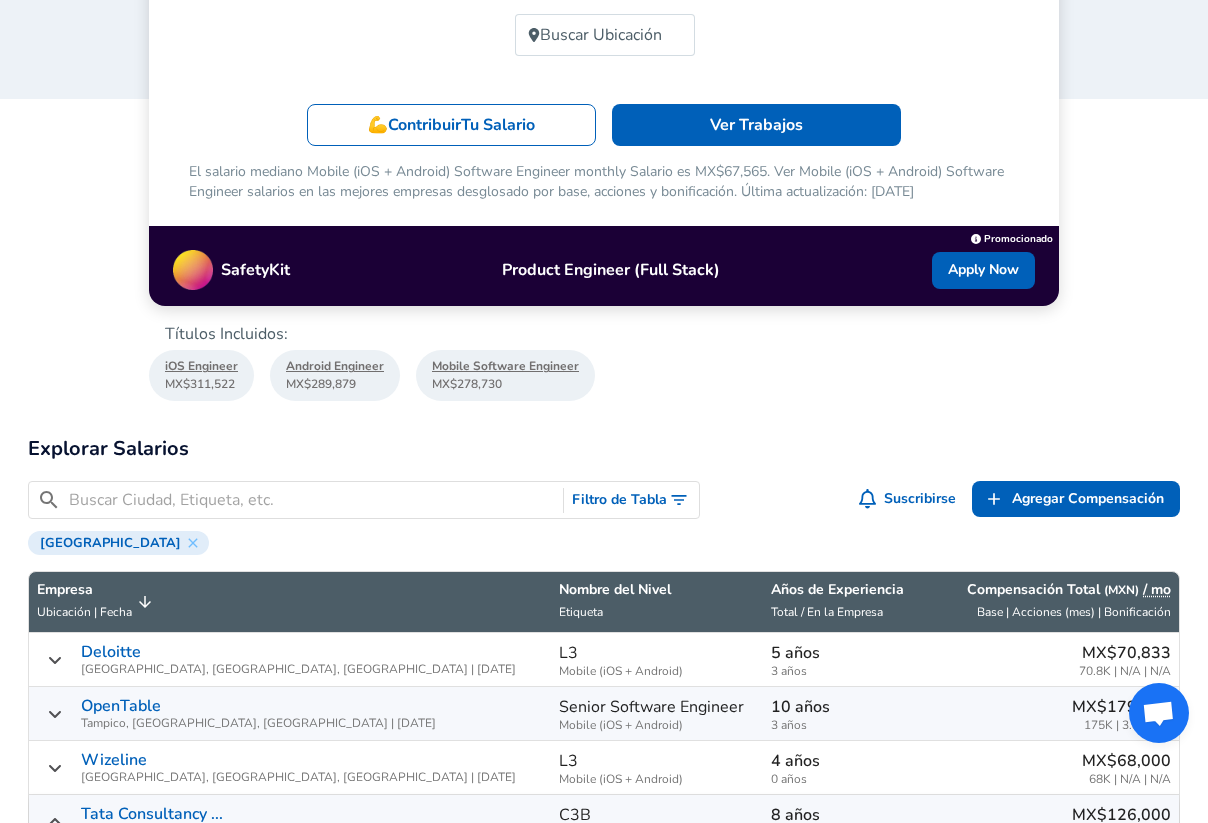 click on "Total / En la Empresa" at bounding box center (827, 612) 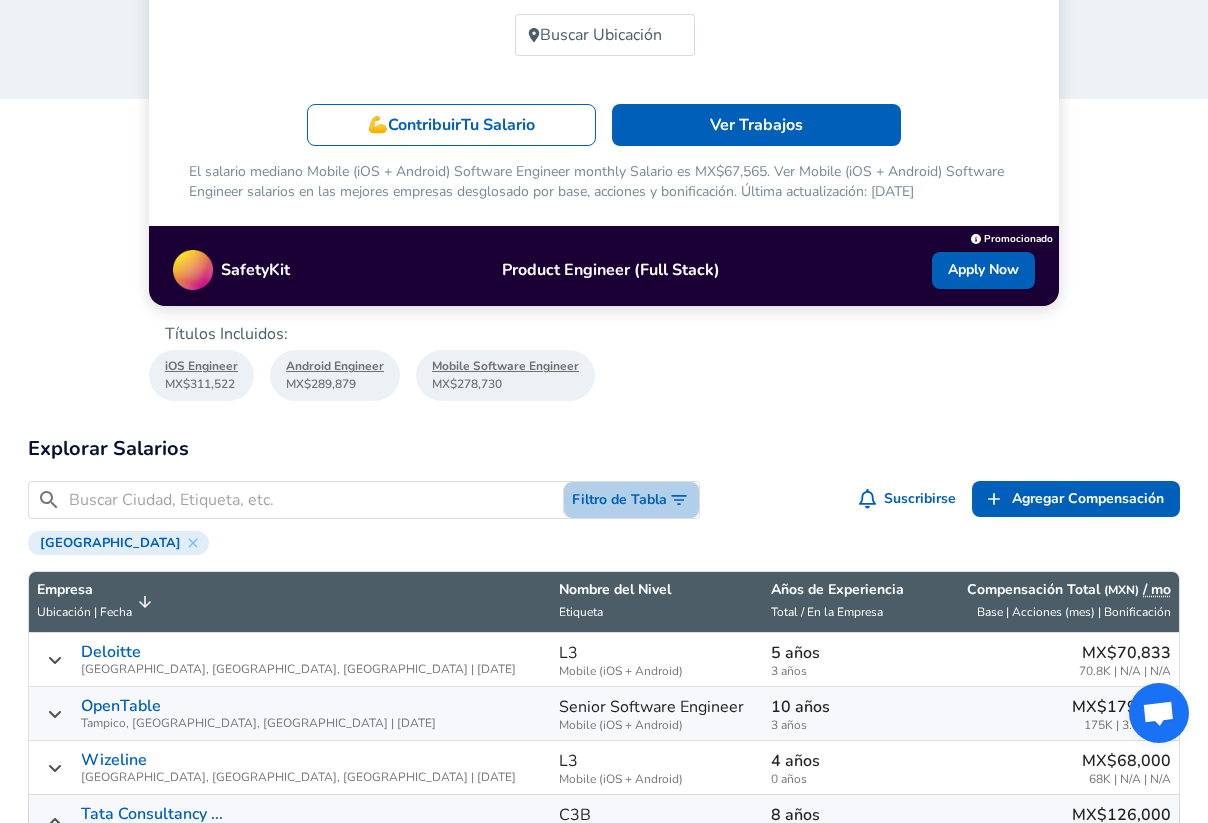 click 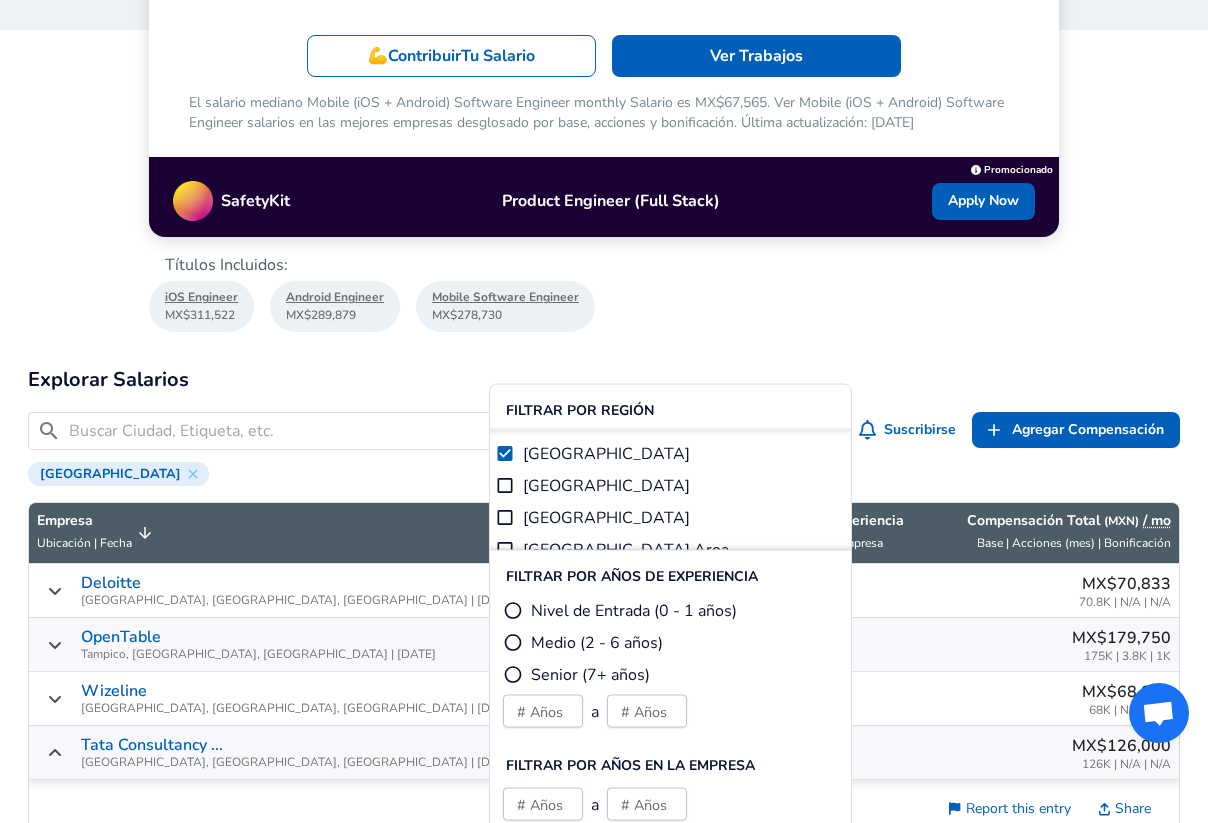 scroll, scrollTop: 505, scrollLeft: 0, axis: vertical 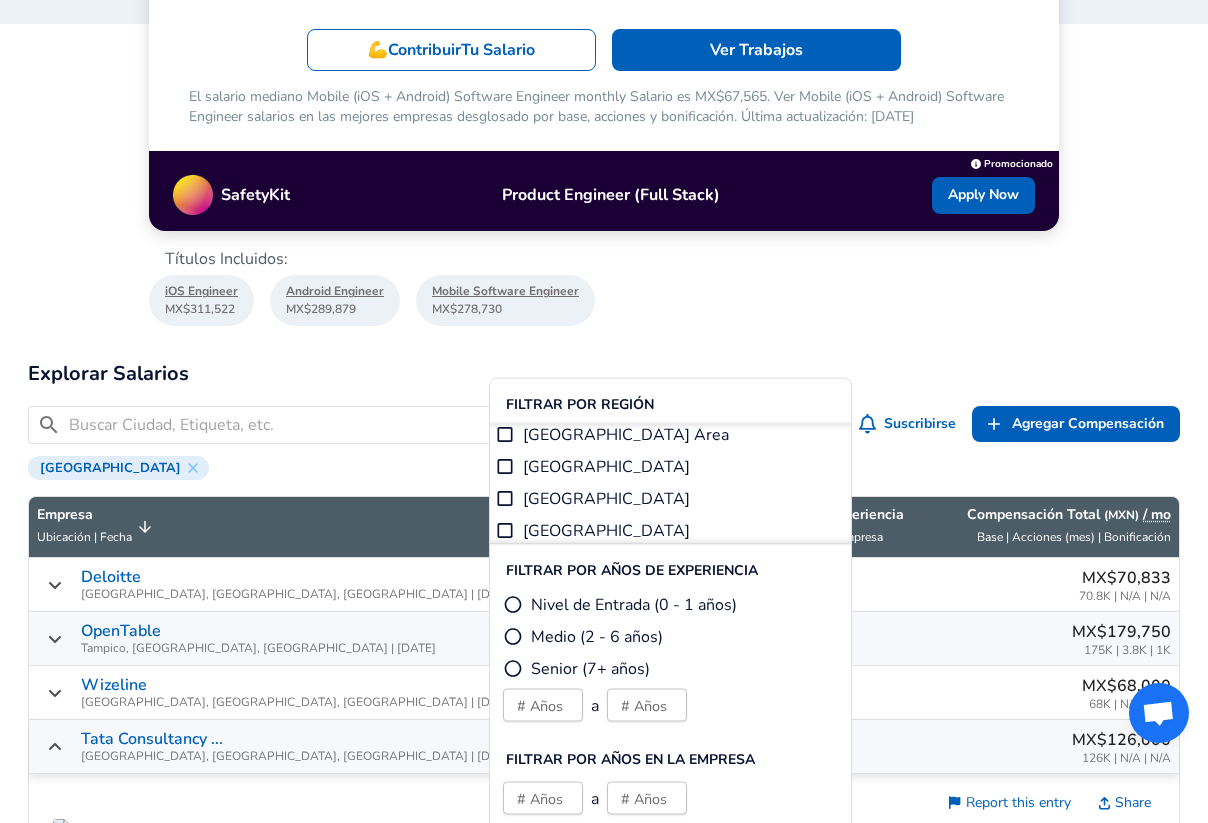 click on "Senior (7+ años)" at bounding box center (590, 669) 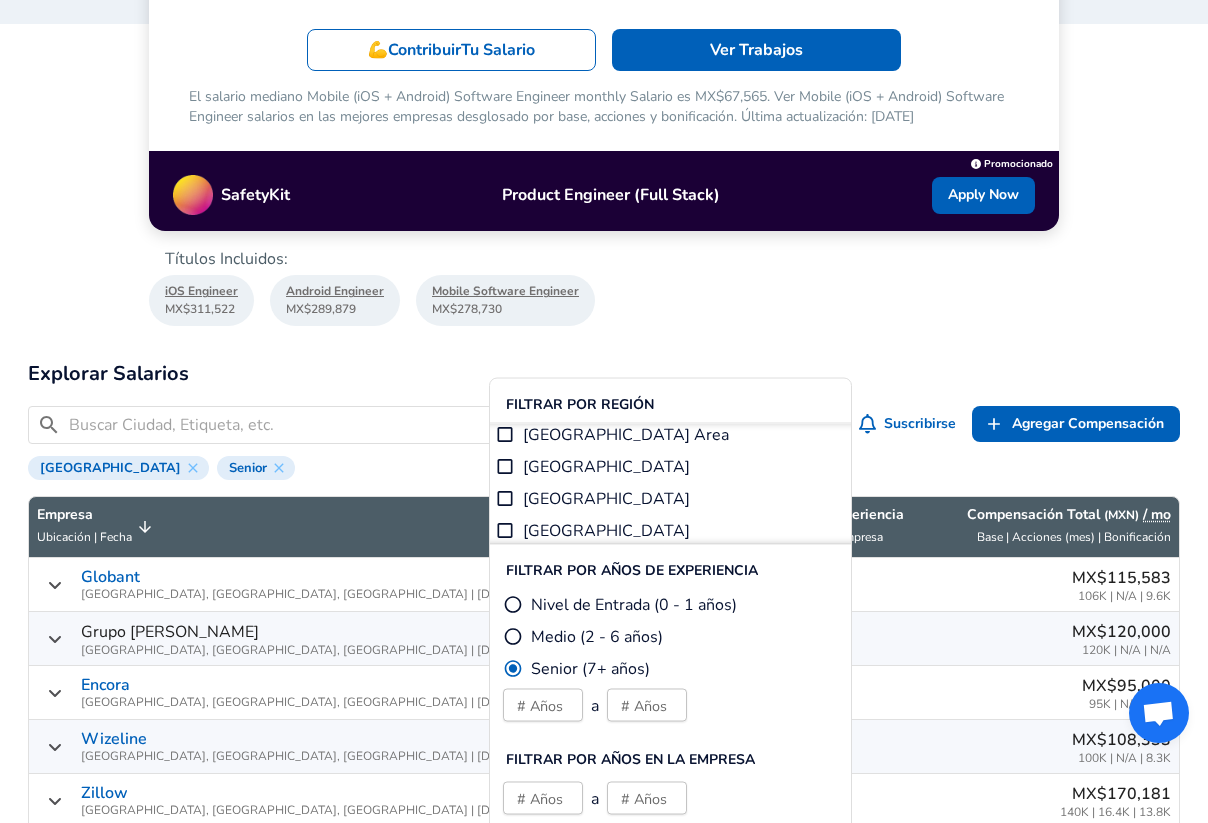 scroll, scrollTop: 531, scrollLeft: 0, axis: vertical 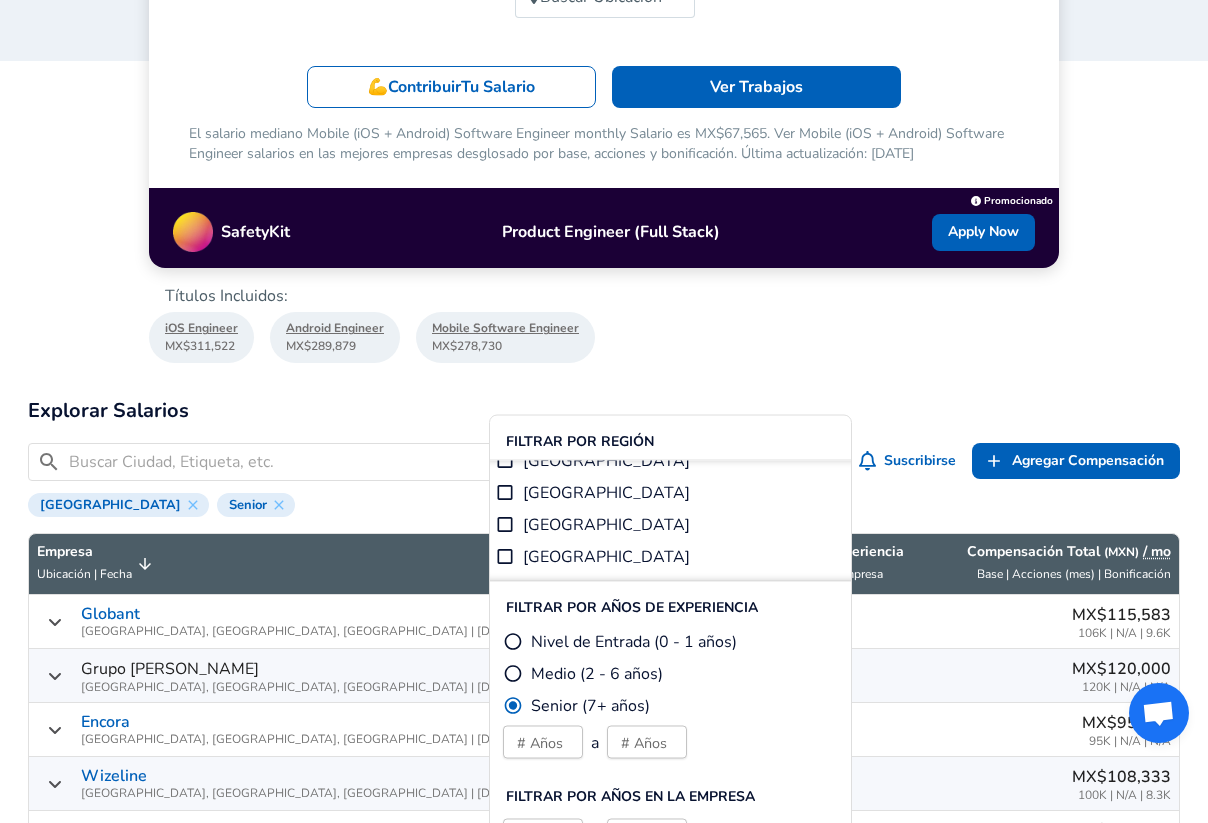 click on "Títulos Incluidos : iOS Engineer MX$311,522 Android Engineer MX$289,879 Mobile Software Engineer MX$278,730" at bounding box center [604, 331] 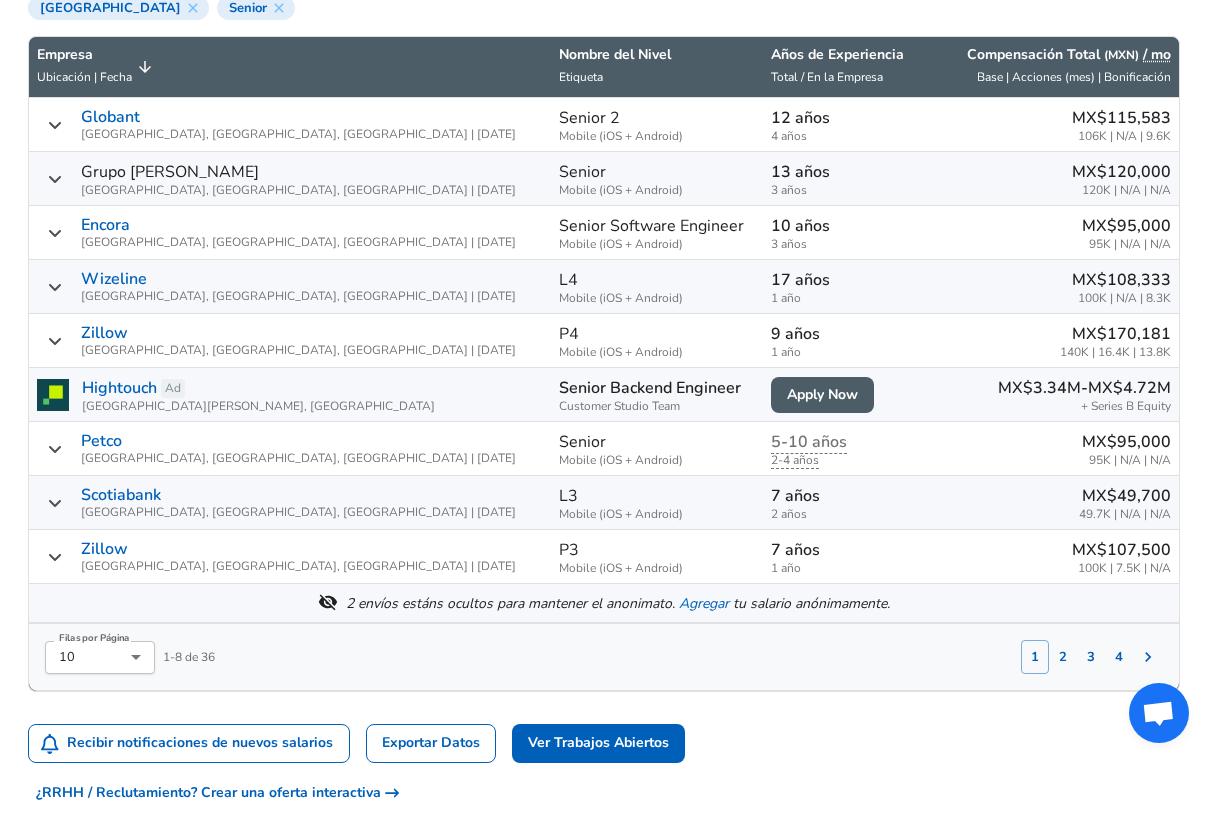 scroll, scrollTop: 966, scrollLeft: 0, axis: vertical 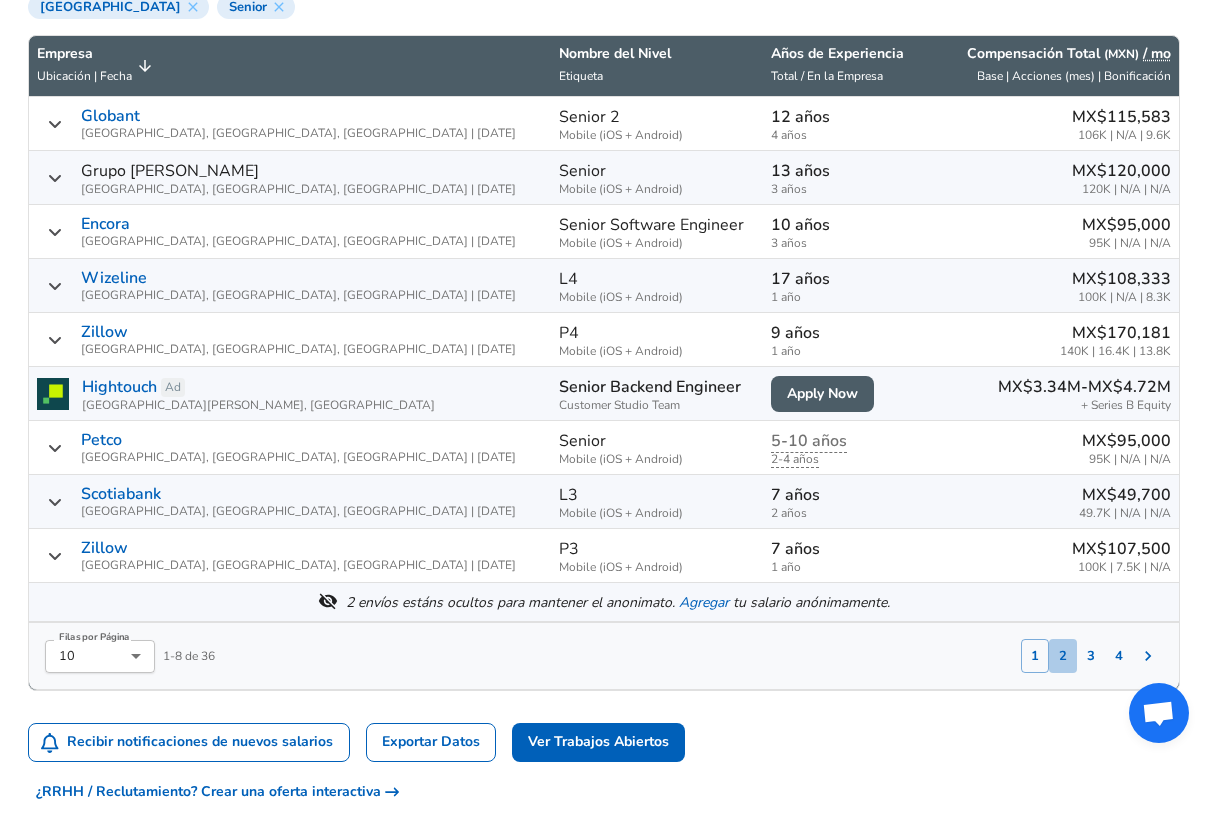 click on "2" at bounding box center [1063, 656] 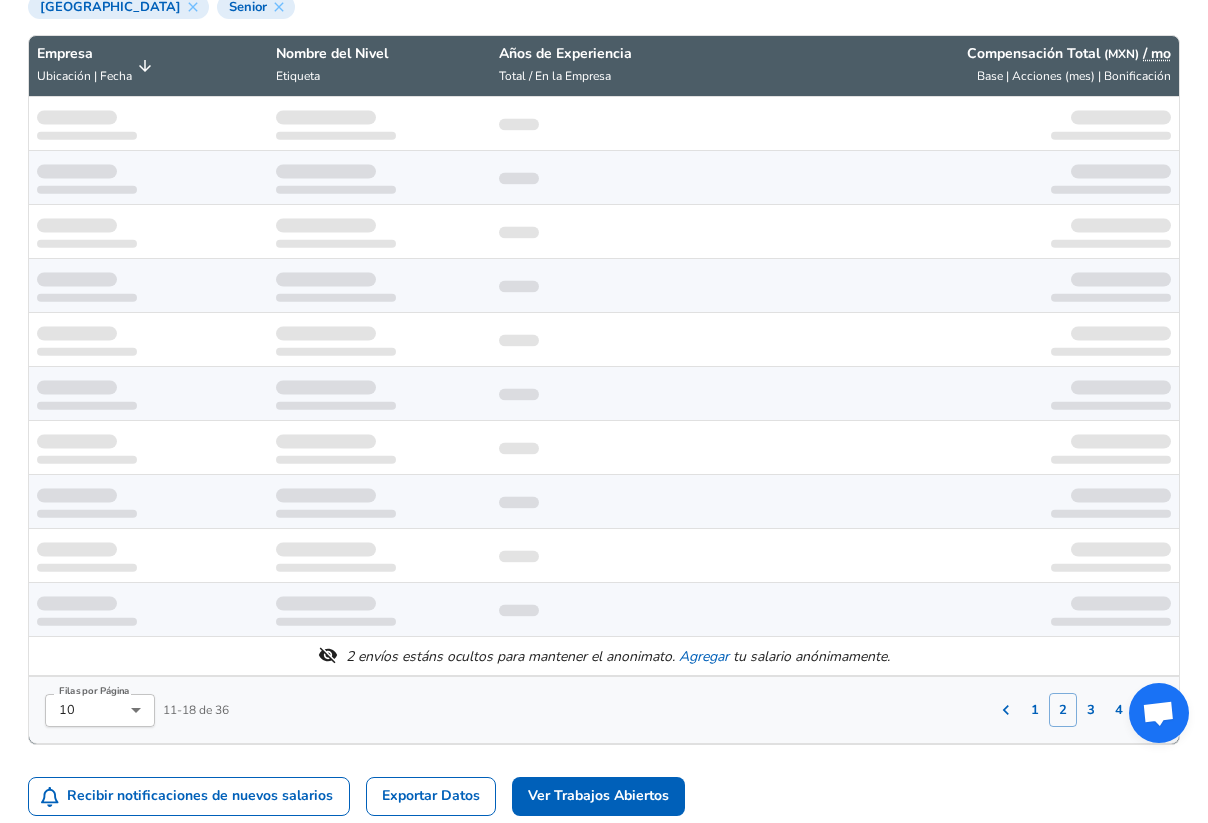 scroll, scrollTop: 919, scrollLeft: 0, axis: vertical 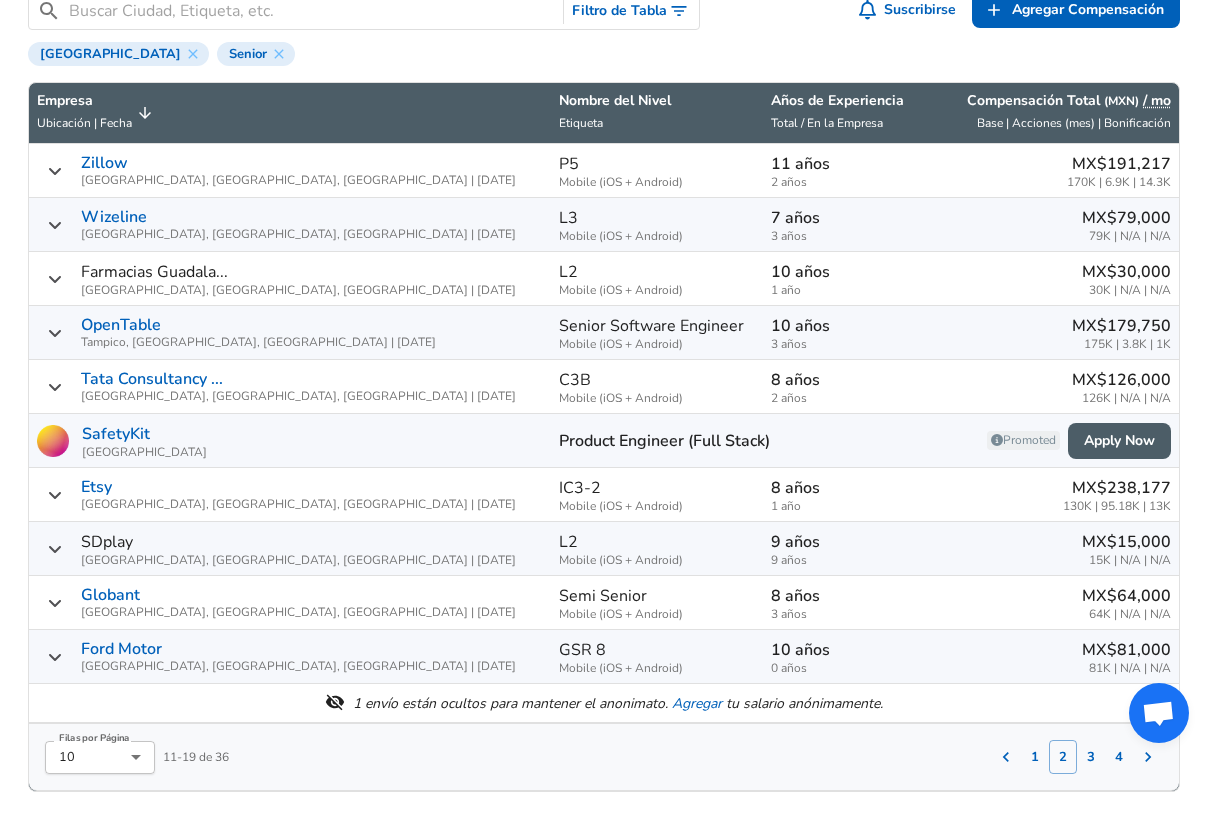 click on "3" at bounding box center (1091, 757) 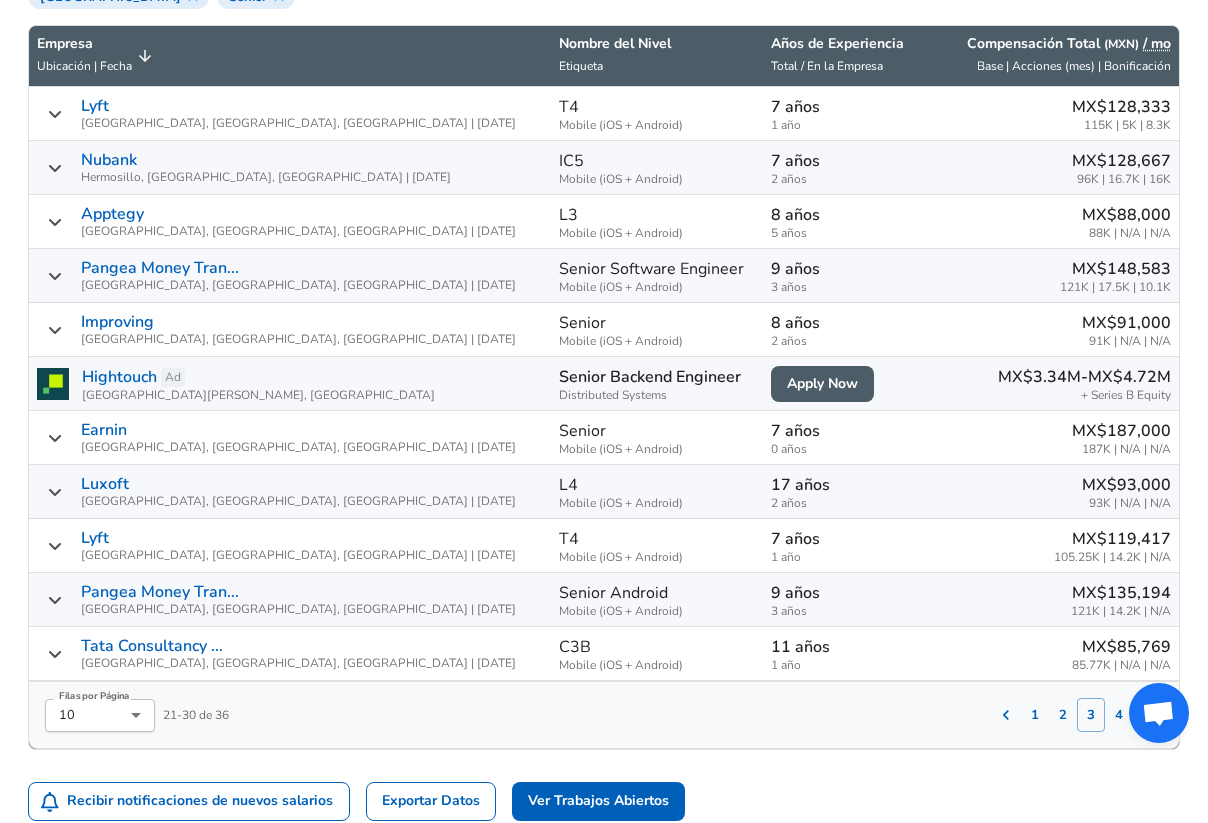 scroll, scrollTop: 984, scrollLeft: 0, axis: vertical 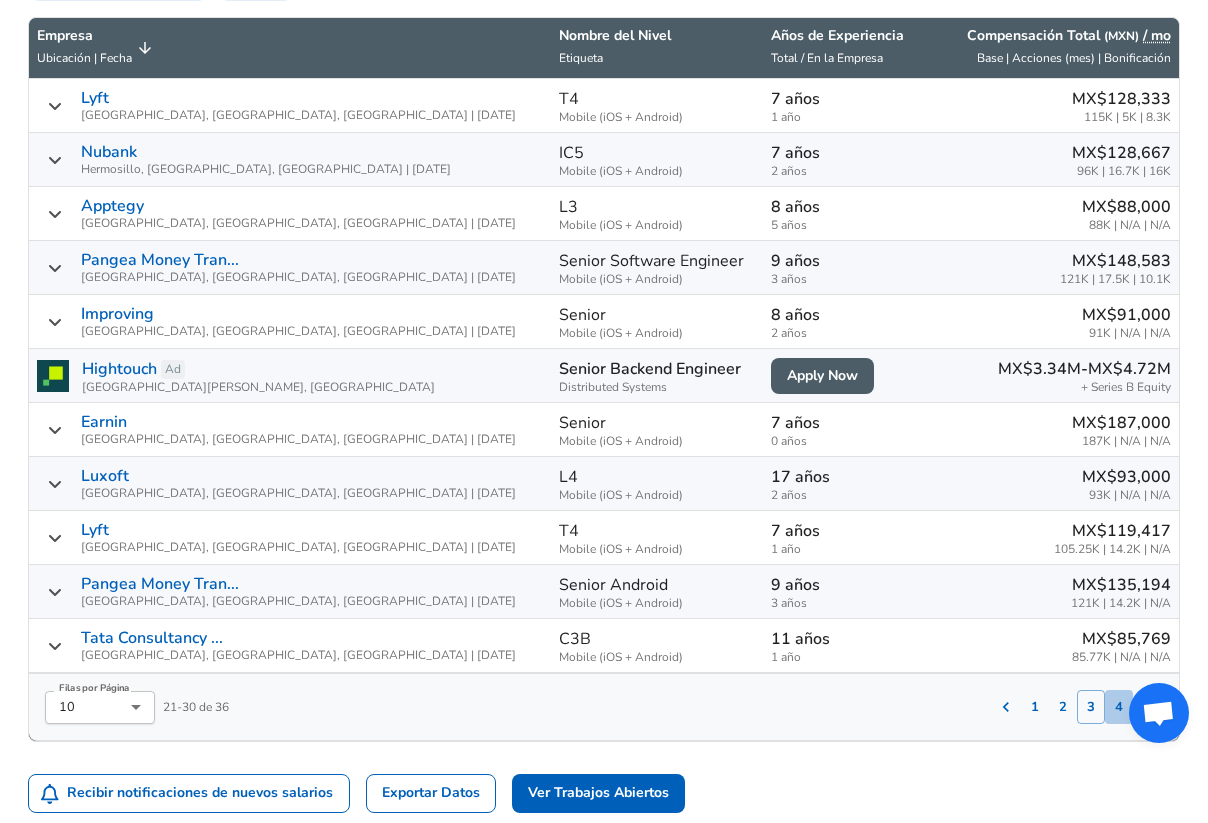 click on "4" at bounding box center [1119, 707] 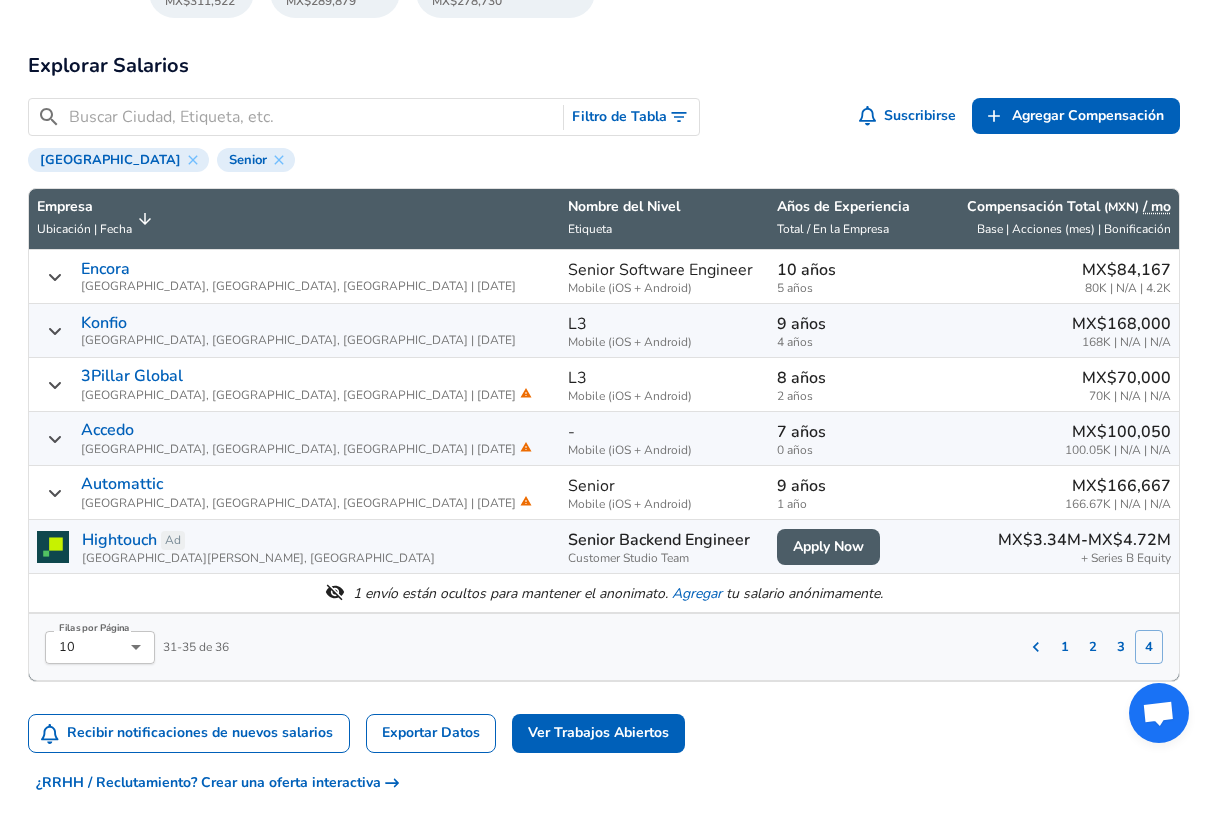 scroll, scrollTop: 796, scrollLeft: 0, axis: vertical 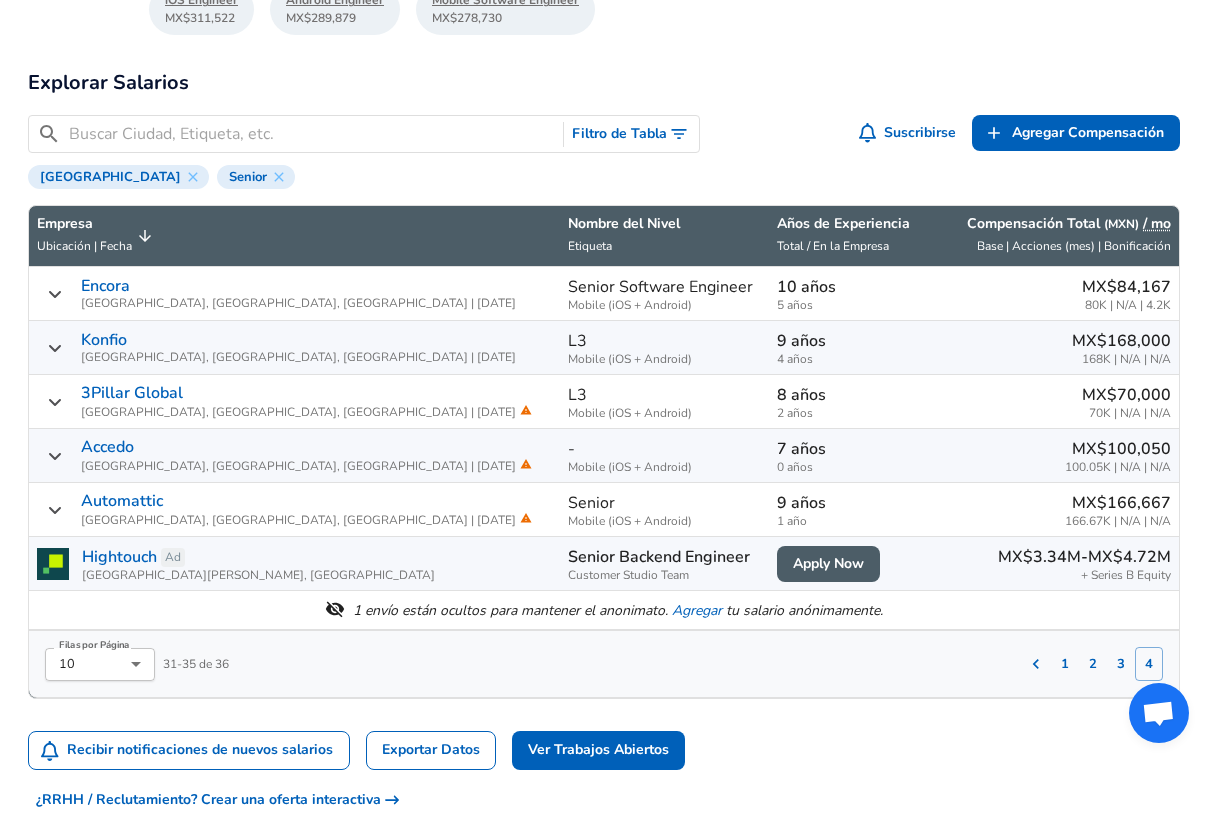 click 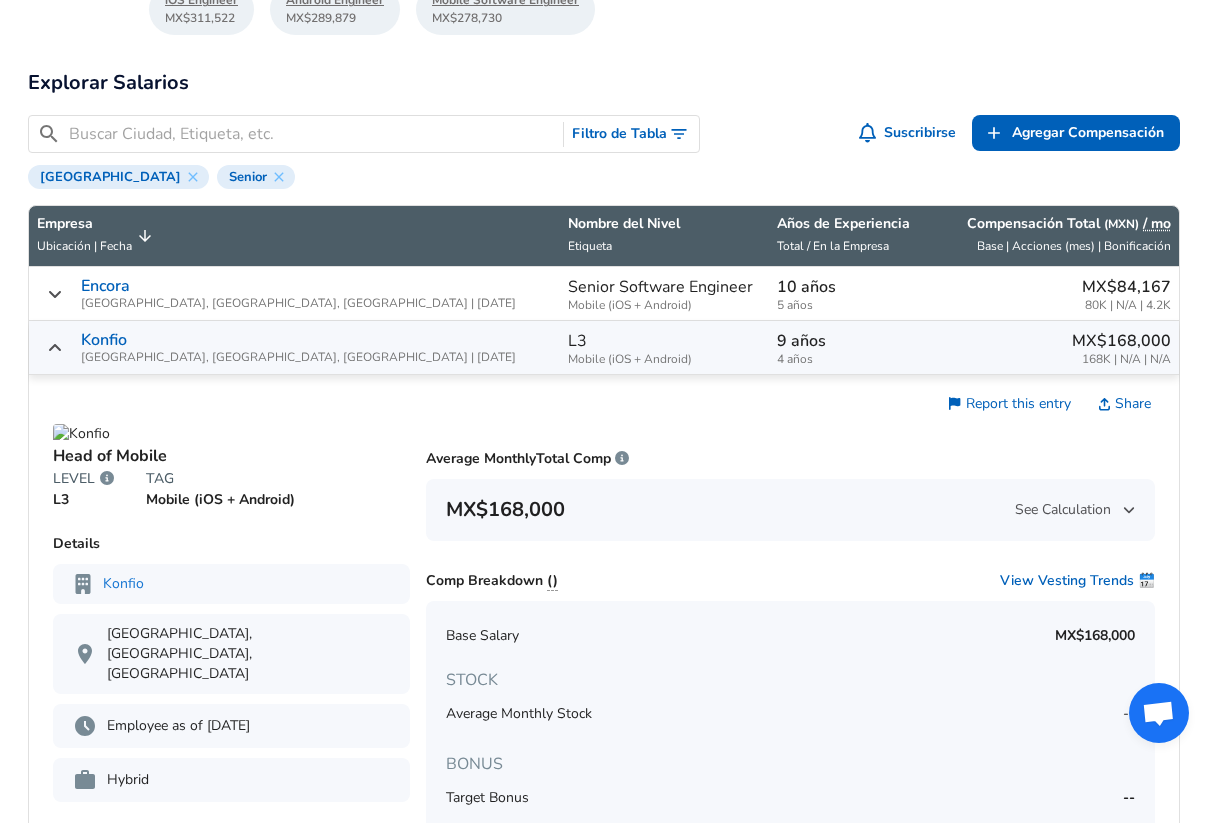 click 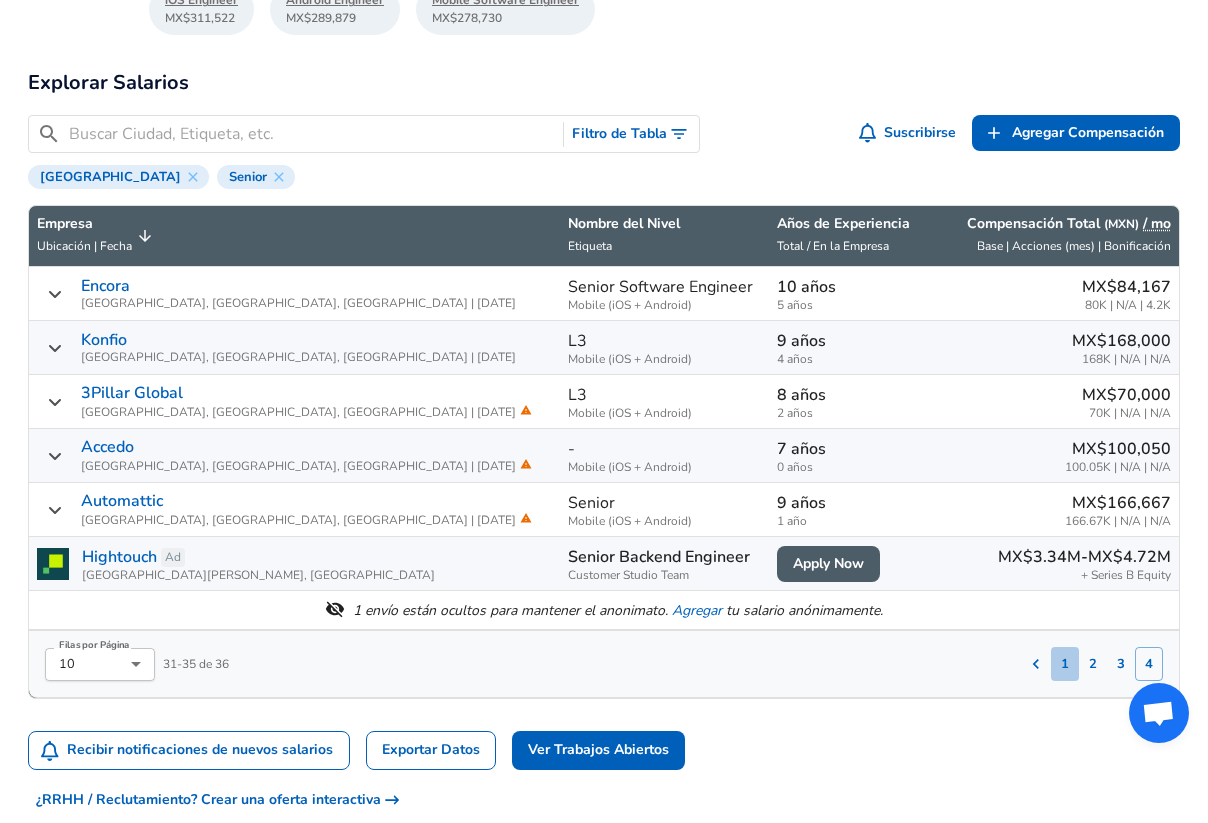 click on "1" at bounding box center [1065, 664] 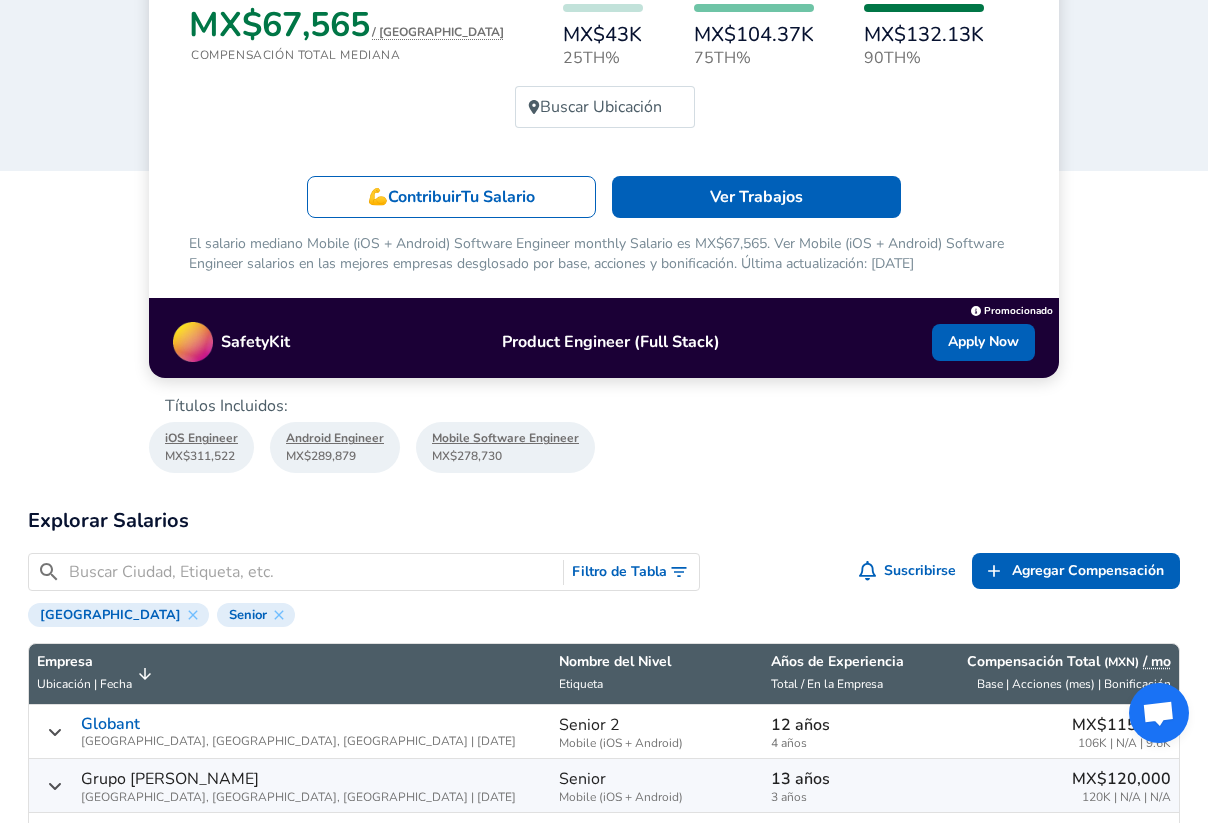 scroll, scrollTop: 230, scrollLeft: 0, axis: vertical 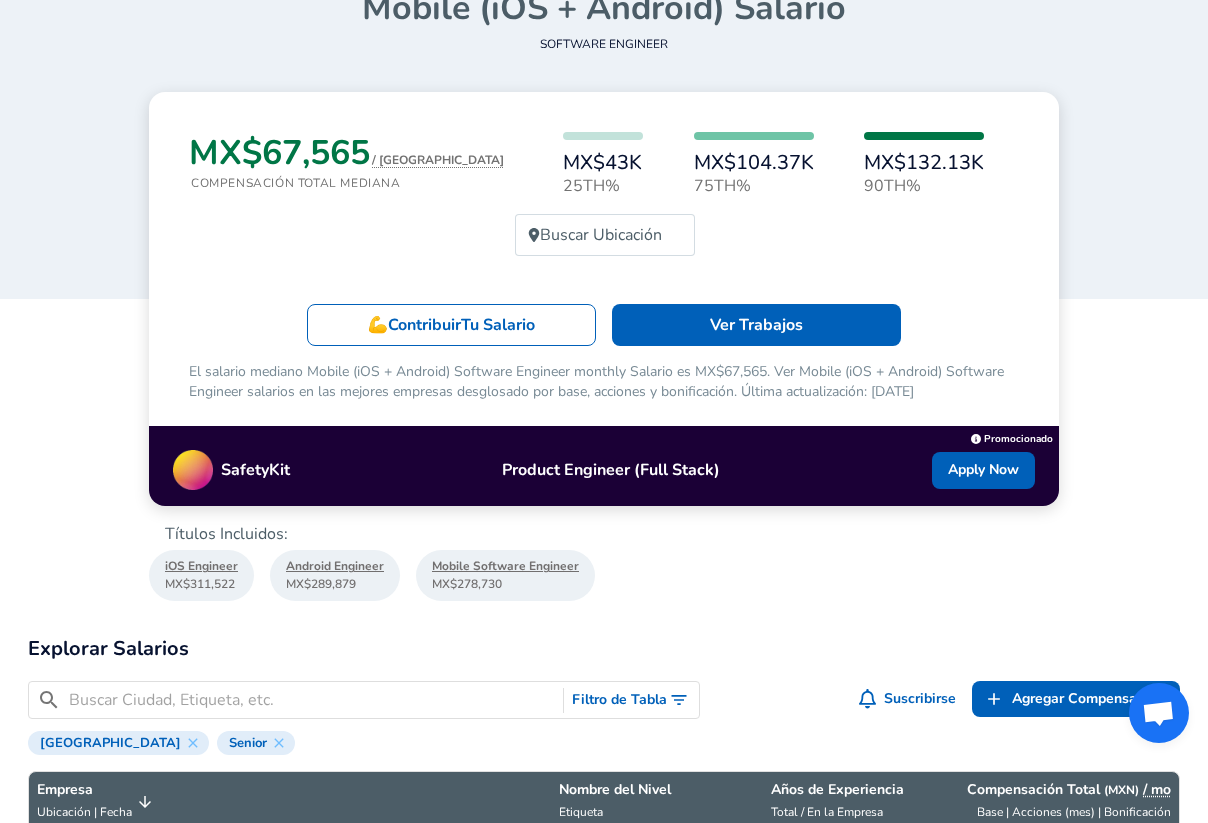 click on "​ Filtro de Tabla" at bounding box center (364, 700) 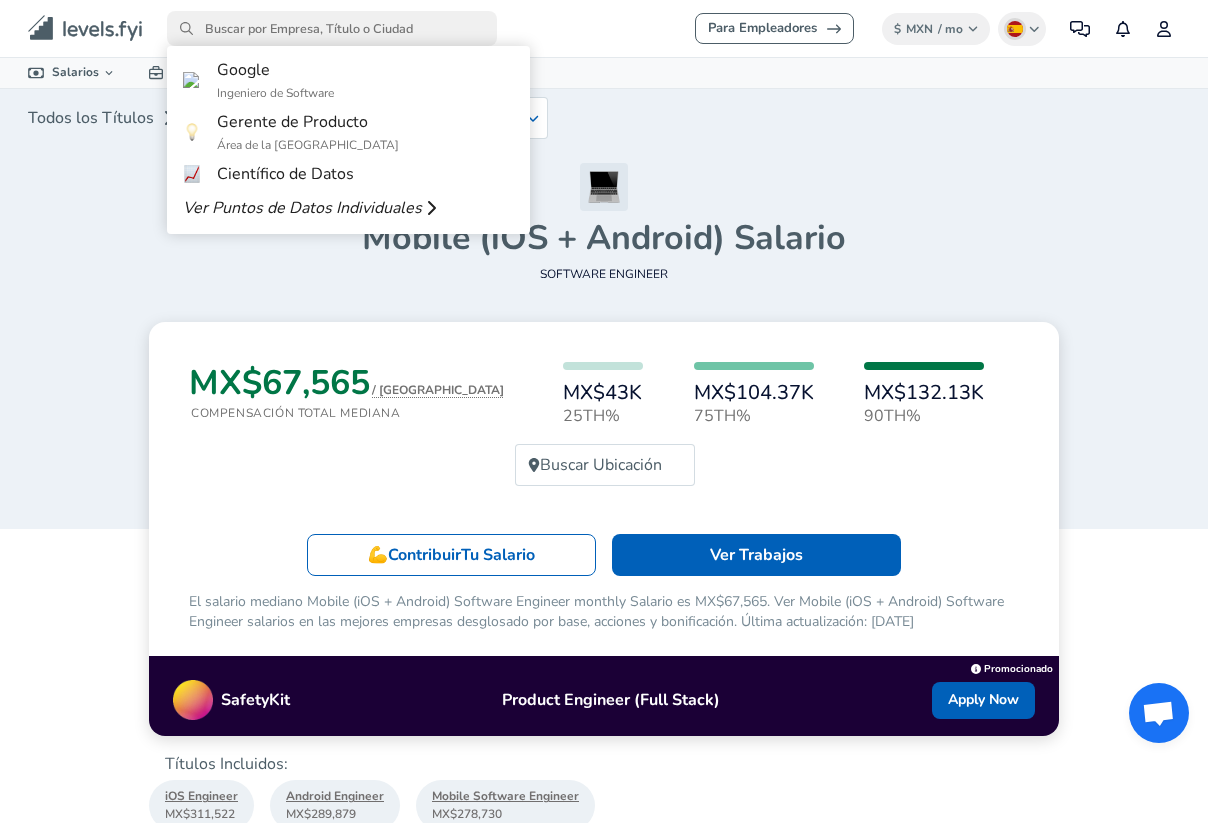 click at bounding box center [332, 28] 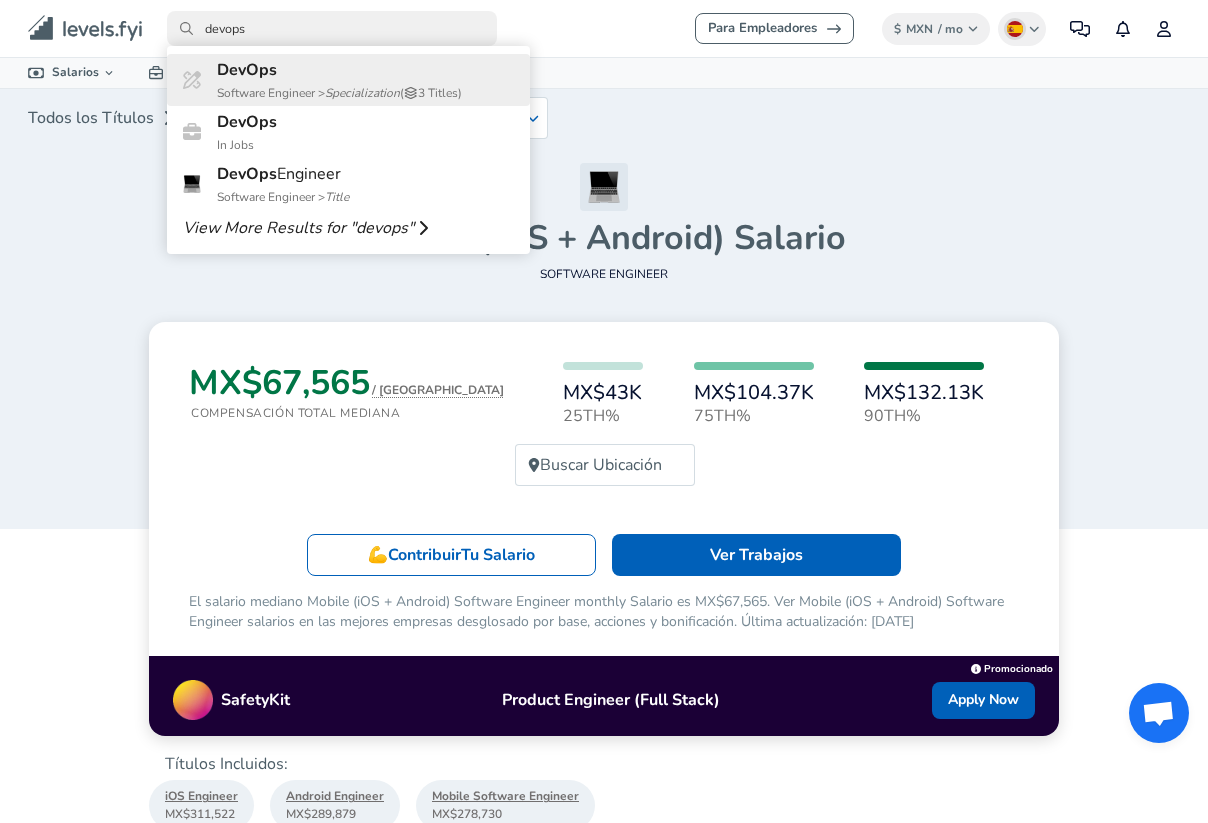 type on "devops" 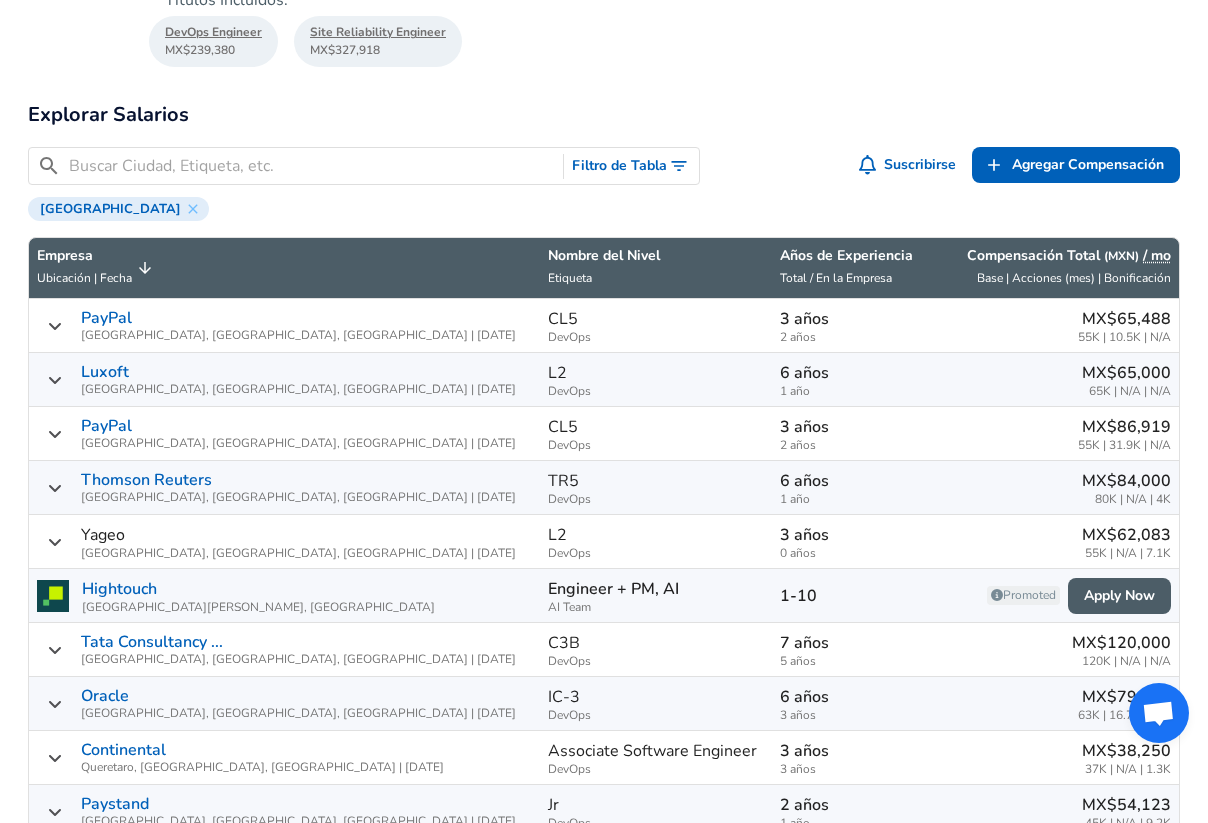 scroll, scrollTop: 722, scrollLeft: 0, axis: vertical 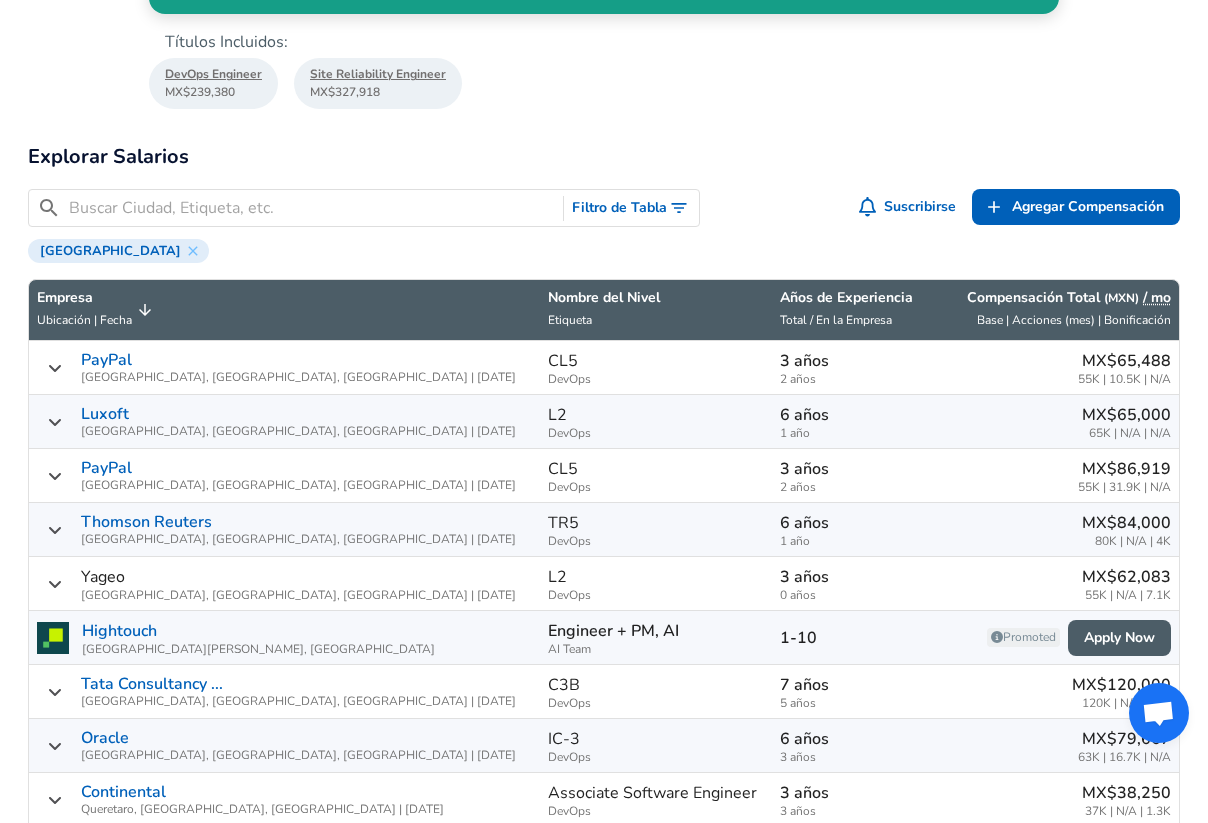 click 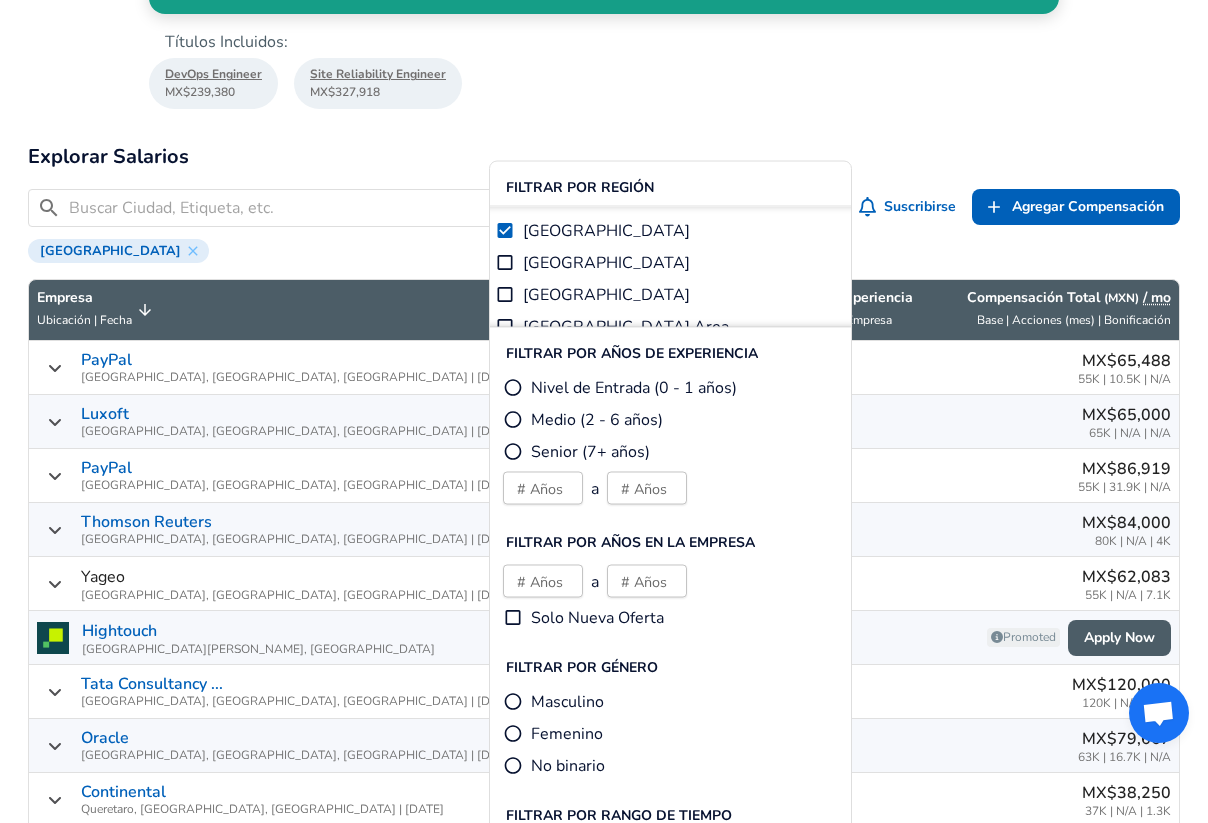 click on "Senior (7+ años)" at bounding box center (590, 452) 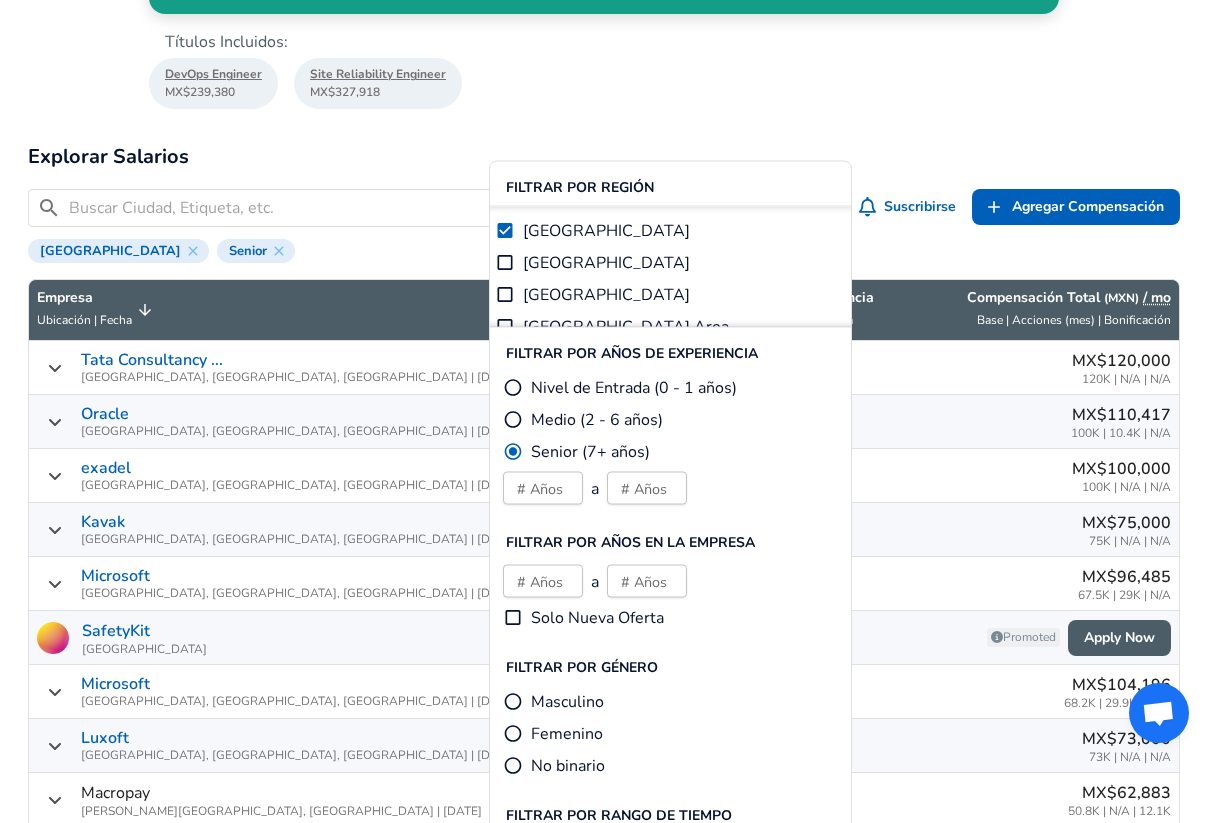 click on "Explorar Salarios" at bounding box center [604, 157] 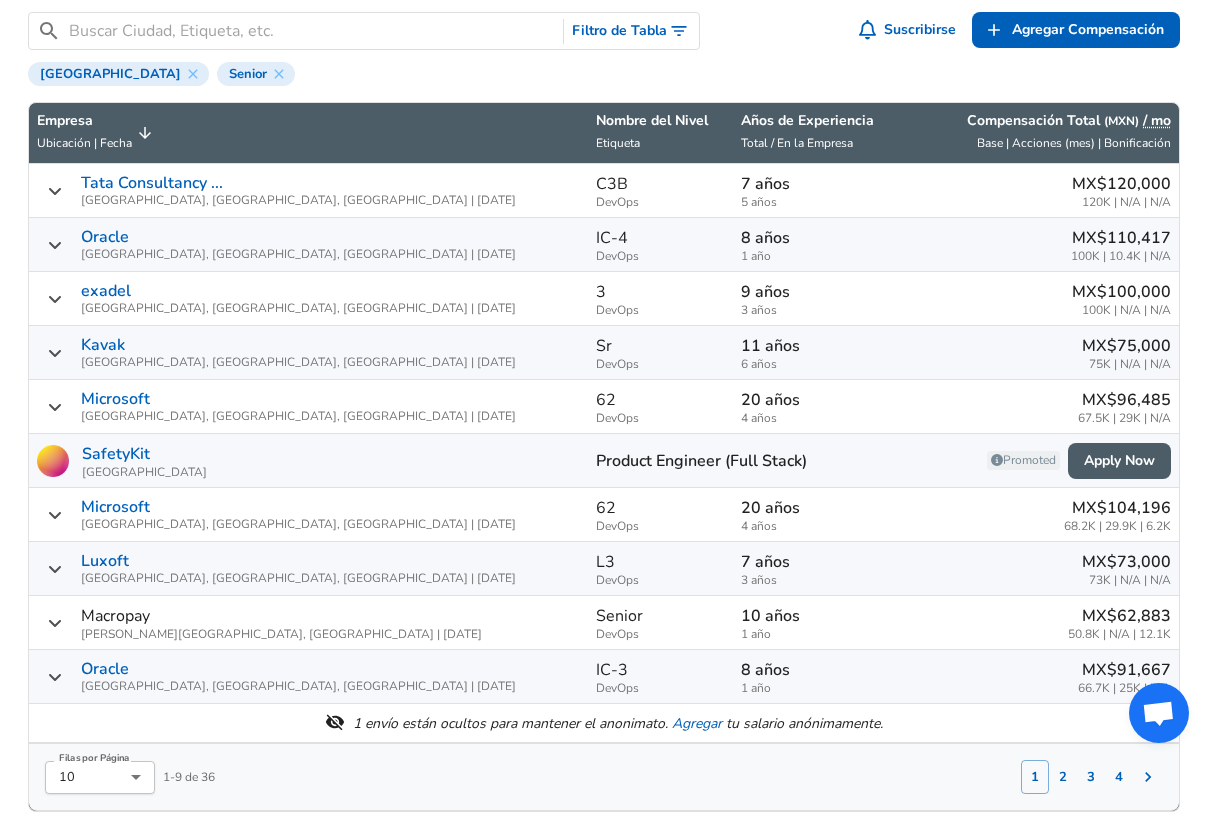 scroll, scrollTop: 1013, scrollLeft: 0, axis: vertical 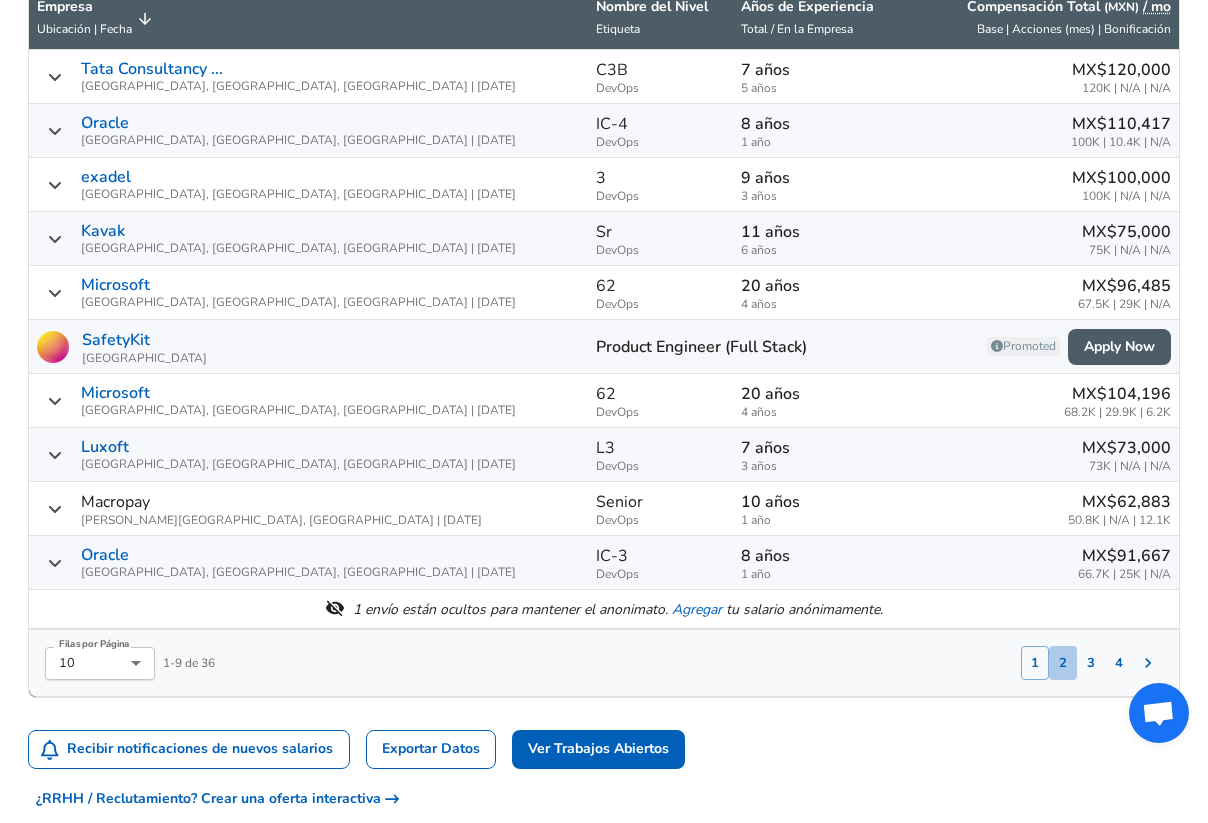 click on "2" at bounding box center (1063, 663) 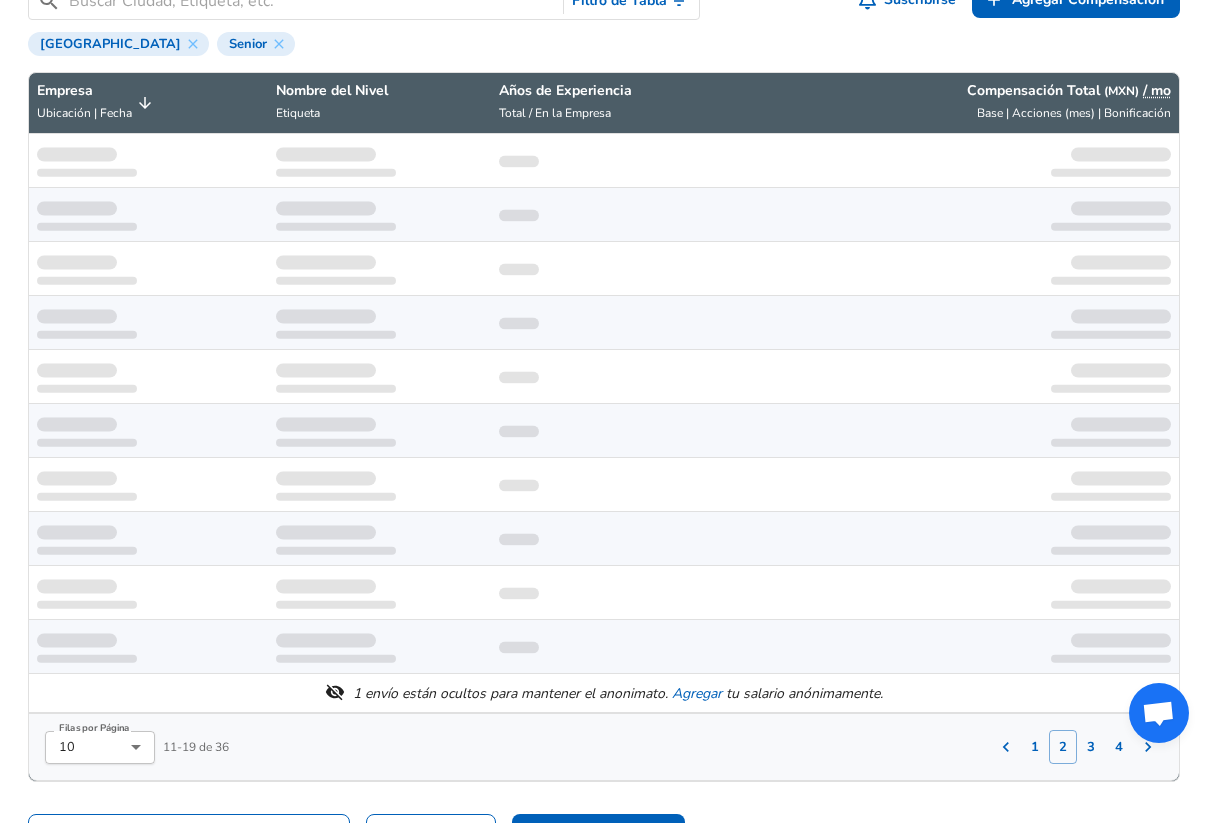 scroll, scrollTop: 919, scrollLeft: 0, axis: vertical 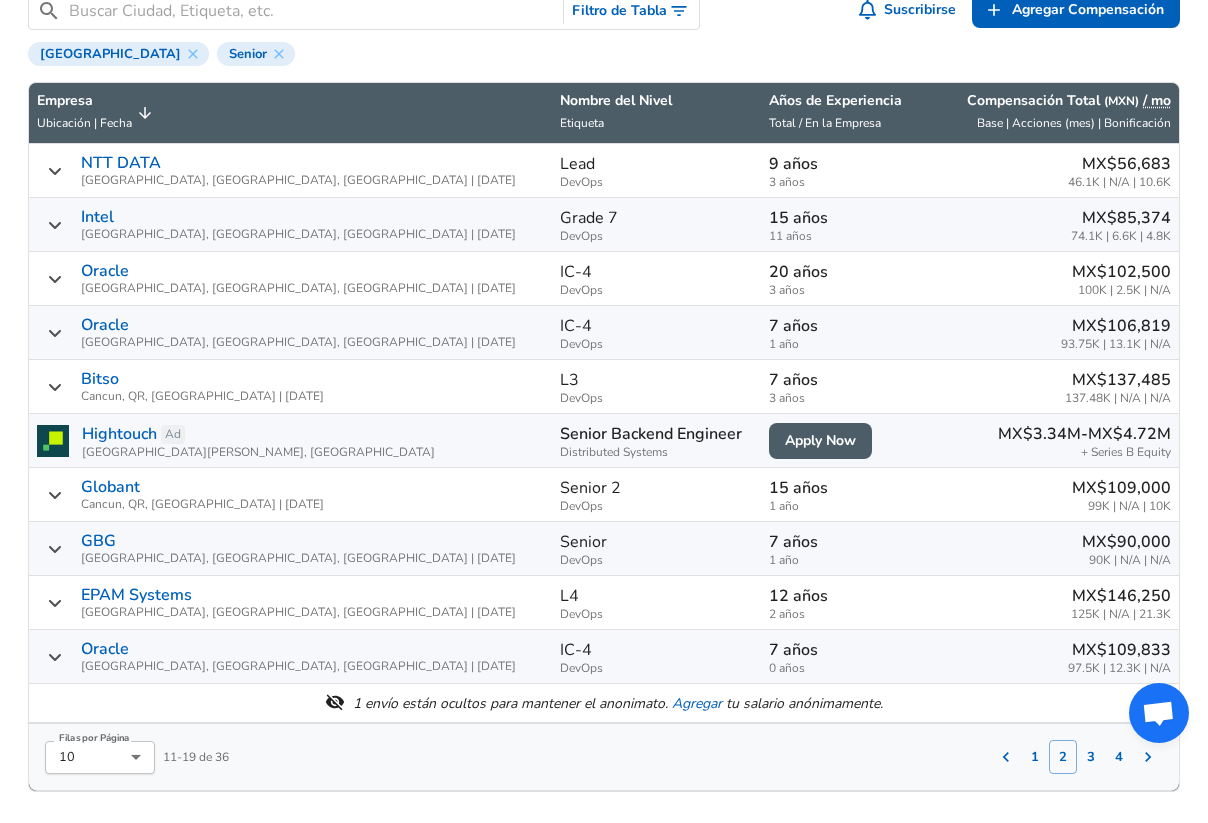 click on "3" at bounding box center [1091, 757] 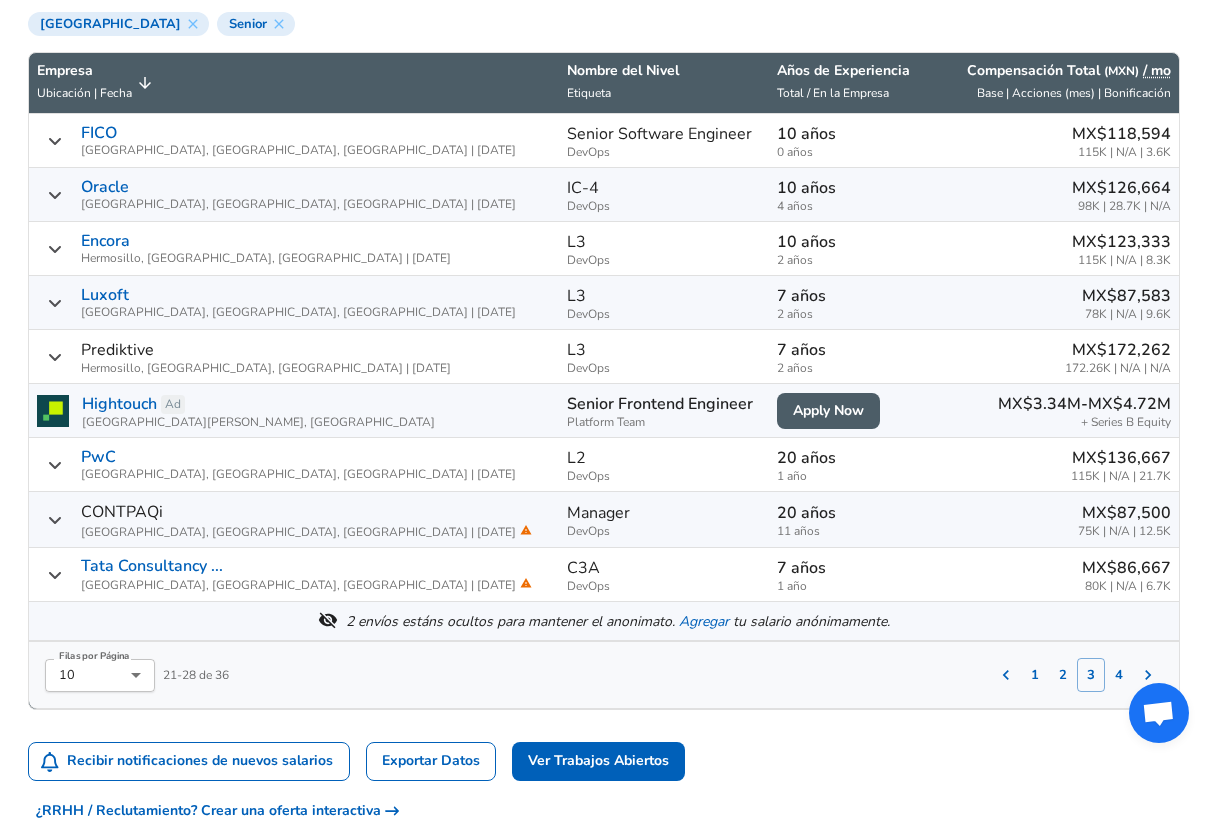 scroll, scrollTop: 950, scrollLeft: 0, axis: vertical 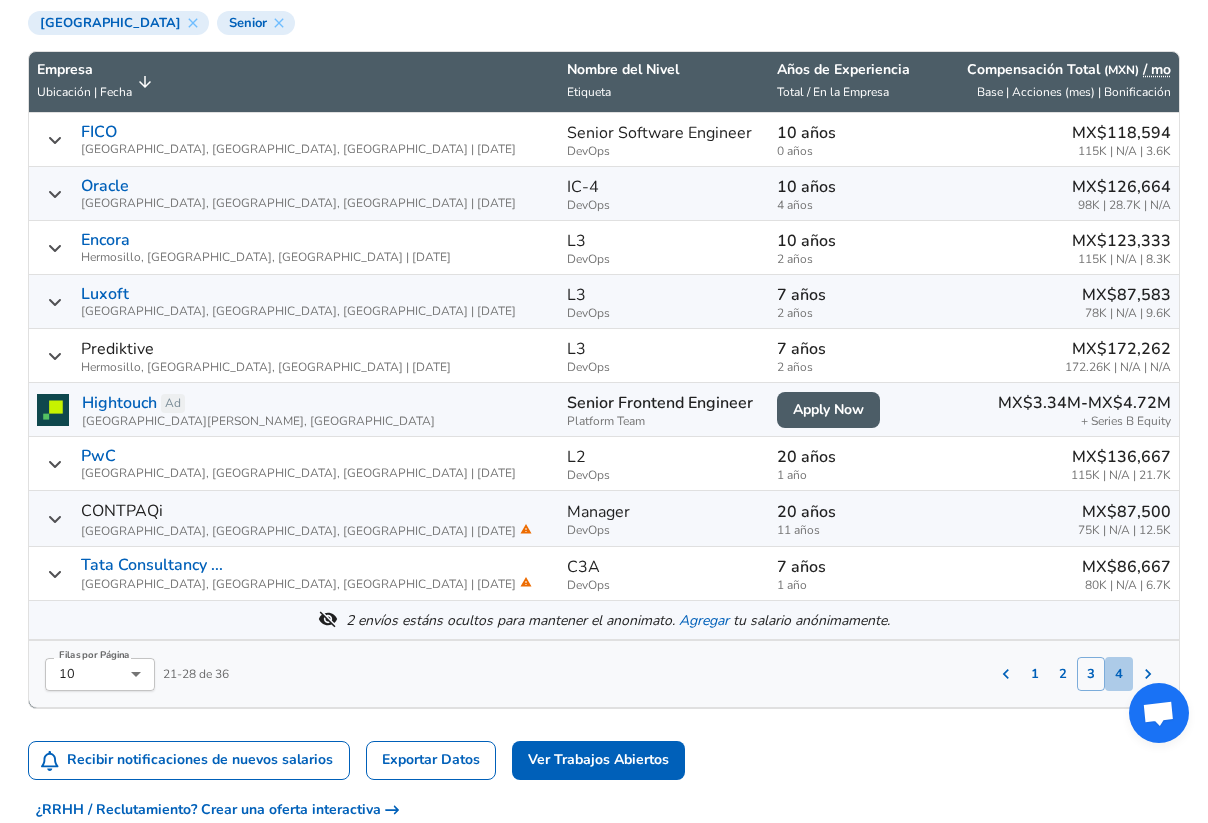 click on "4" at bounding box center [1119, 674] 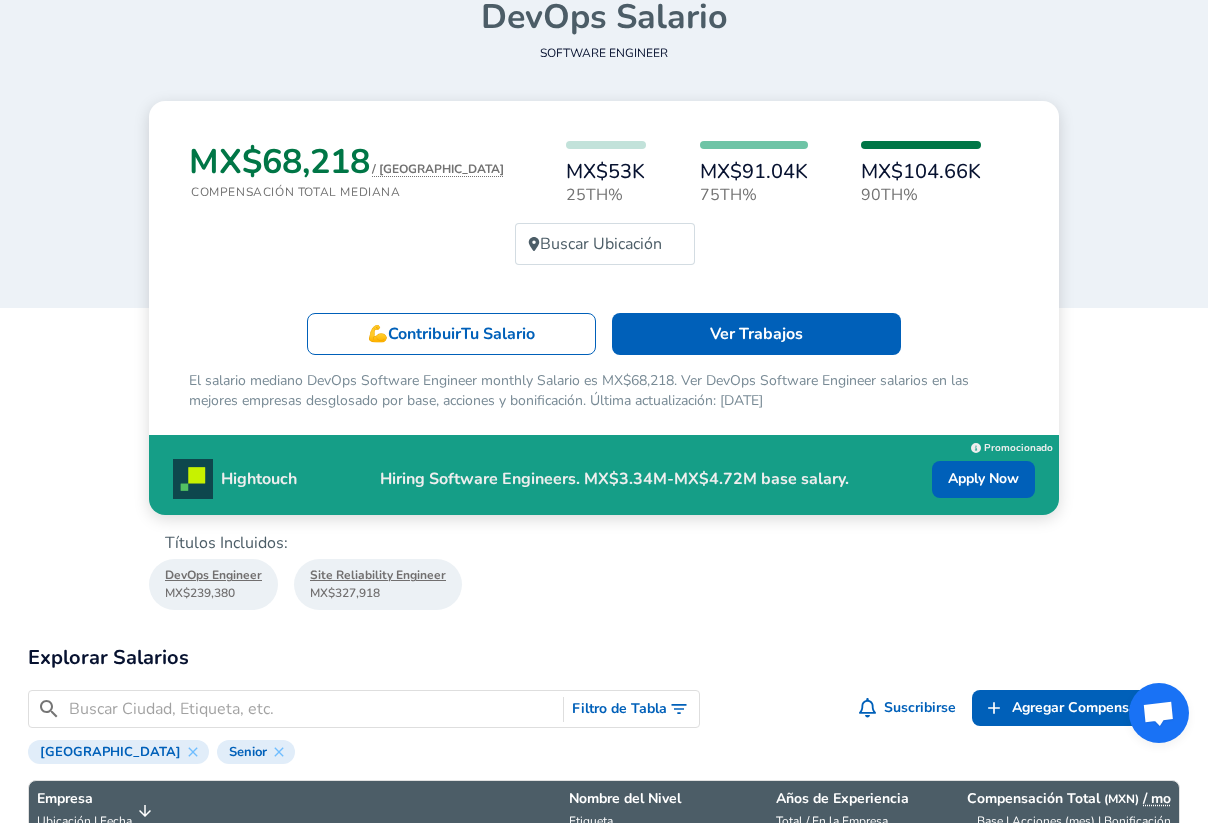 scroll, scrollTop: 0, scrollLeft: 0, axis: both 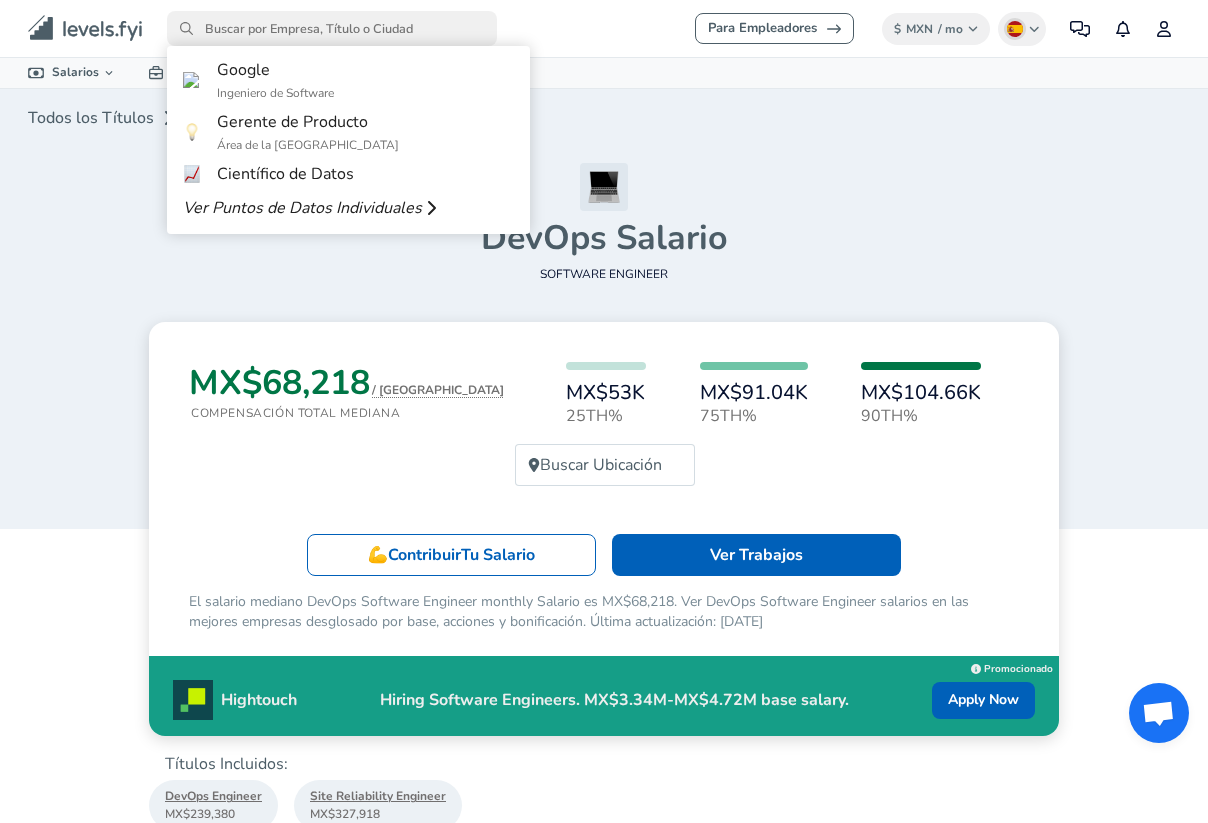 click at bounding box center (332, 28) 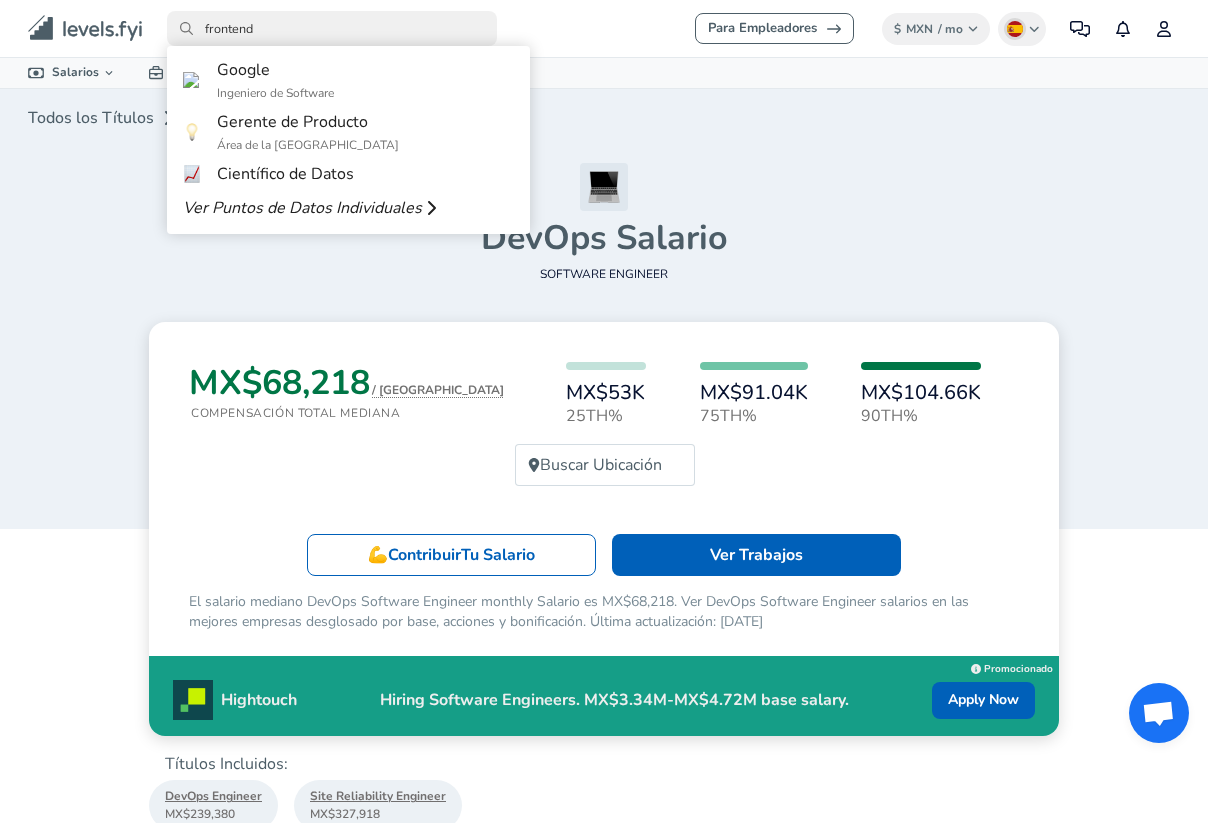 type on "frontend" 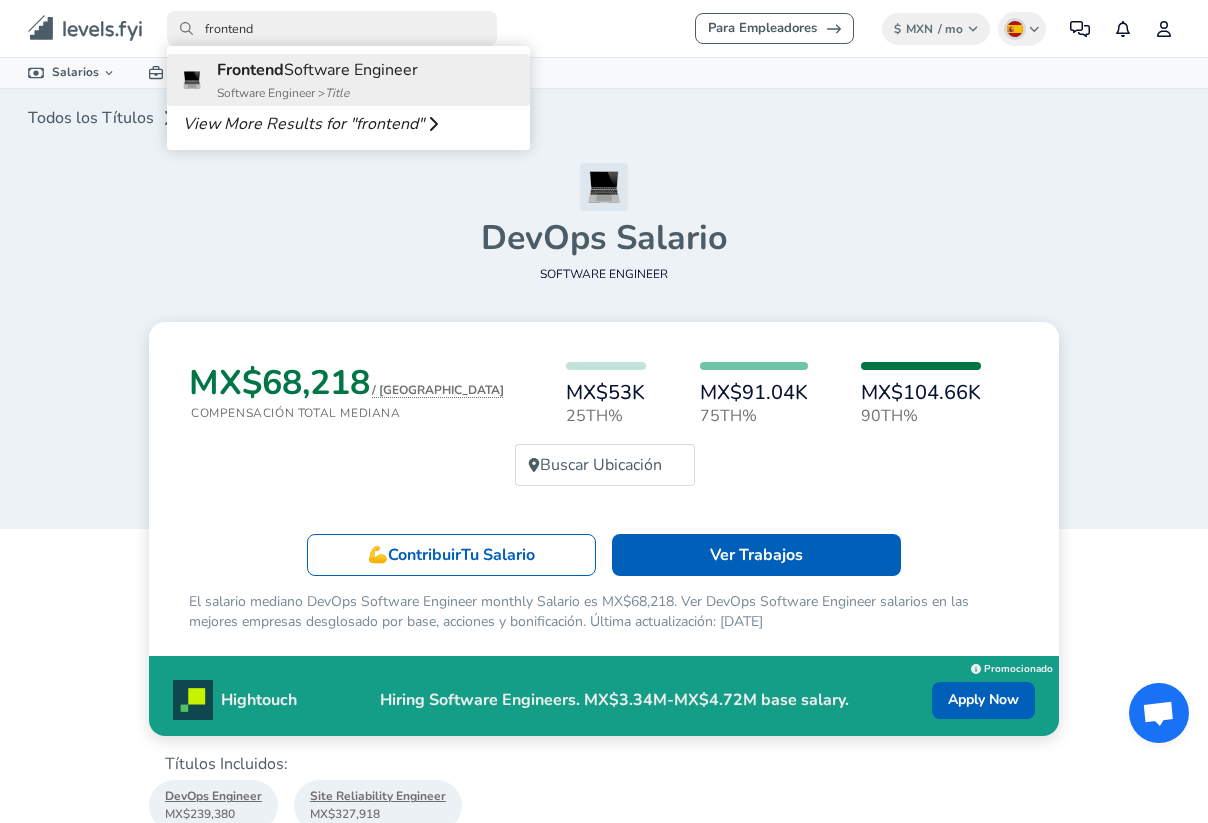 click on "Frontend  Software Engineer" at bounding box center (317, 70) 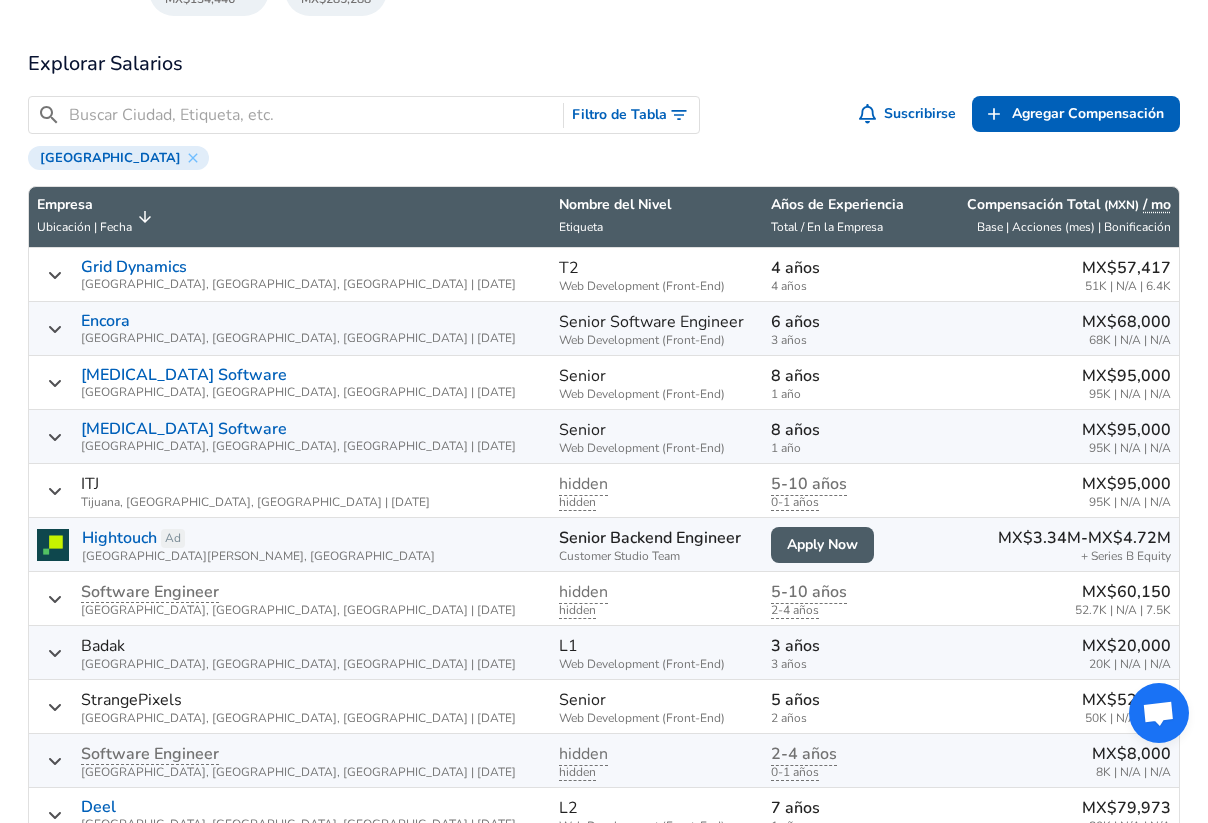 scroll, scrollTop: 722, scrollLeft: 0, axis: vertical 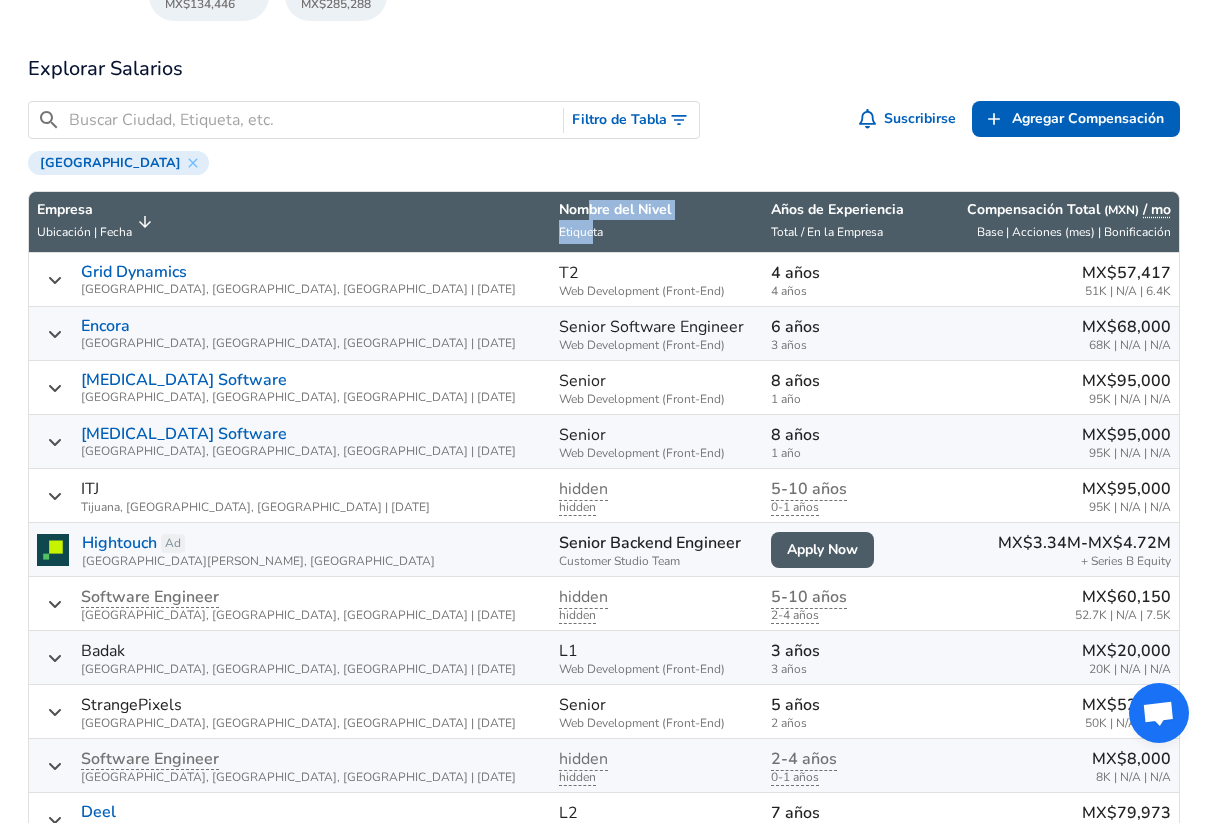 drag, startPoint x: 420, startPoint y: 235, endPoint x: 420, endPoint y: 214, distance: 21 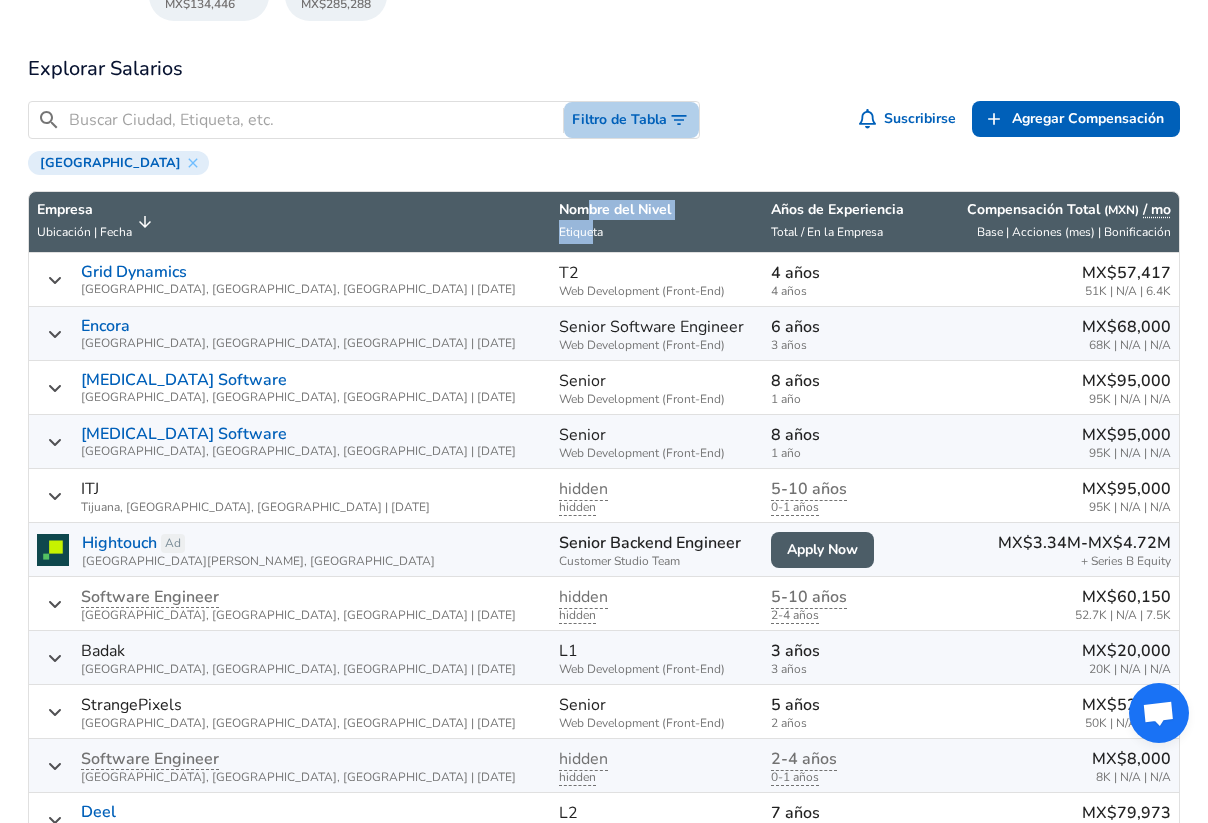 click on "Filtro de Tabla" at bounding box center (631, 120) 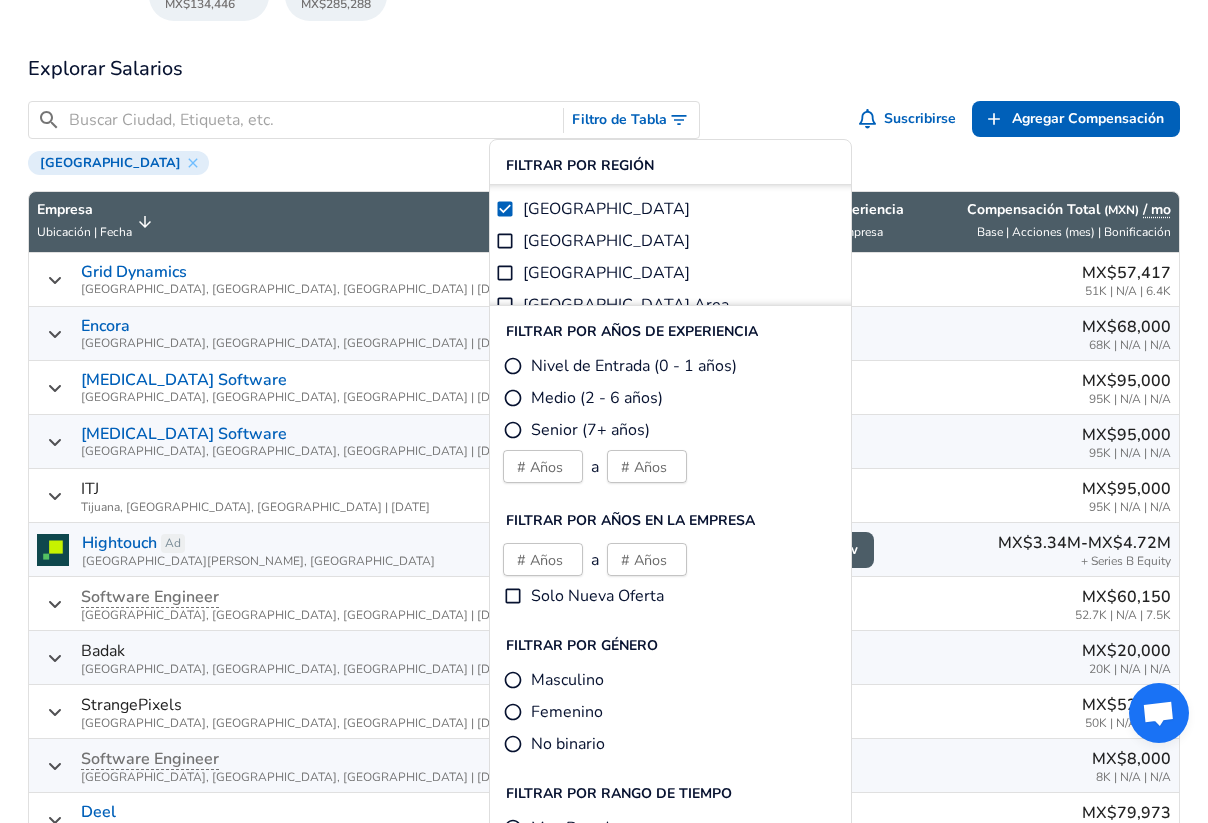 click on "Senior (7+ años)" at bounding box center [590, 430] 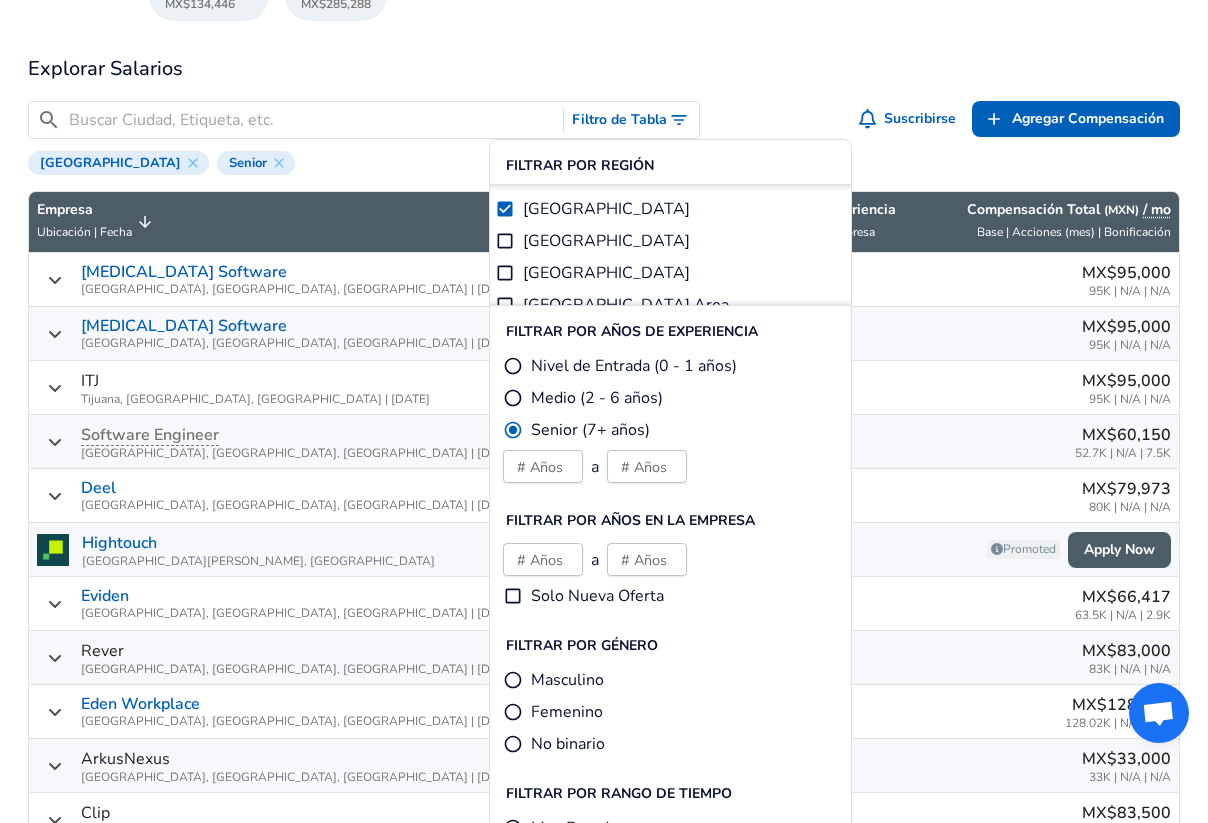 click on "​ Filtro de Tabla Suscribirse Agregar Agregar Comp Agregar Compensación" at bounding box center [604, 120] 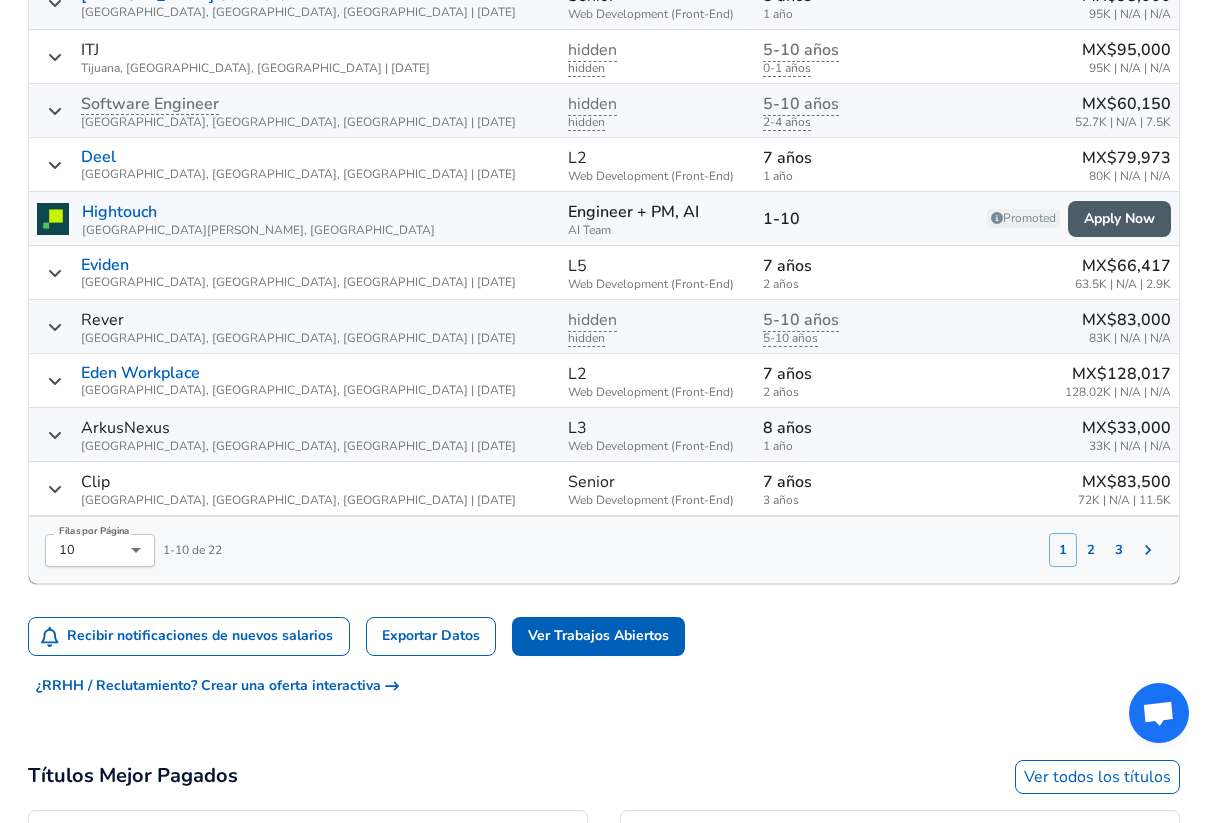 scroll, scrollTop: 1177, scrollLeft: 0, axis: vertical 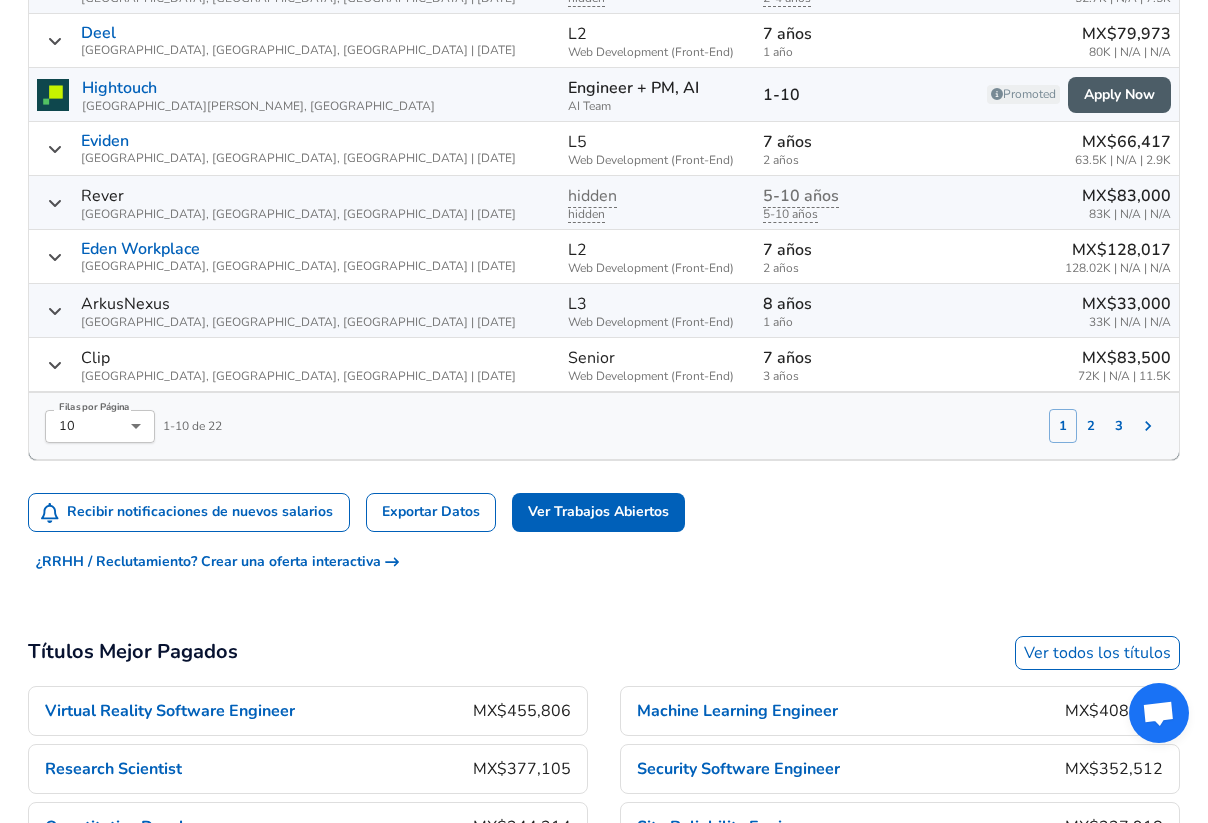 drag, startPoint x: 1095, startPoint y: 427, endPoint x: 974, endPoint y: 491, distance: 136.88316 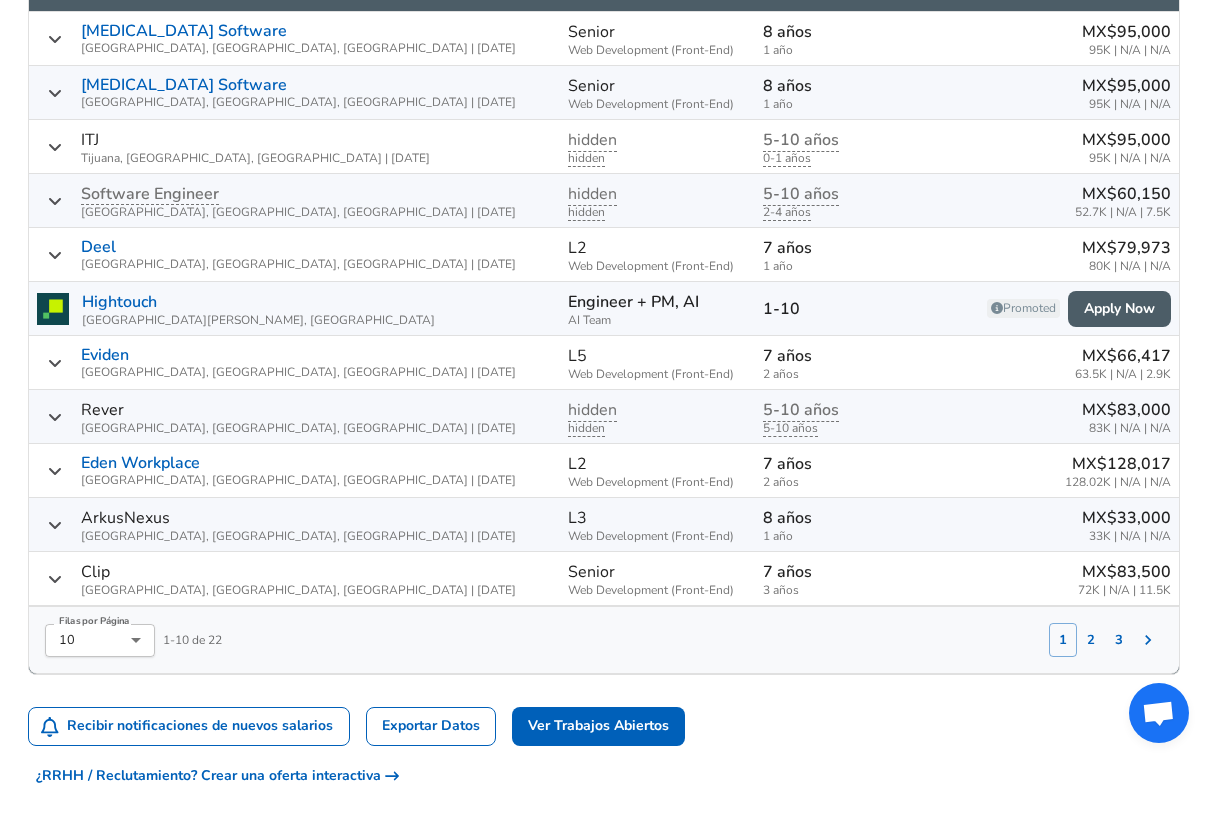 scroll, scrollTop: 975, scrollLeft: 0, axis: vertical 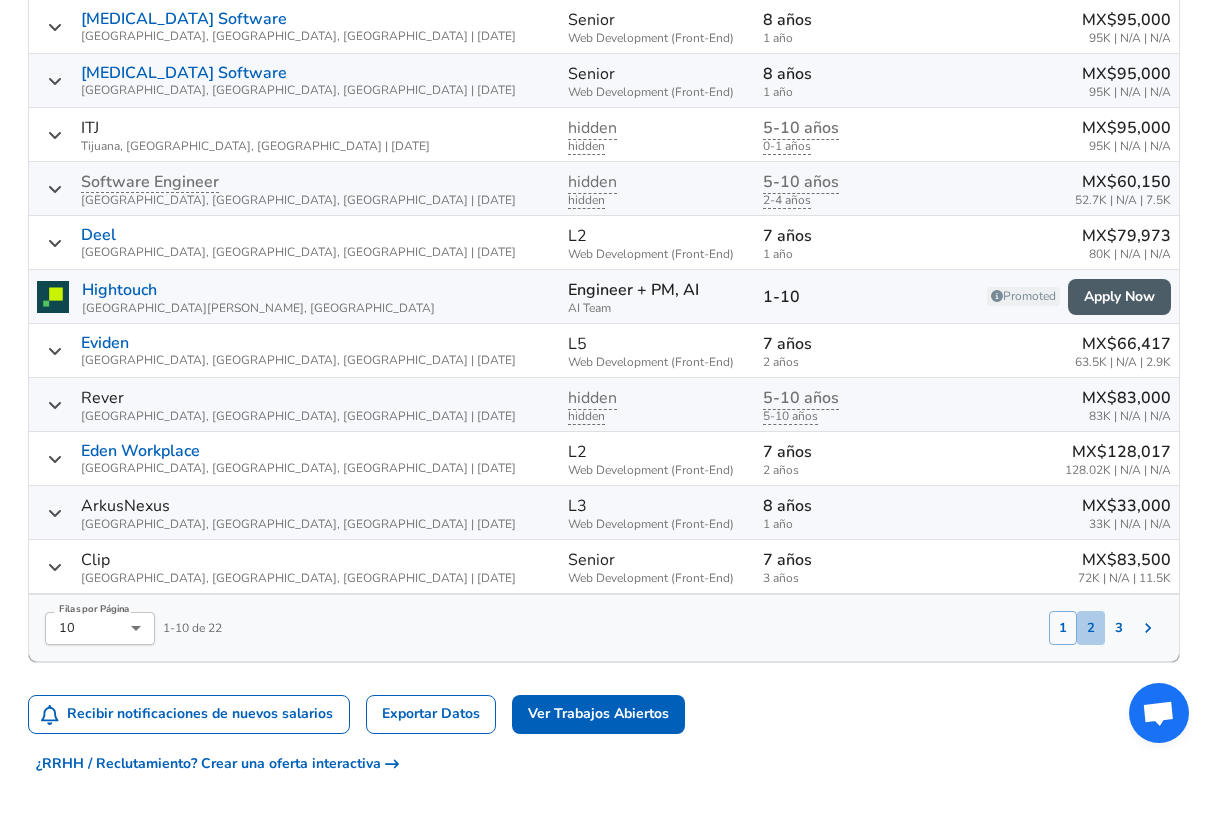 click on "2" at bounding box center (1091, 628) 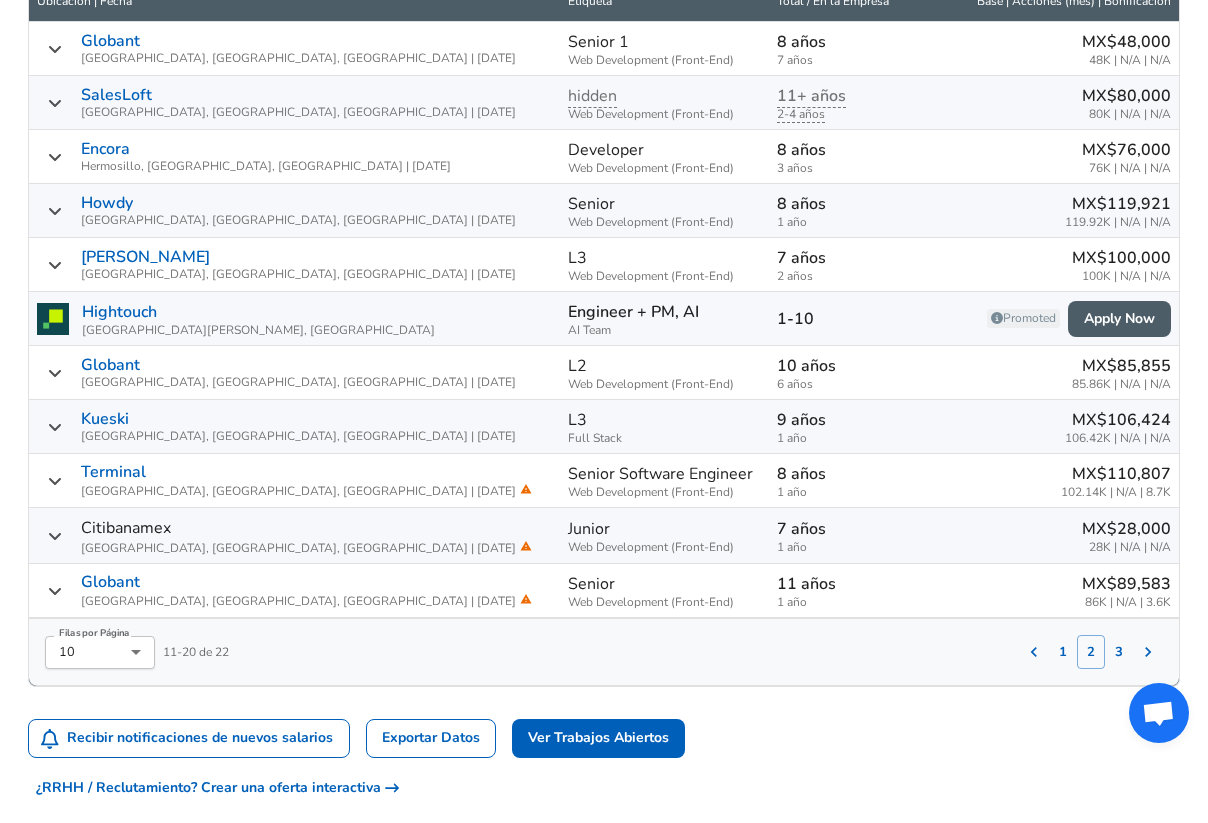 scroll, scrollTop: 955, scrollLeft: 0, axis: vertical 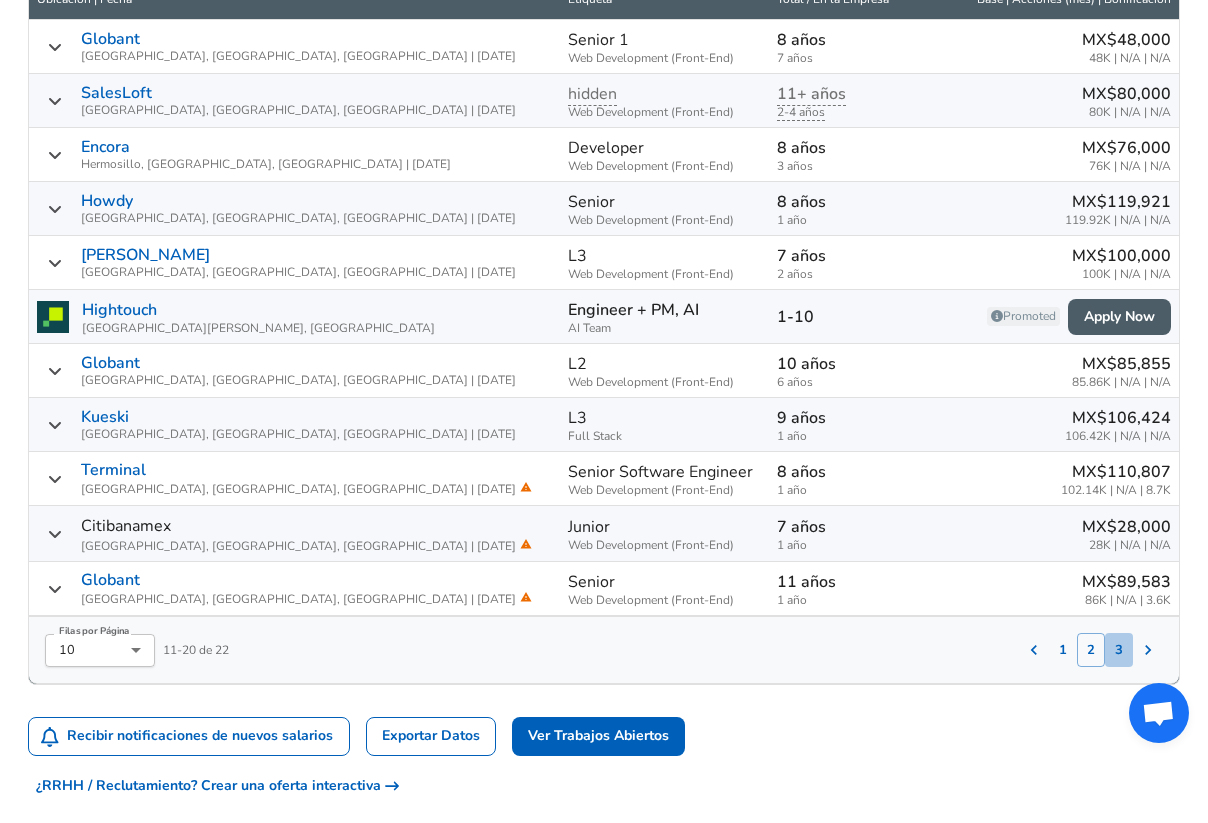 click on "3" at bounding box center (1119, 650) 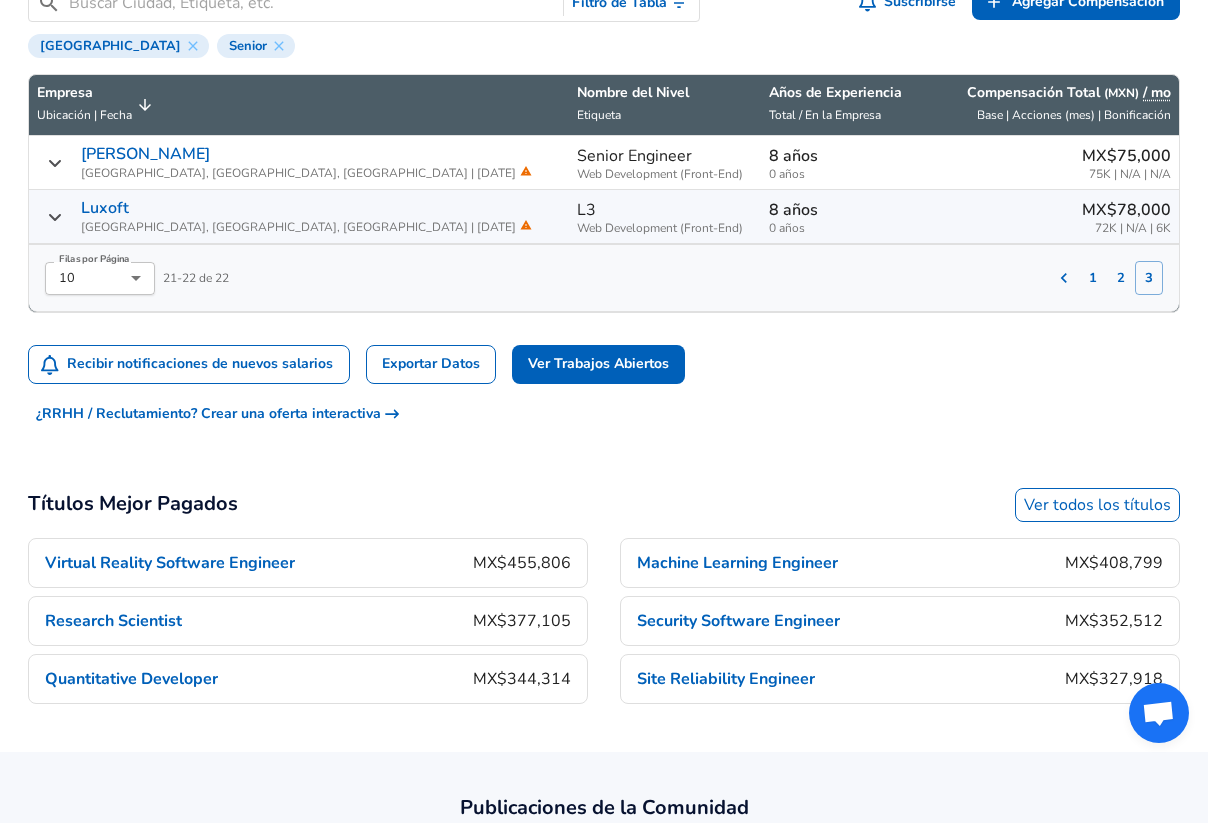 scroll, scrollTop: 837, scrollLeft: 0, axis: vertical 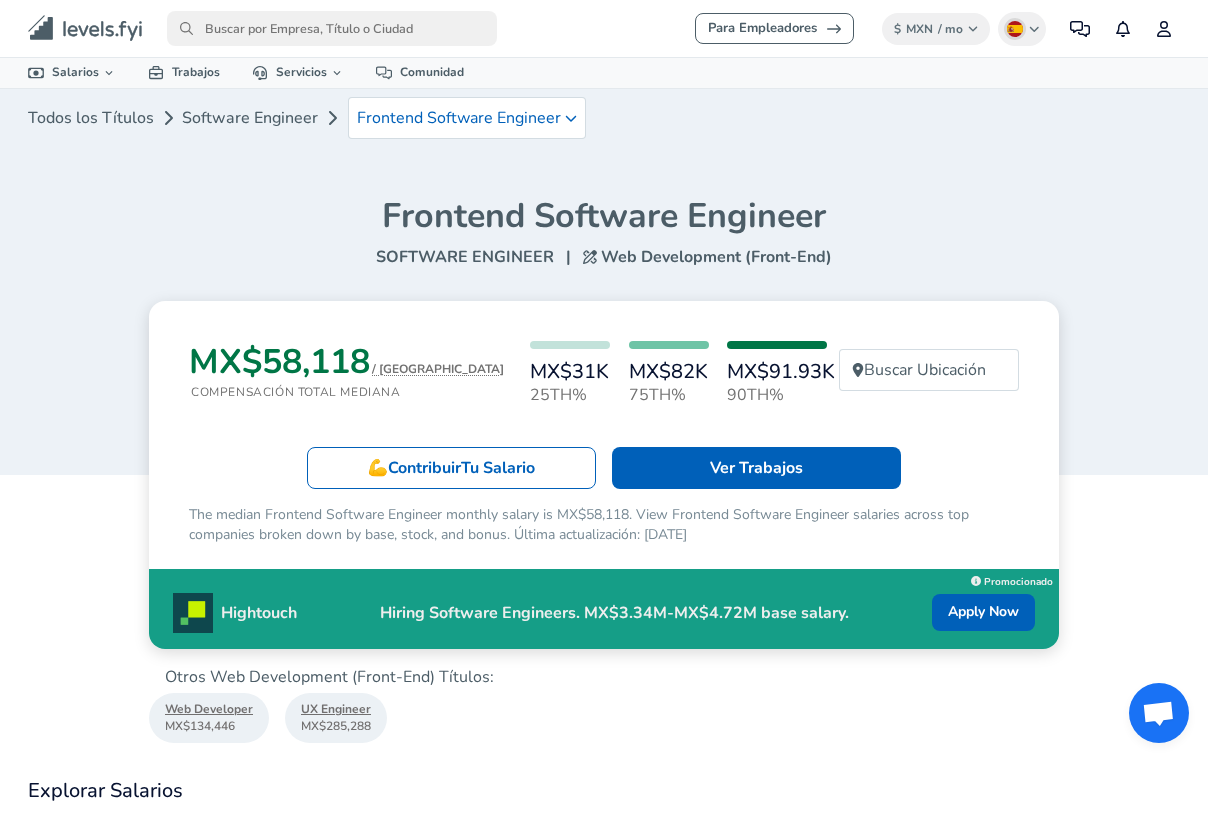 click on "Para Empleadores $ MXN / mo Change Spanish Change Comunidad Notificaciones Perfil Todos los Datos Por Ubicación Por Empresa Por Título Calculadora de Salario Visualizaciones de Gráficos Salarios Verificados Pasantías Soporte de Negociación Comparar Beneficios Quién Está Contratando Informe de Salarios 2024 Empresas Mejor Pagadas Integrar Blog Prensa Google Ingeniero de Software Gerente de Producto Área de la Ciudad de Nueva York Científico de Datos Ver Puntos de Datos Individuales   Levels FYI Logo" at bounding box center [604, 28] 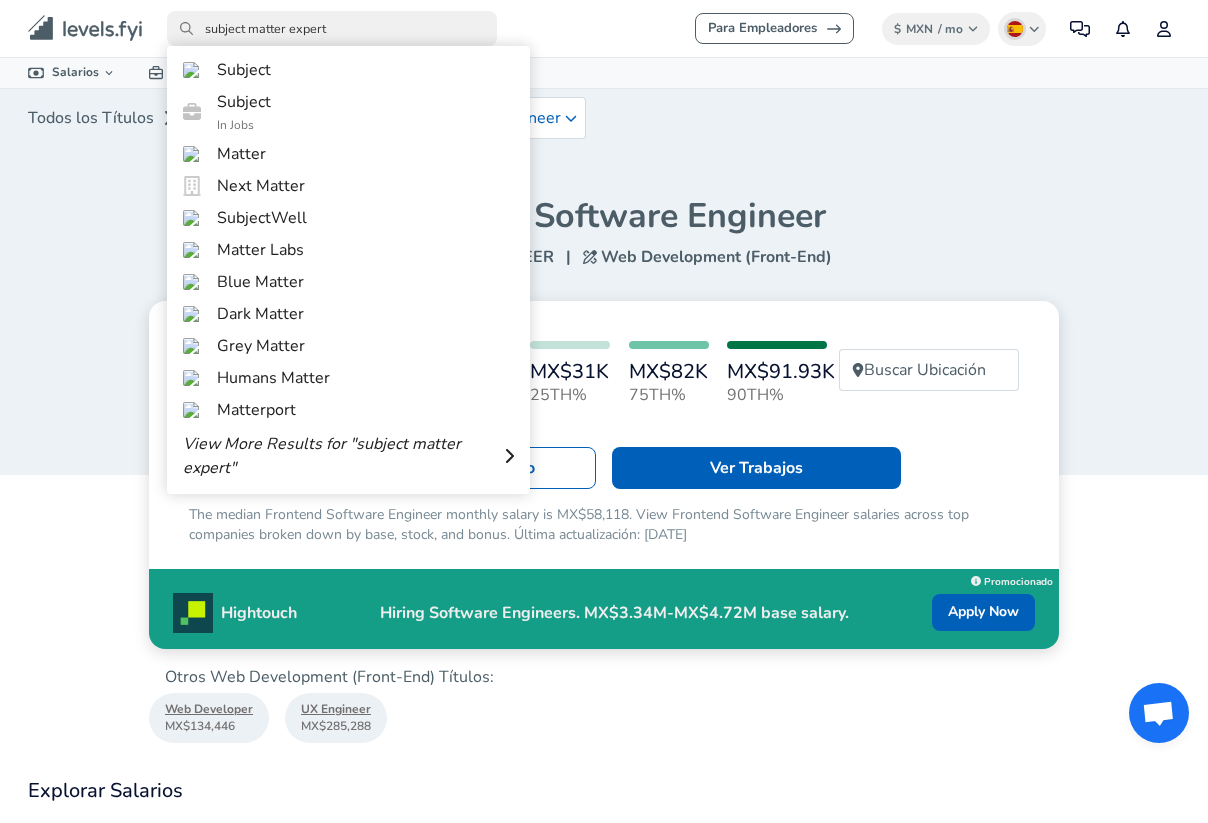 type on "subject matter expert" 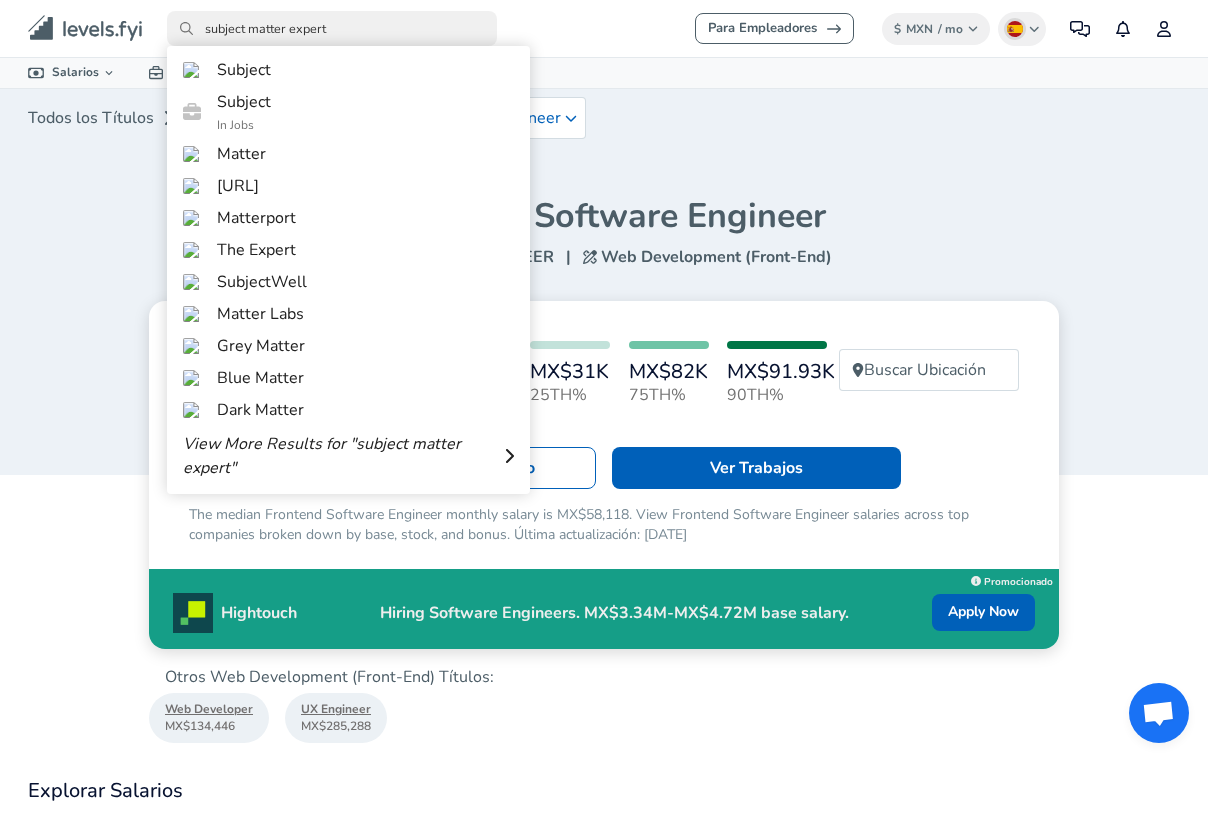 click on "subject matter expert" at bounding box center [332, 28] 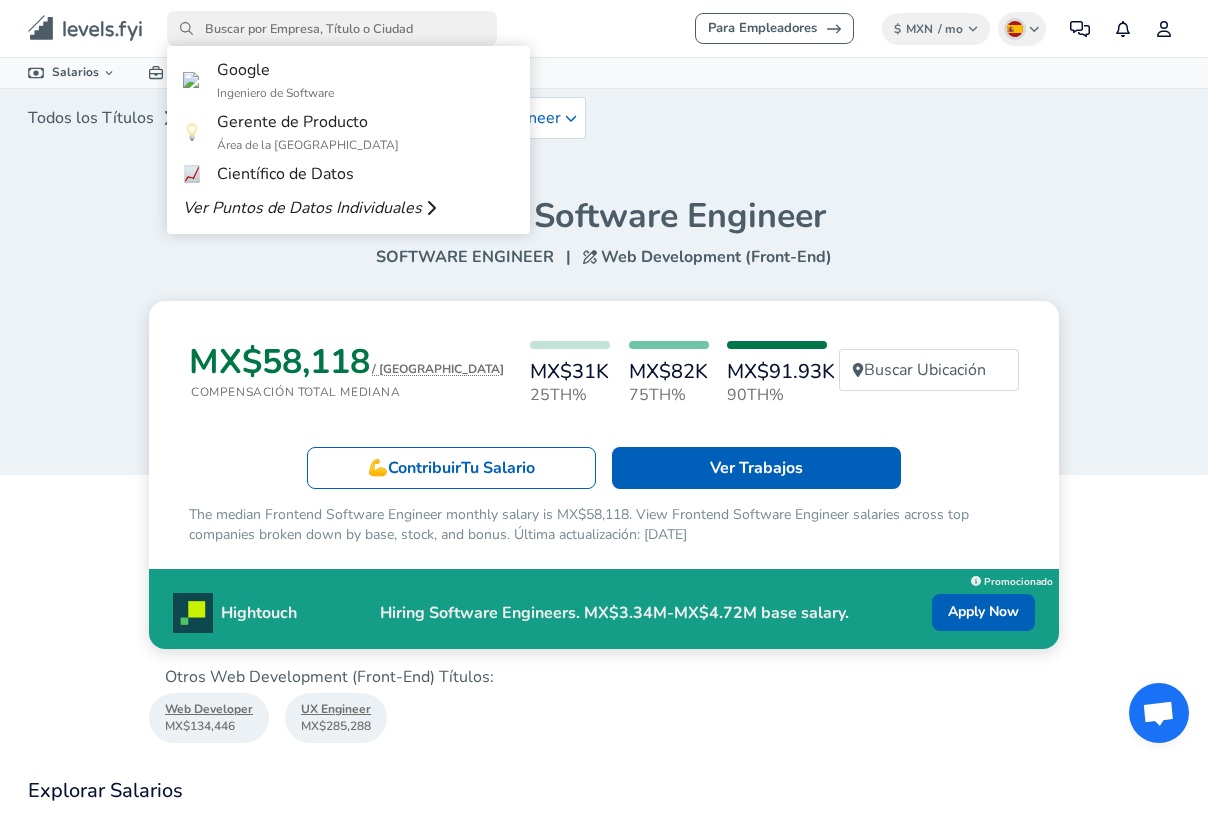 paste on "subject matter expert" 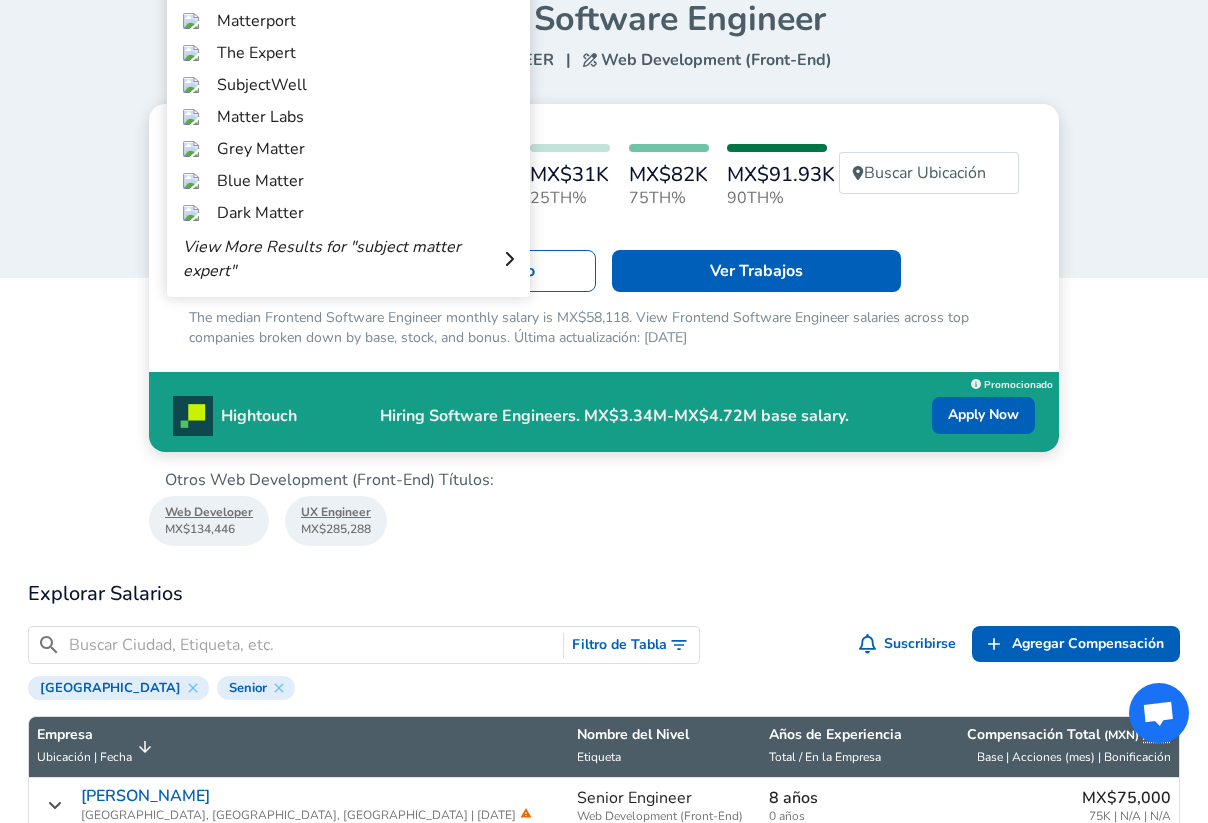 scroll, scrollTop: 401, scrollLeft: 0, axis: vertical 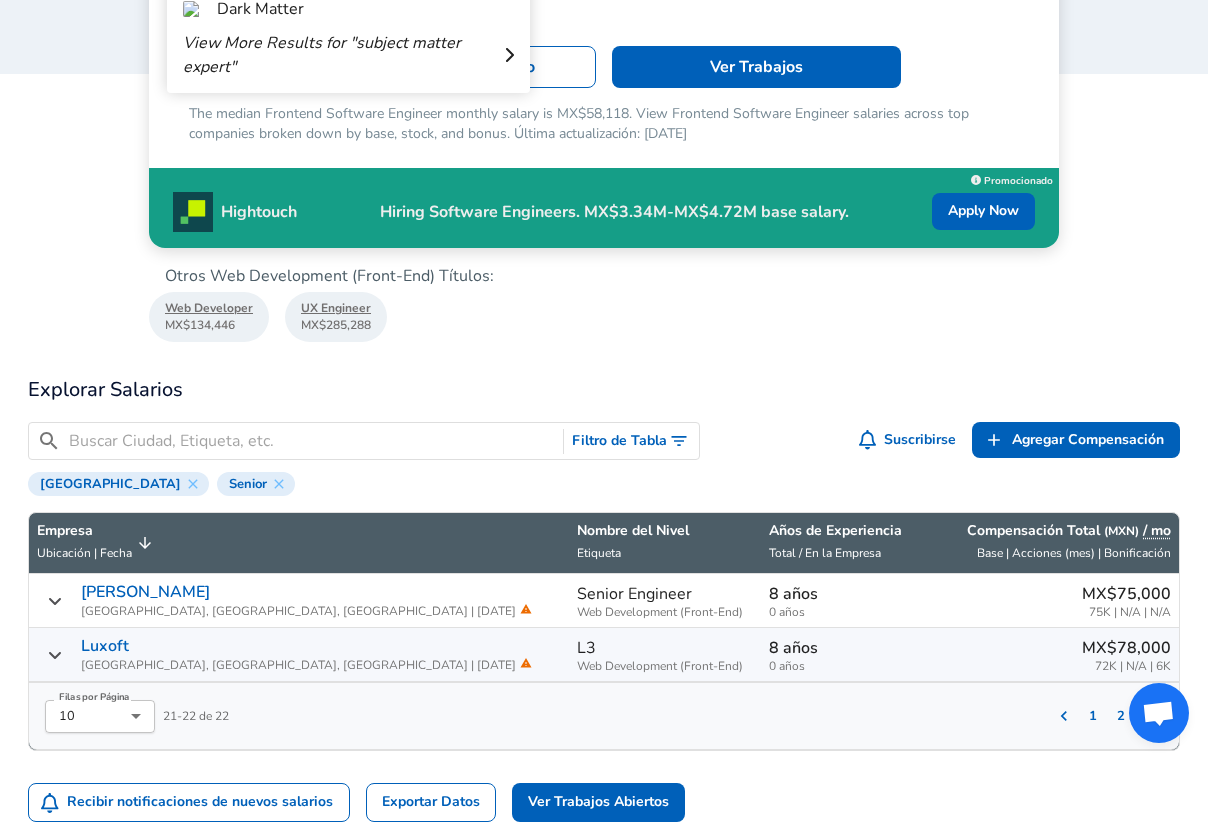 click on "Explorar Salarios" at bounding box center (604, 390) 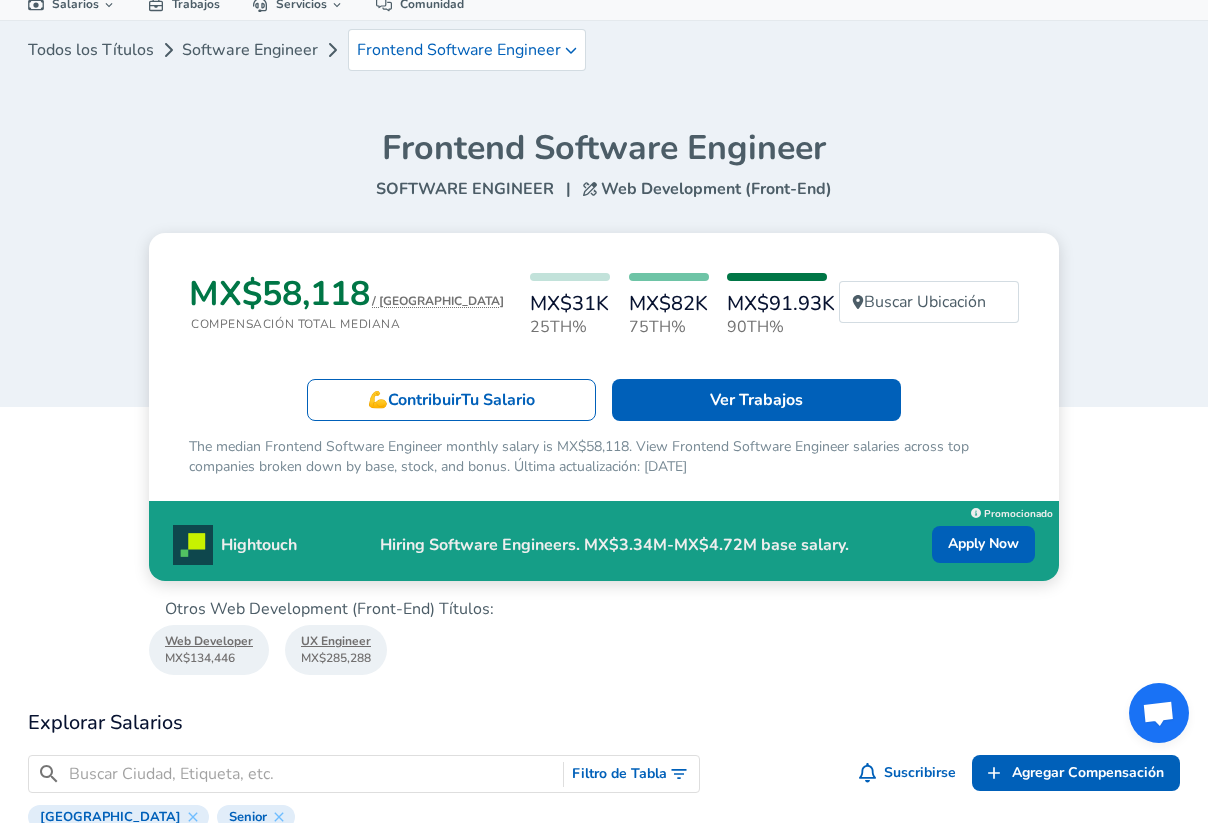 scroll, scrollTop: 0, scrollLeft: 0, axis: both 